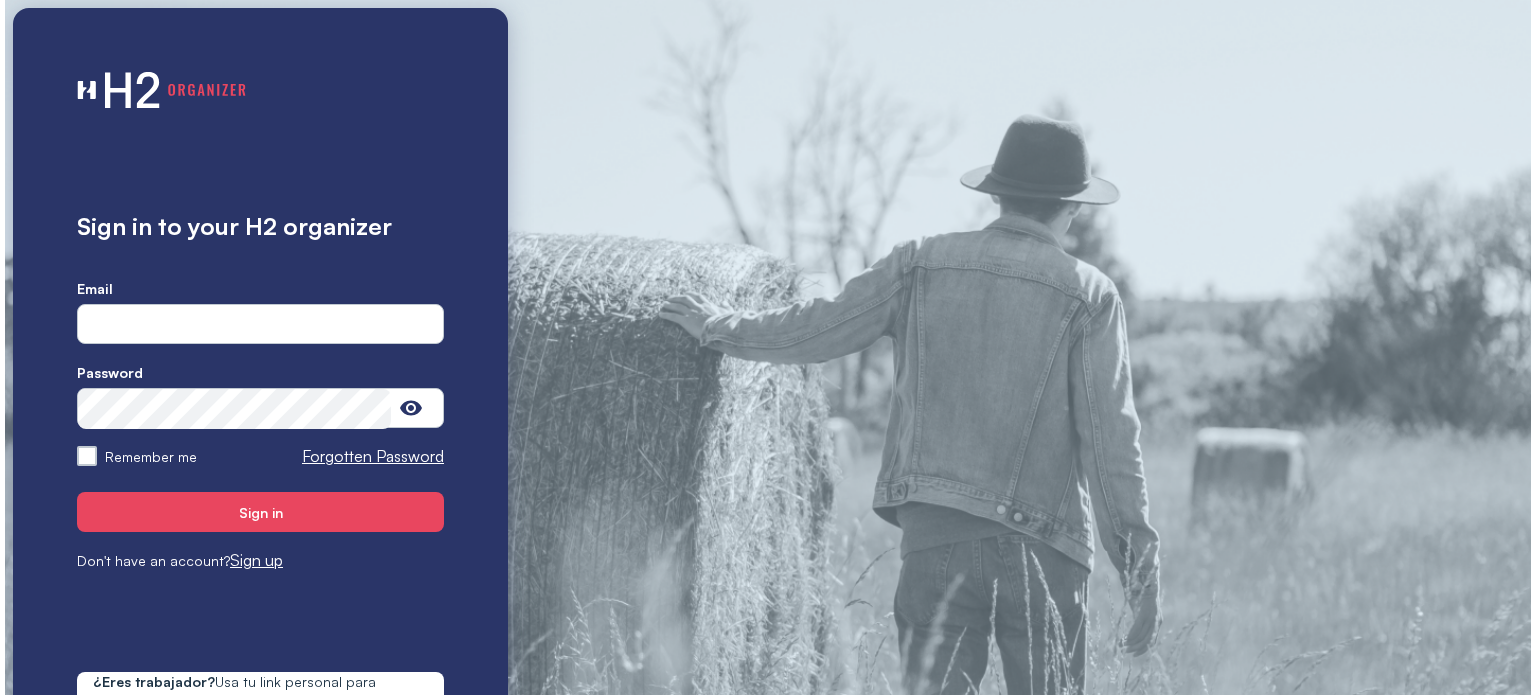scroll, scrollTop: 0, scrollLeft: 0, axis: both 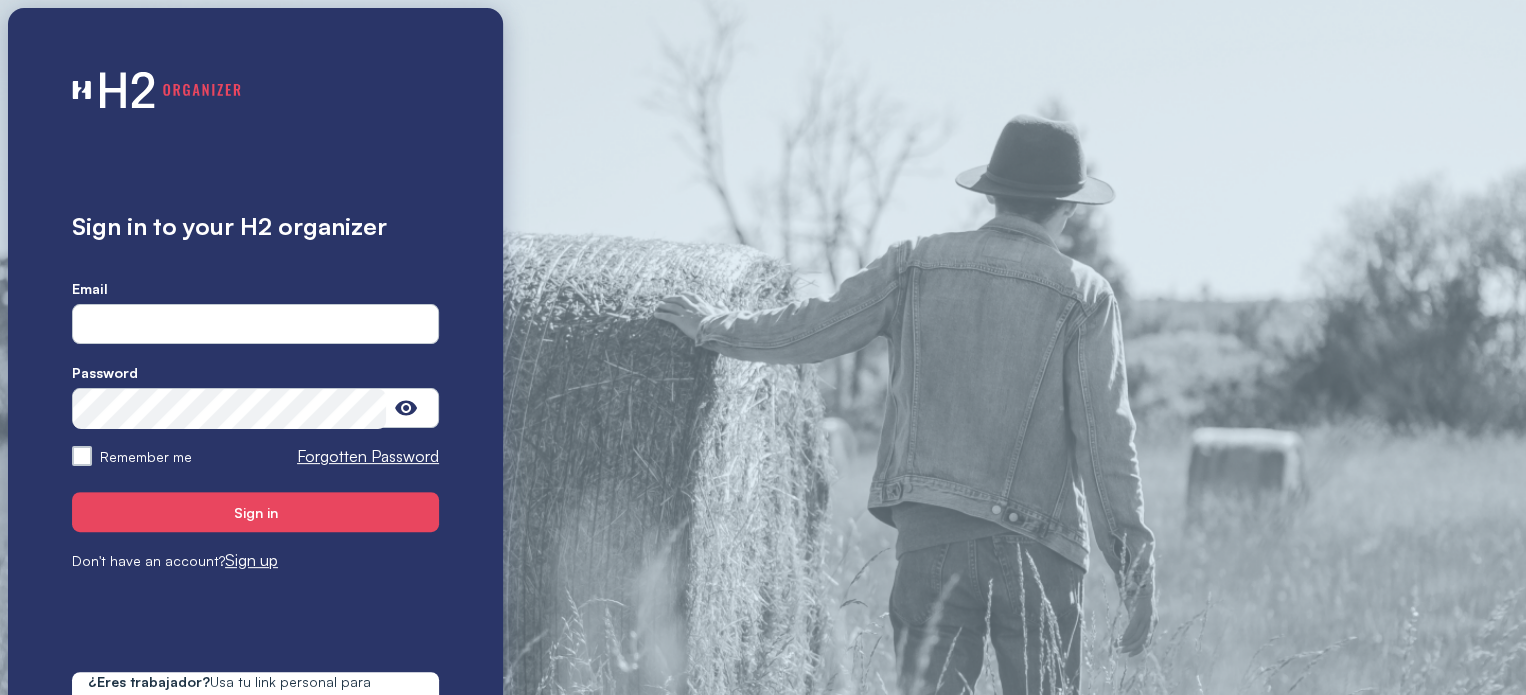 click at bounding box center (255, 325) 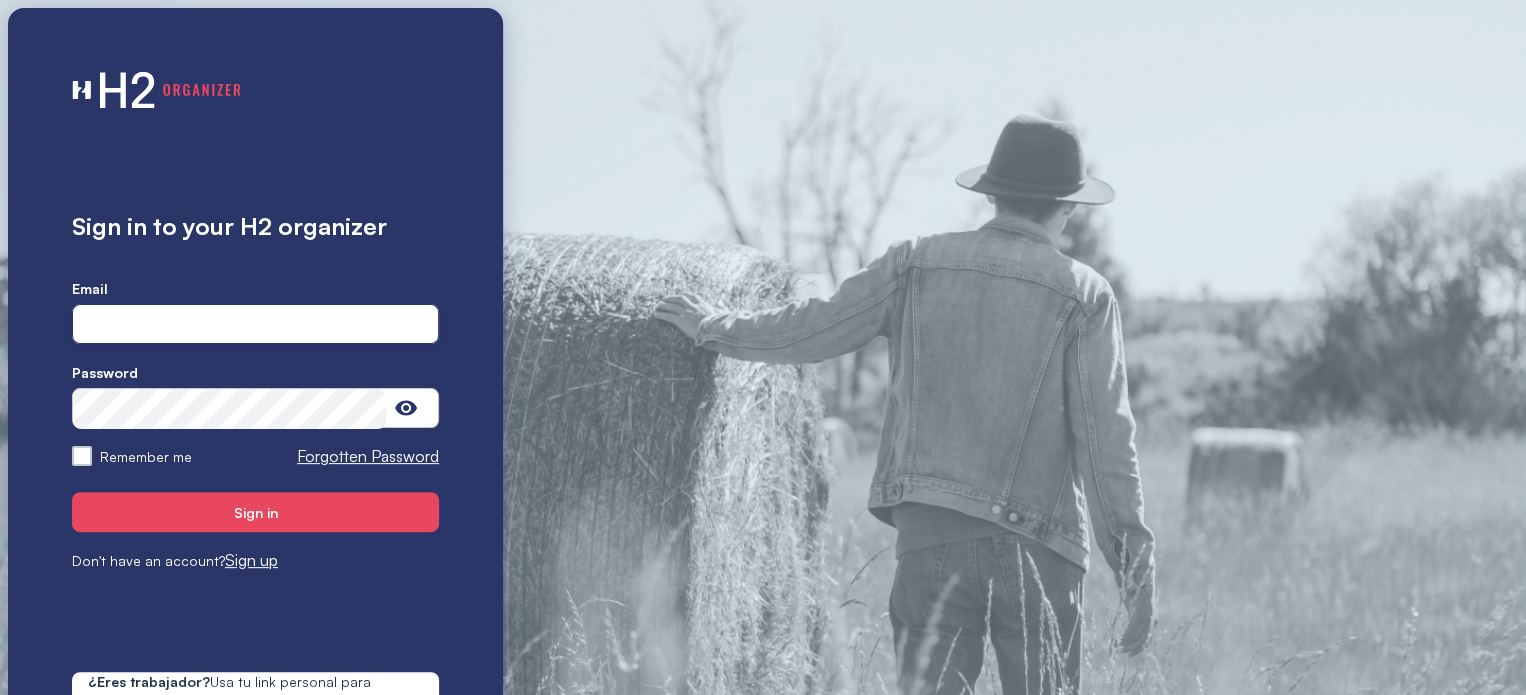 type on "**********" 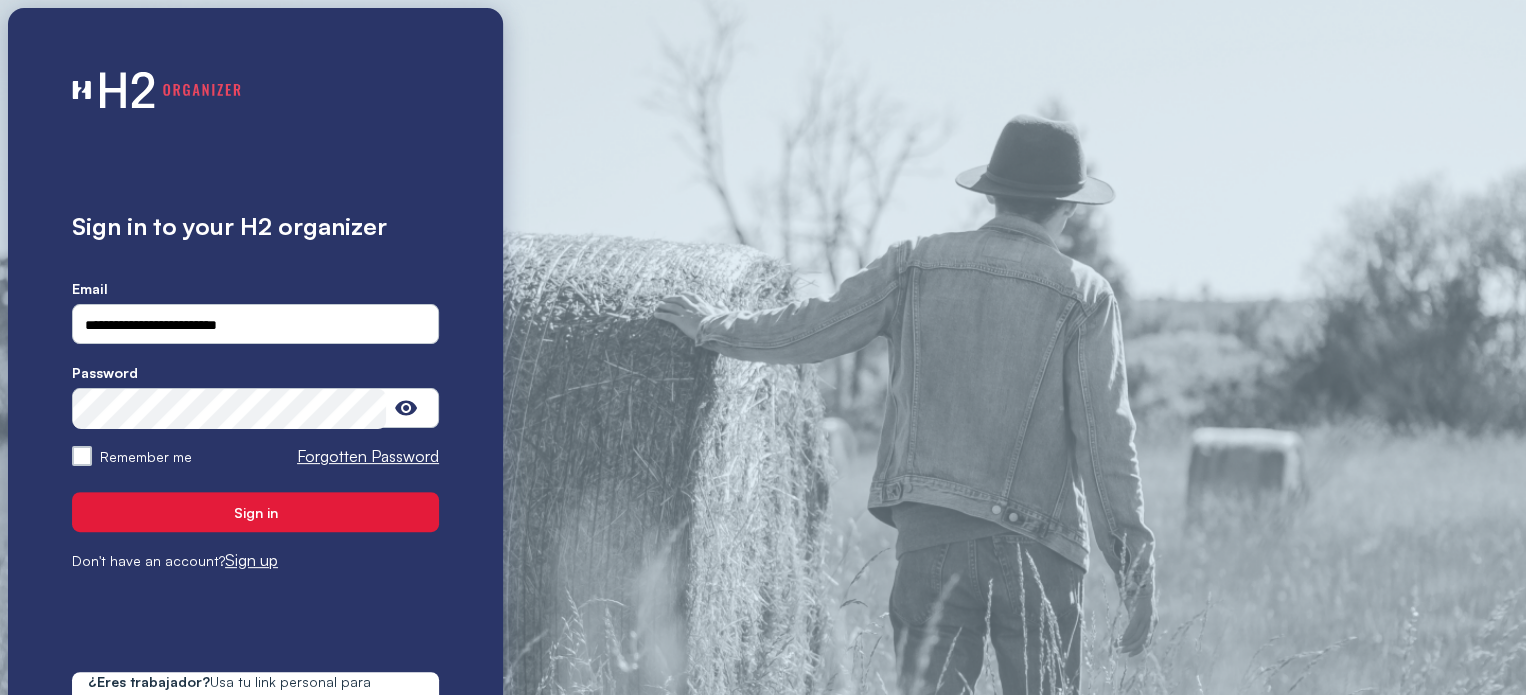 click on "Sign in" at bounding box center [255, 512] 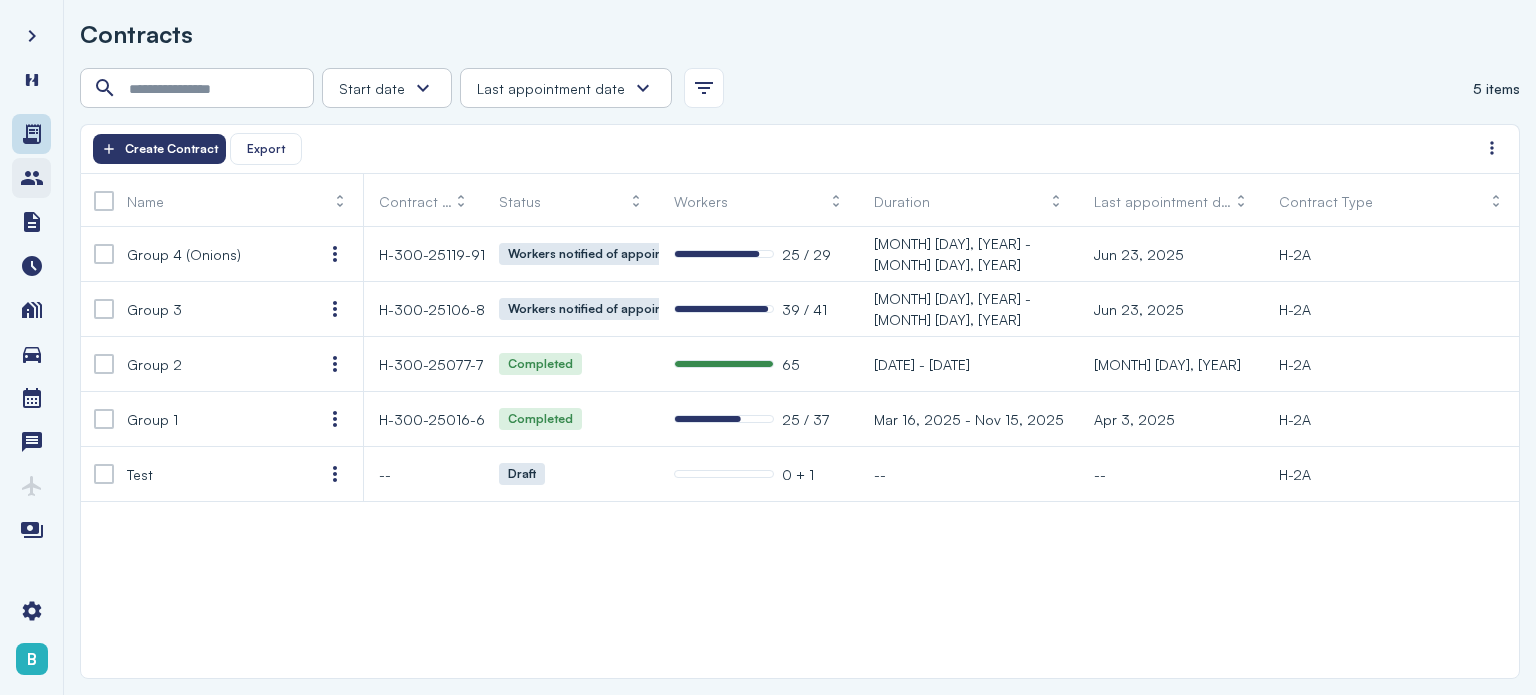 click at bounding box center (32, 178) 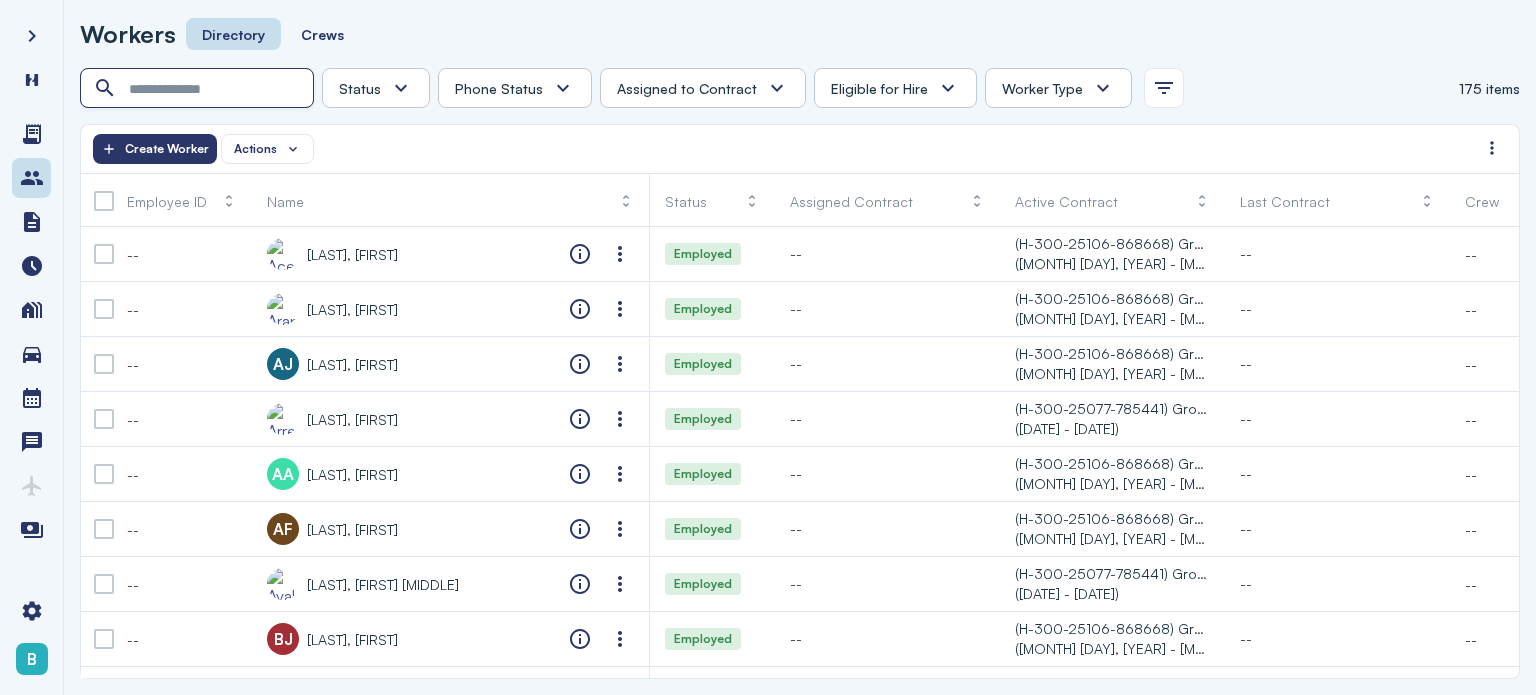 click at bounding box center (199, 89) 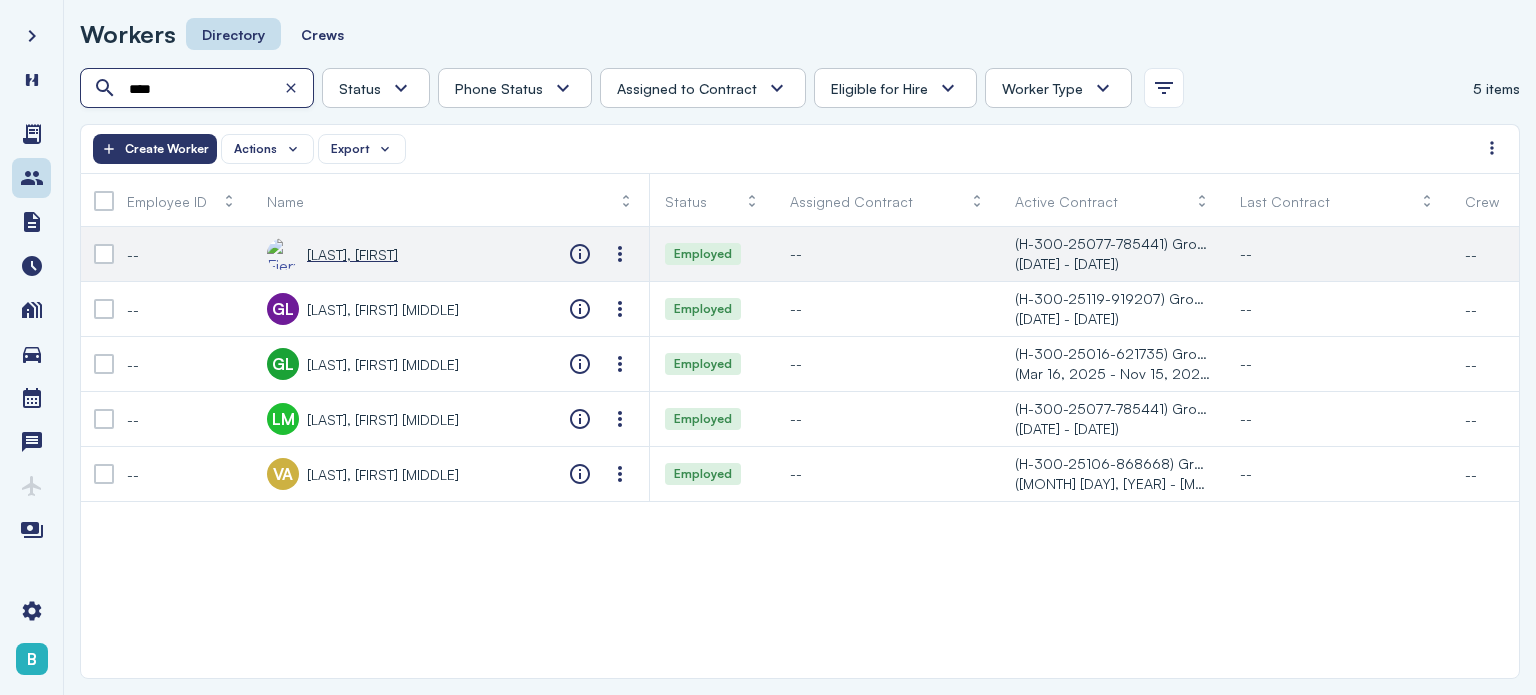 type on "****" 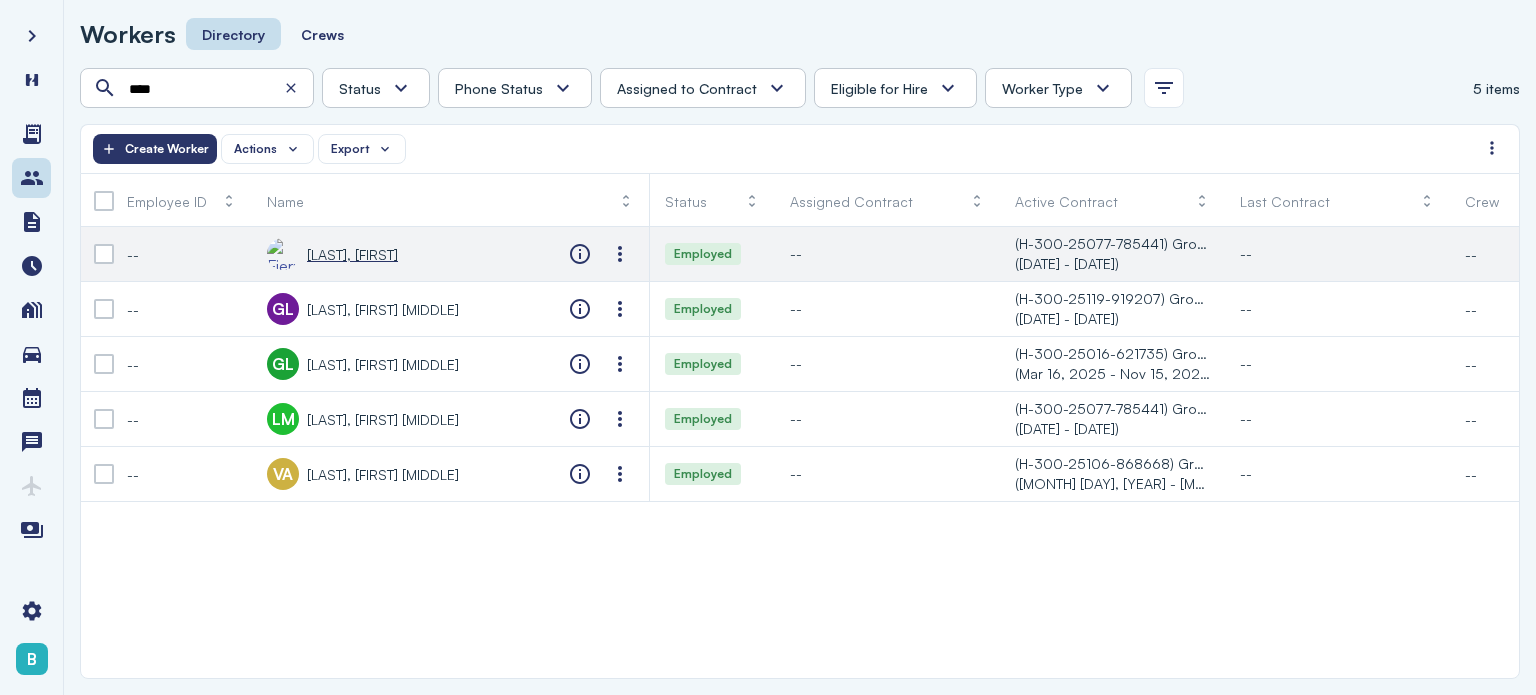 click on "[LAST], [FIRST]" at bounding box center (352, 254) 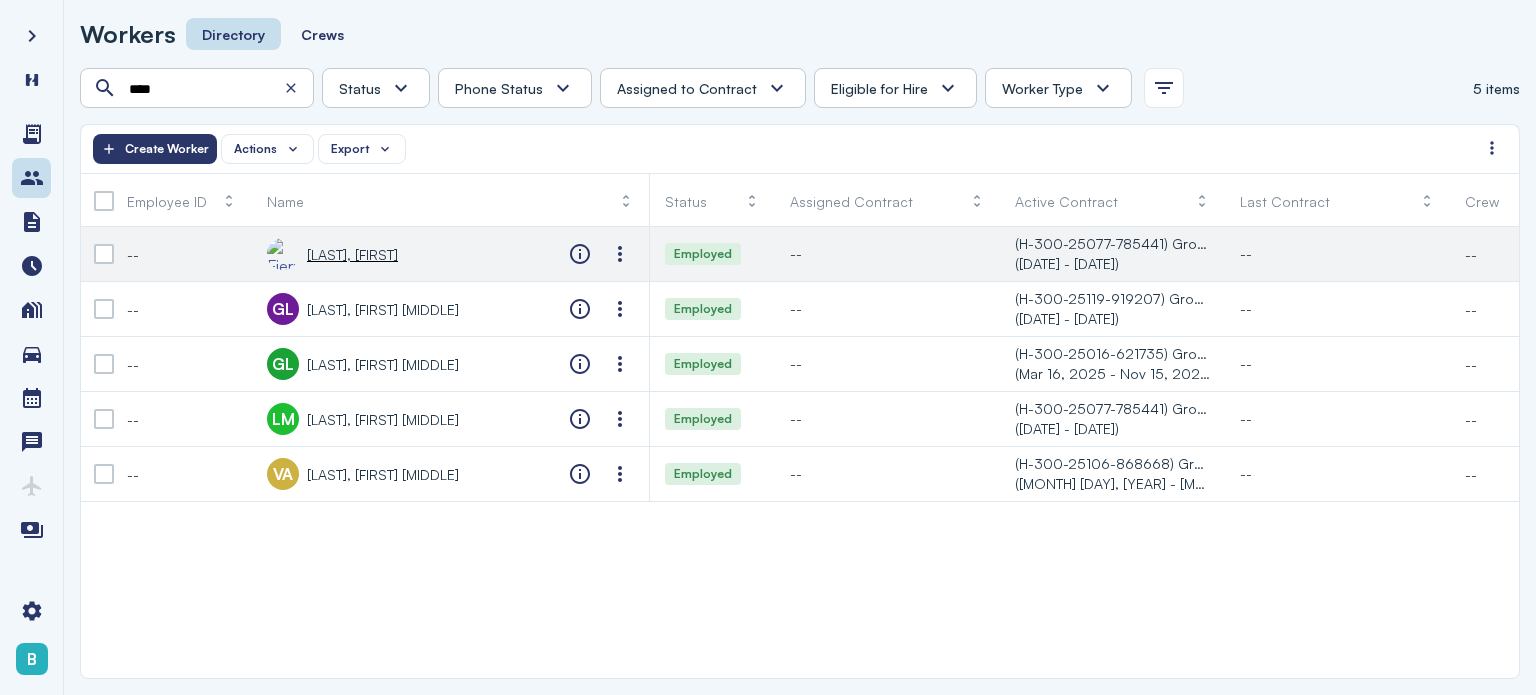 click on "[LAST], [FIRST]" 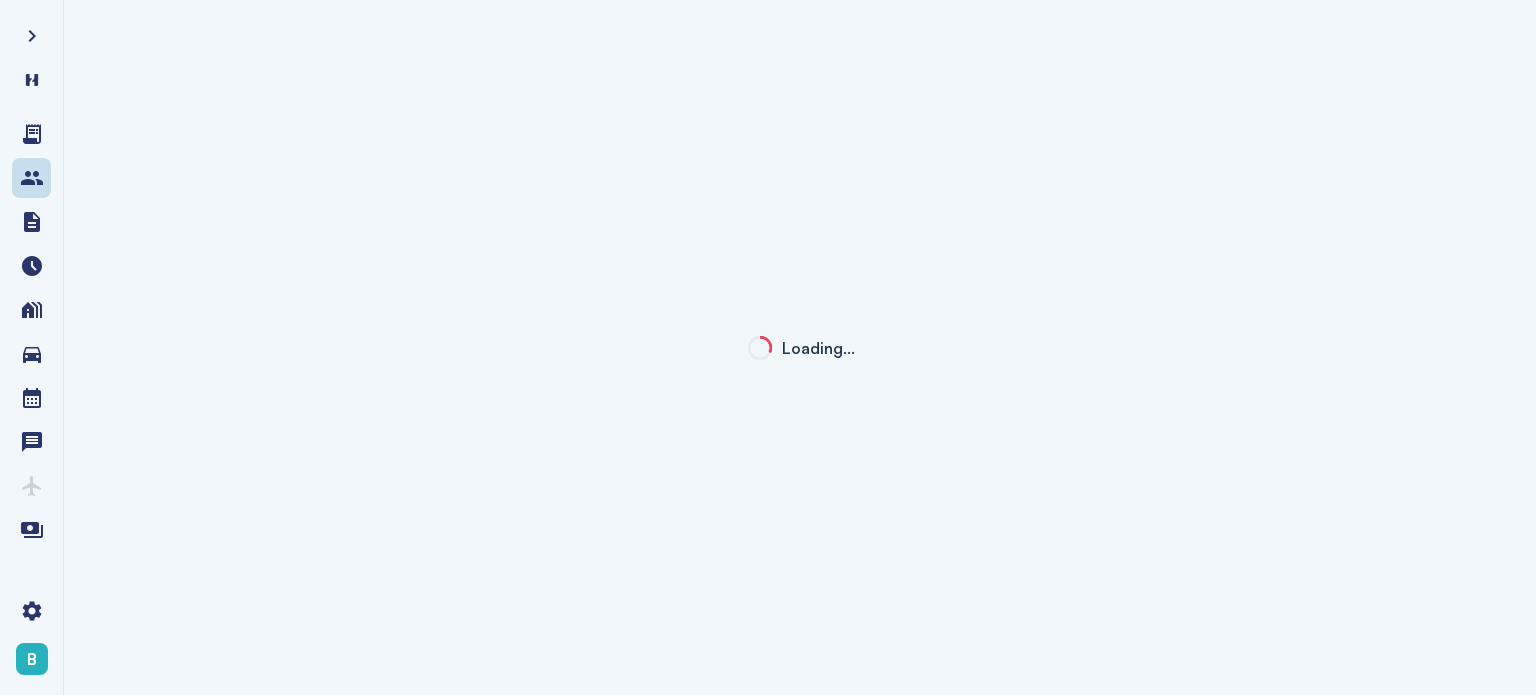 click on "Loading…" 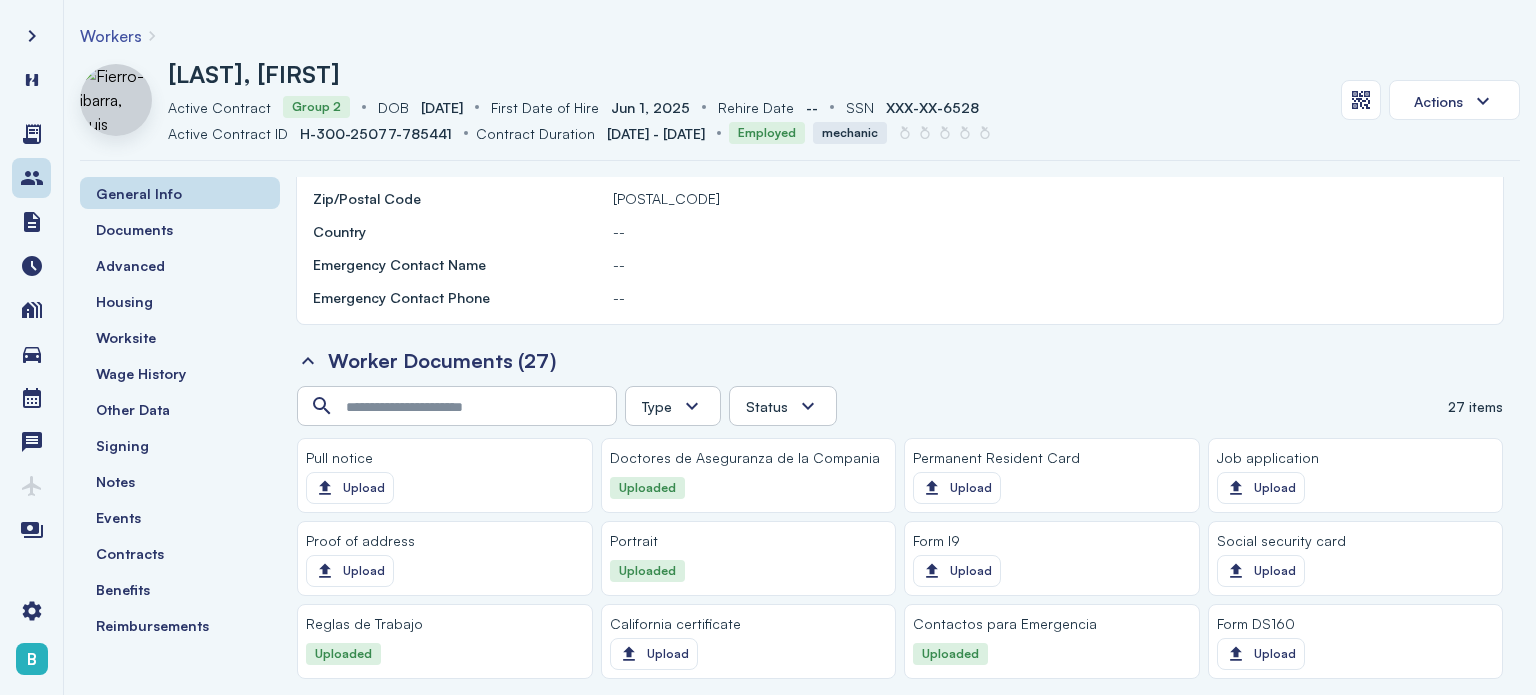 scroll, scrollTop: 1428, scrollLeft: 0, axis: vertical 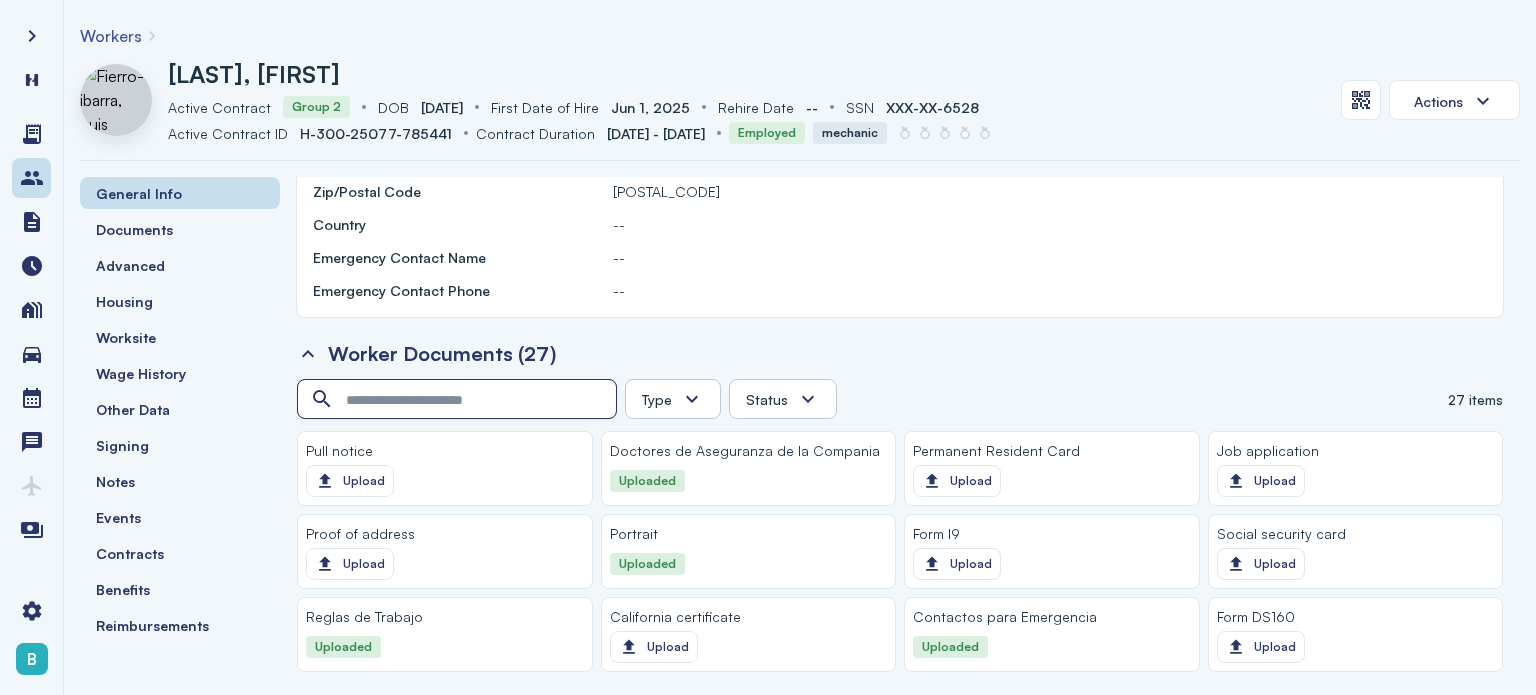 click at bounding box center [459, 400] 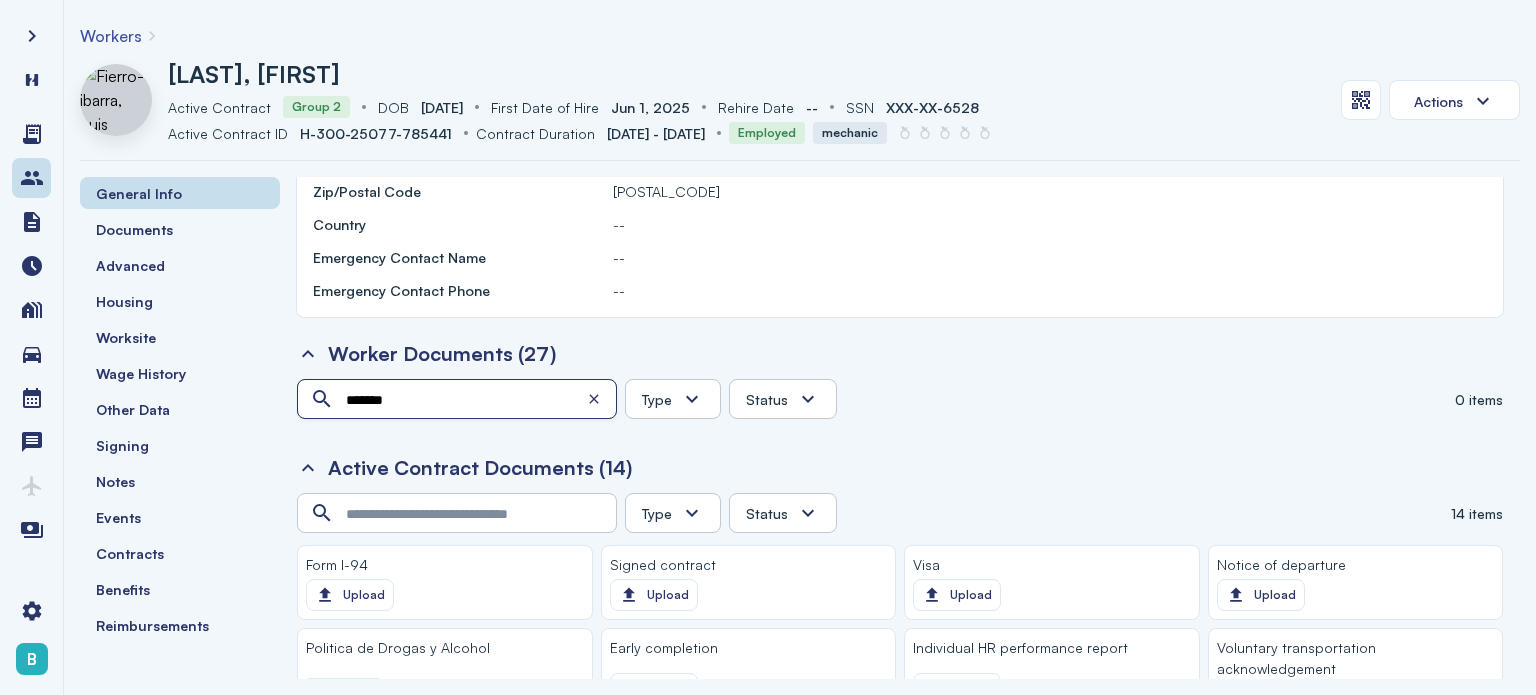 type on "*******" 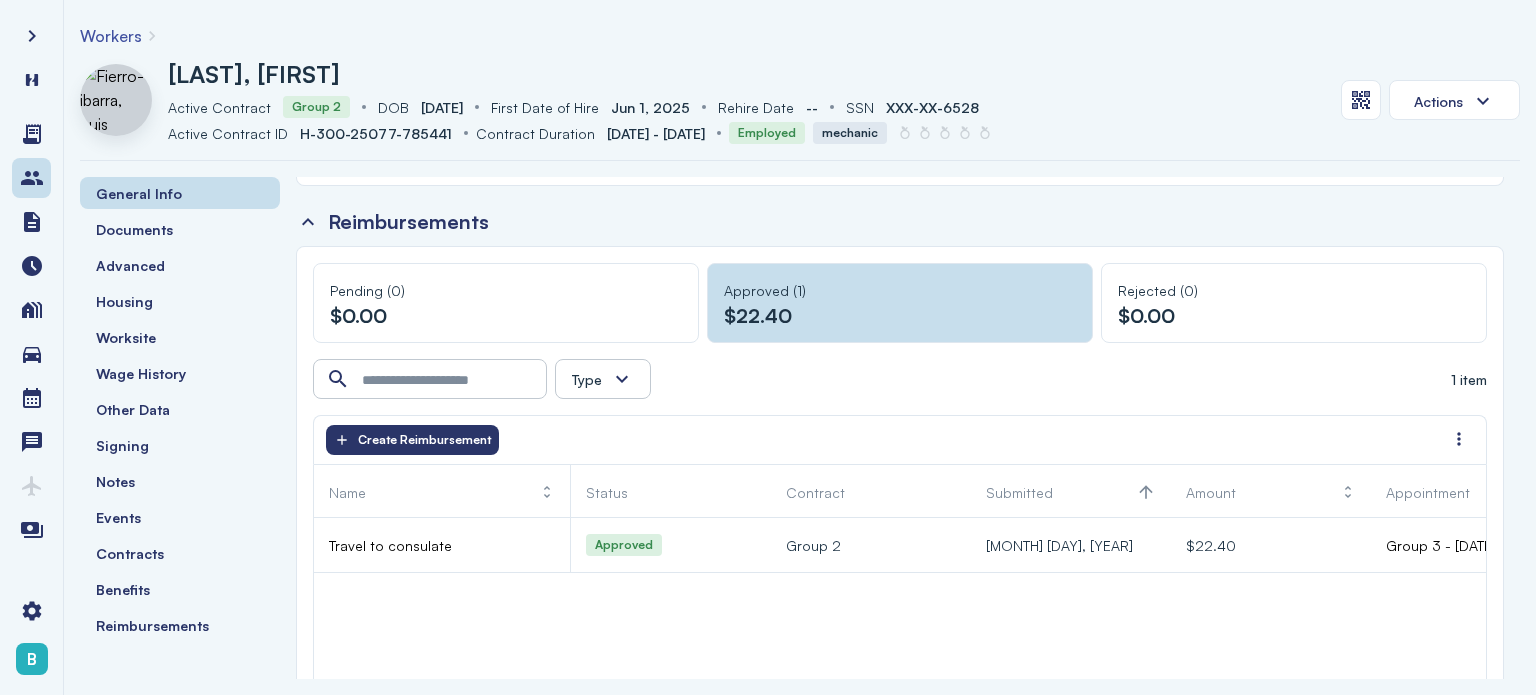 scroll, scrollTop: 2632, scrollLeft: 0, axis: vertical 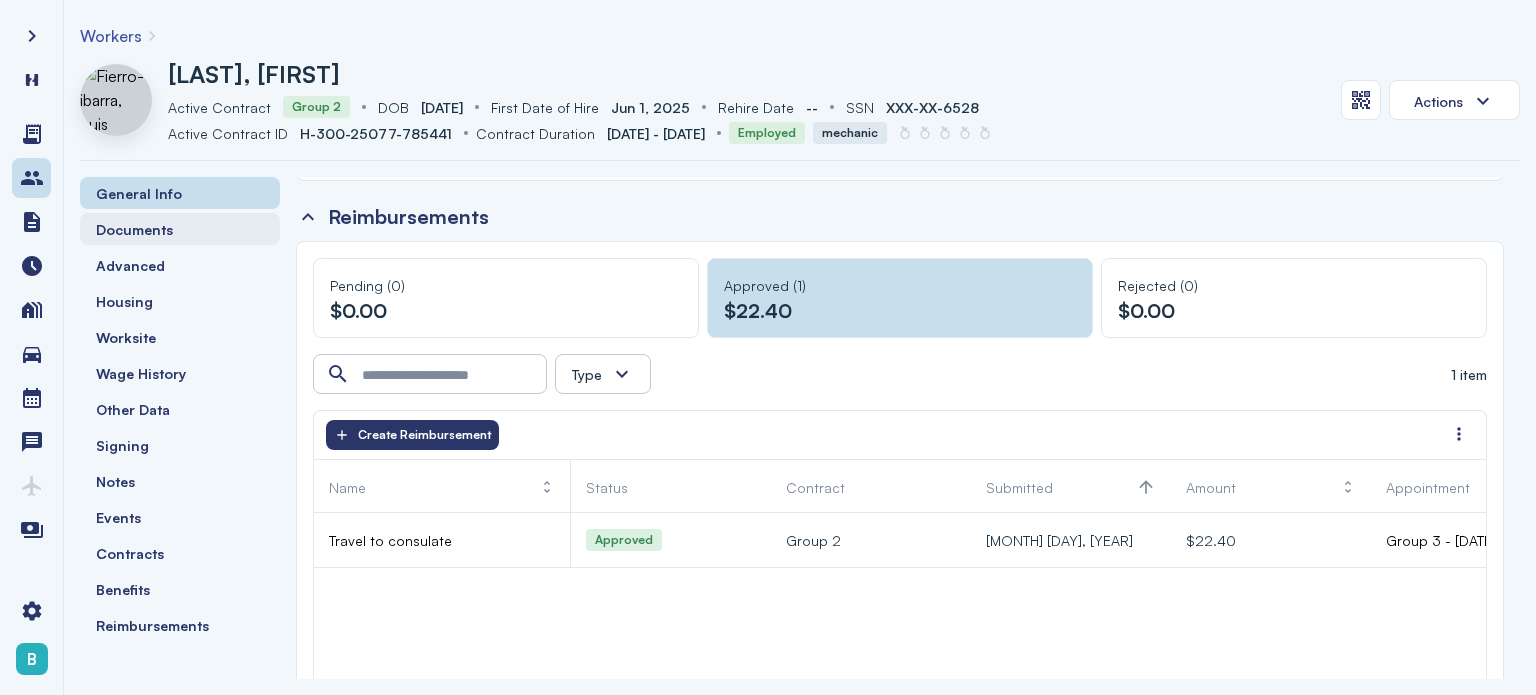 click on "Documents" at bounding box center (180, 229) 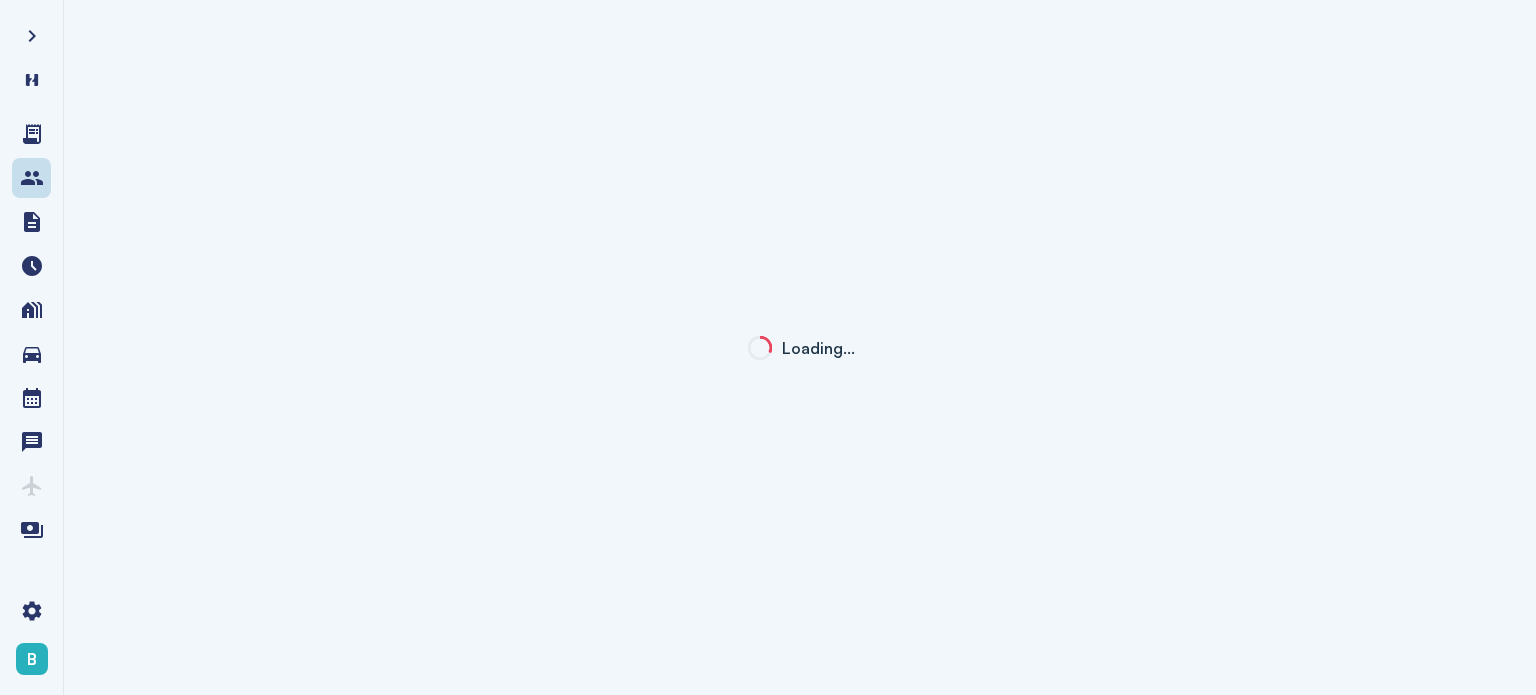 click on "Loading…" 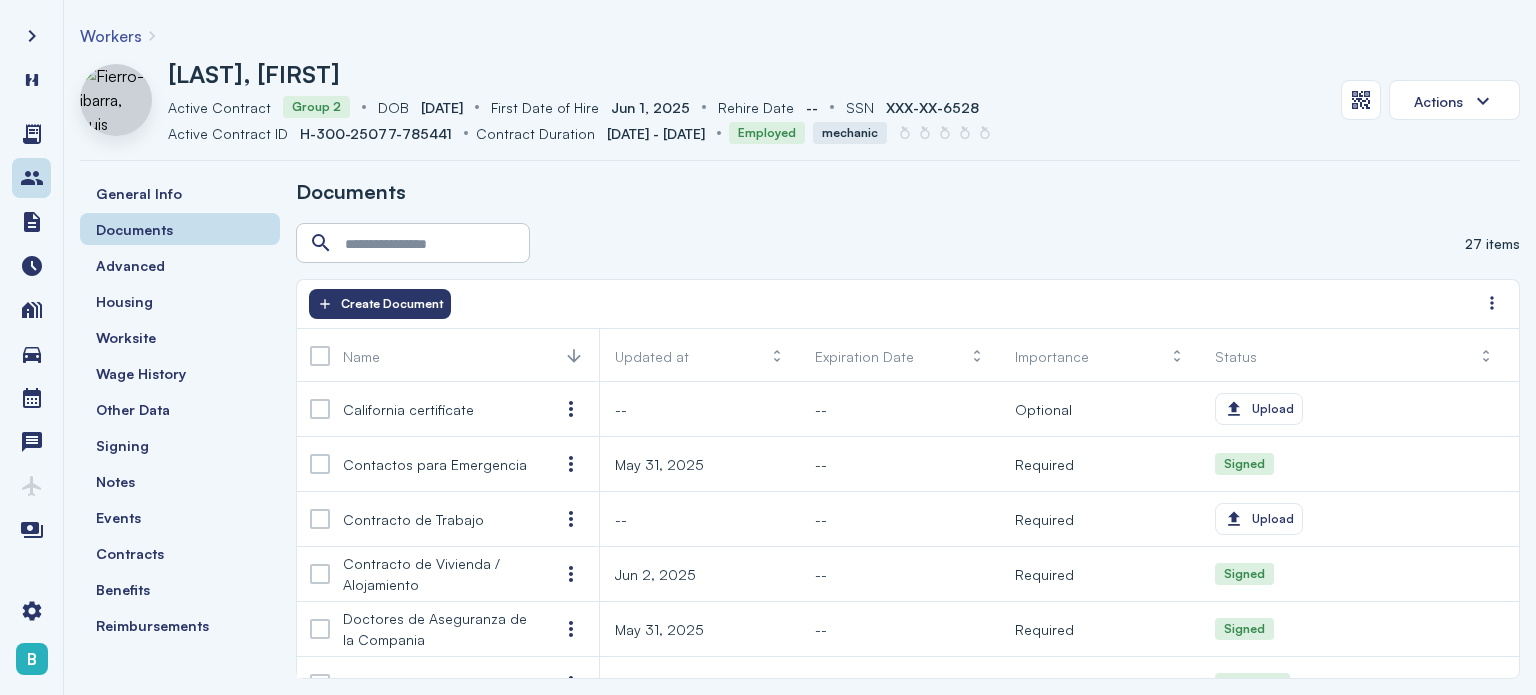click on "Workers" at bounding box center (111, 36) 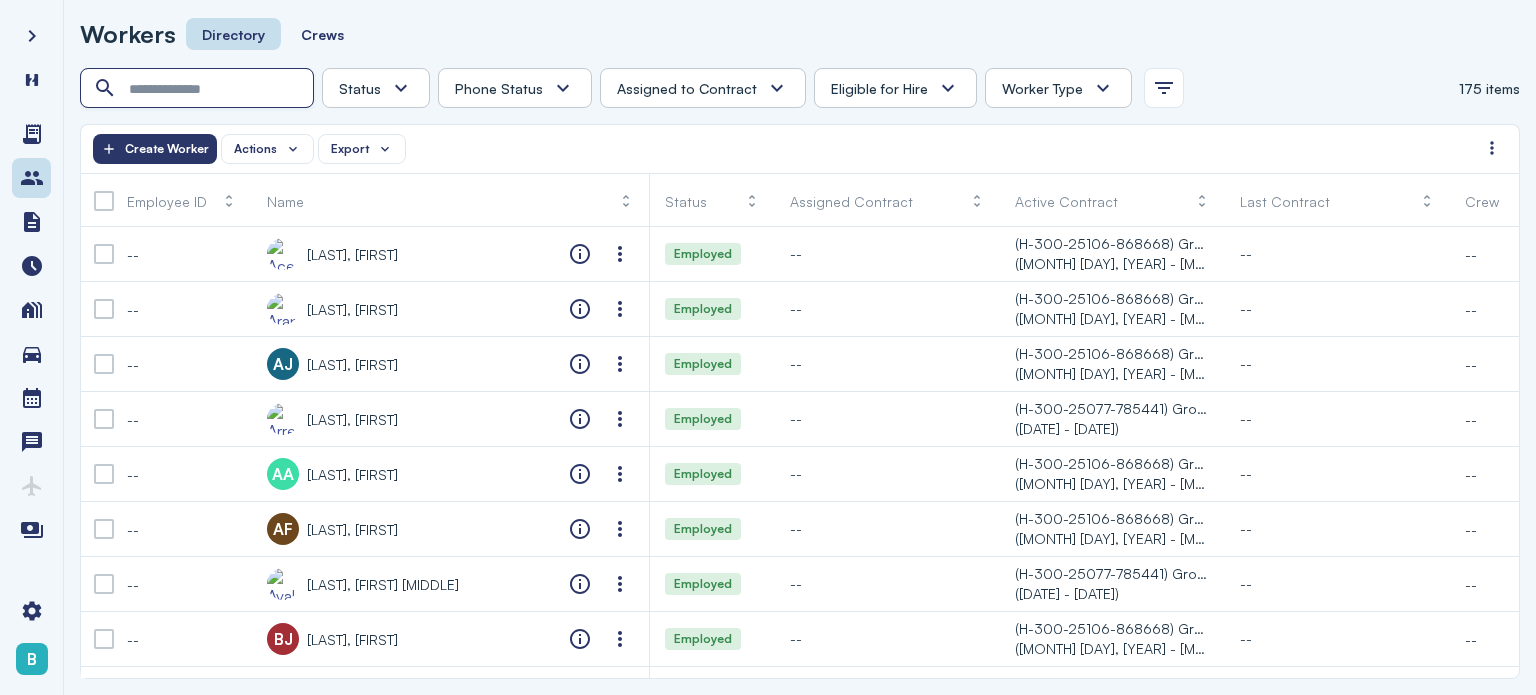 click at bounding box center (199, 89) 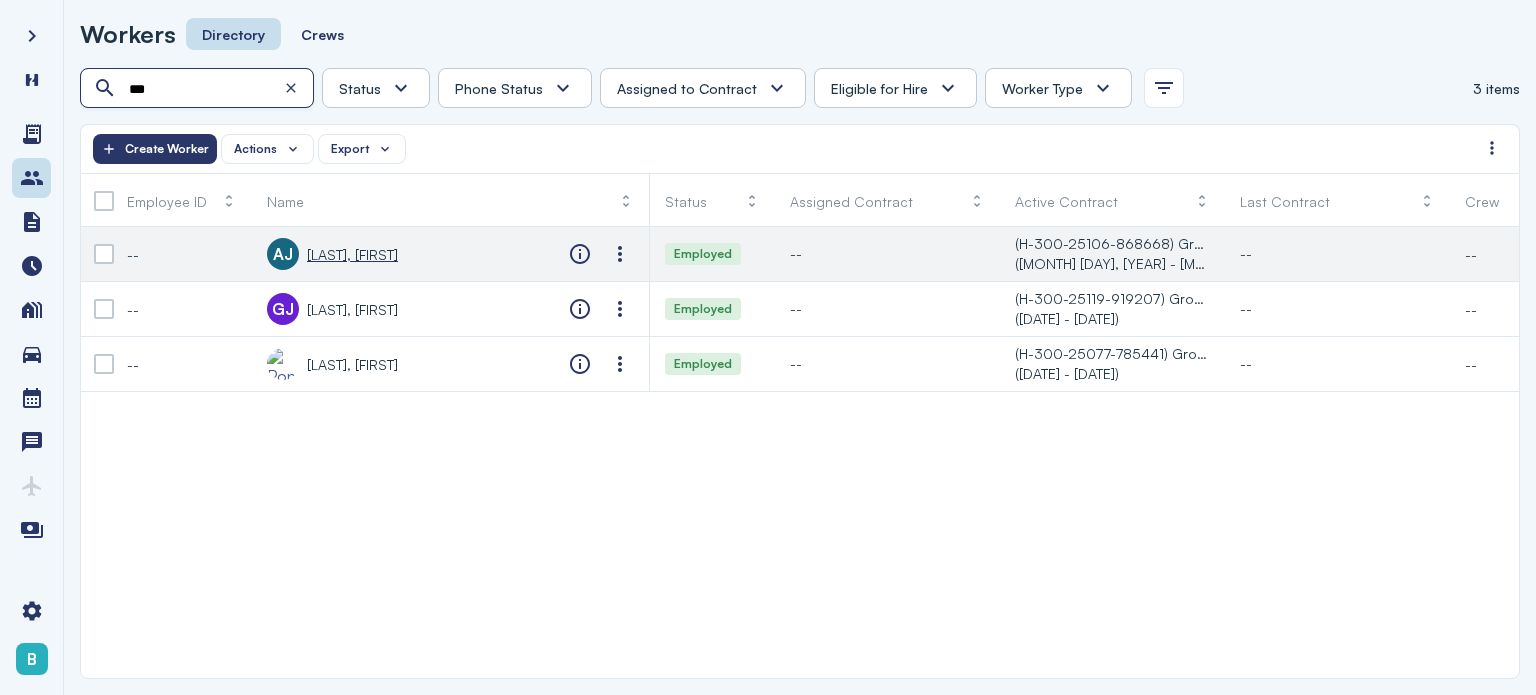 type on "***" 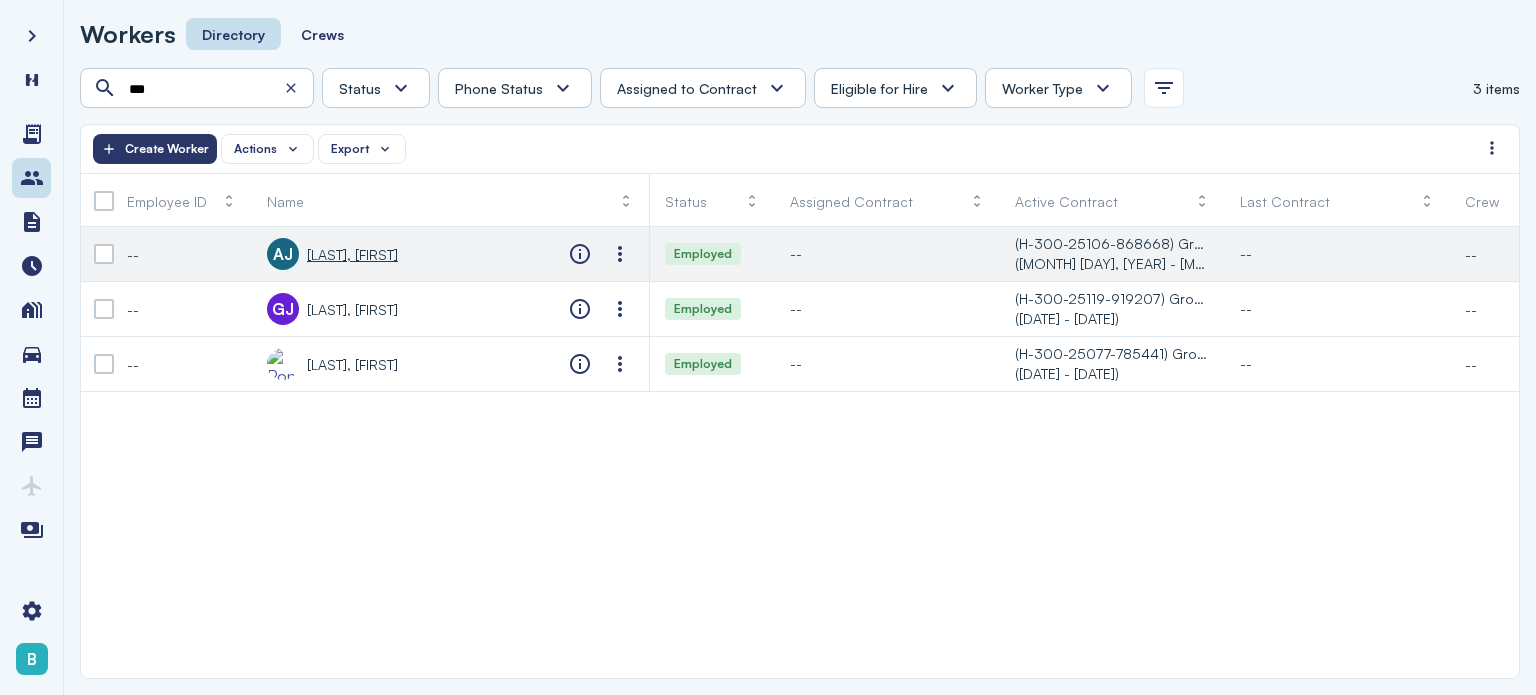click on "[LAST], [FIRST]" at bounding box center [352, 254] 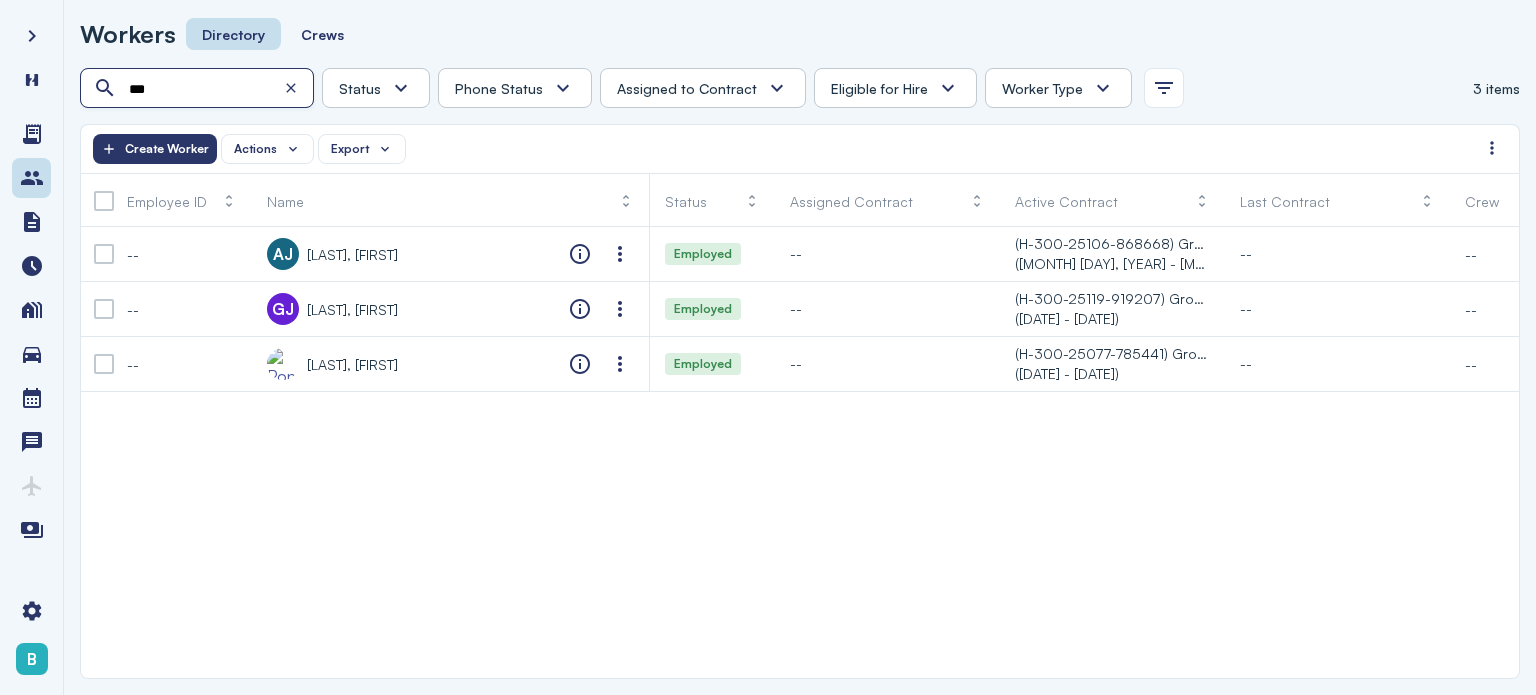 click on "***" at bounding box center [199, 89] 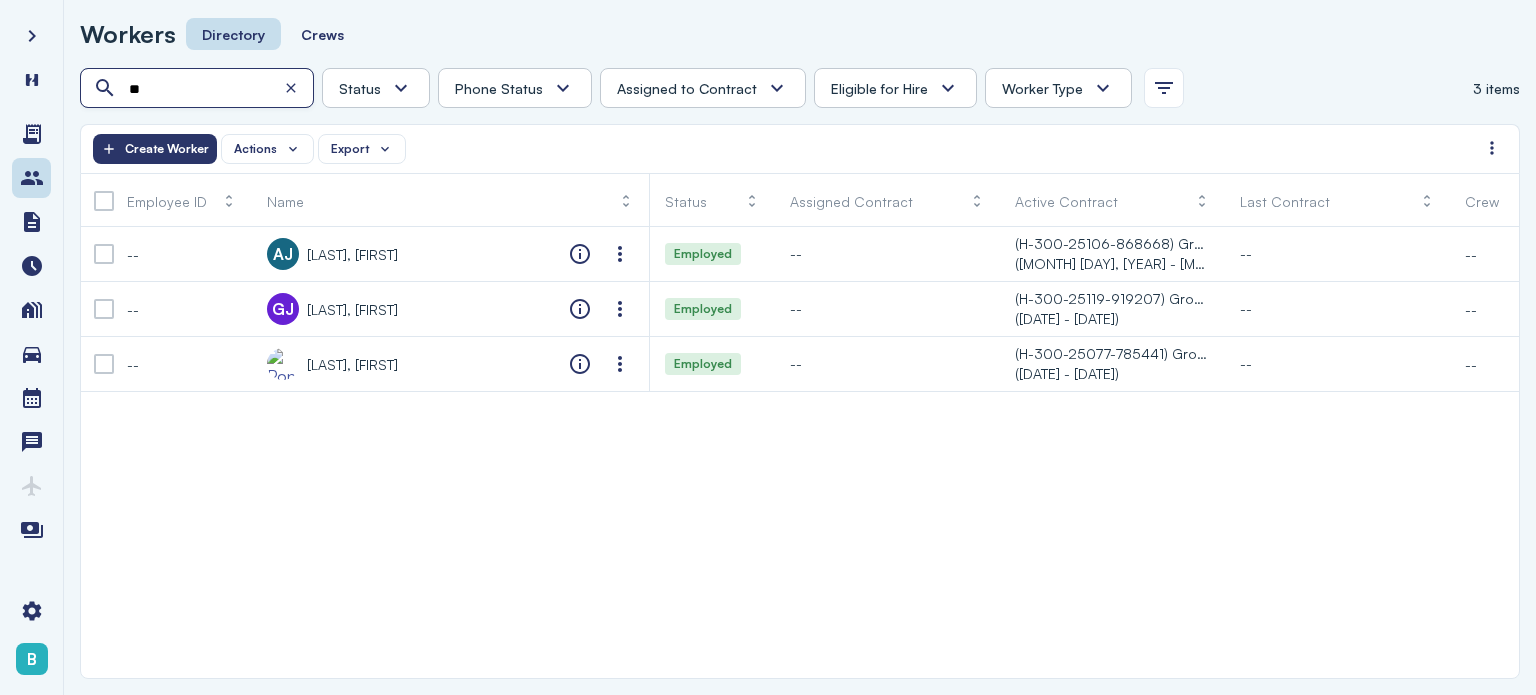 type on "*" 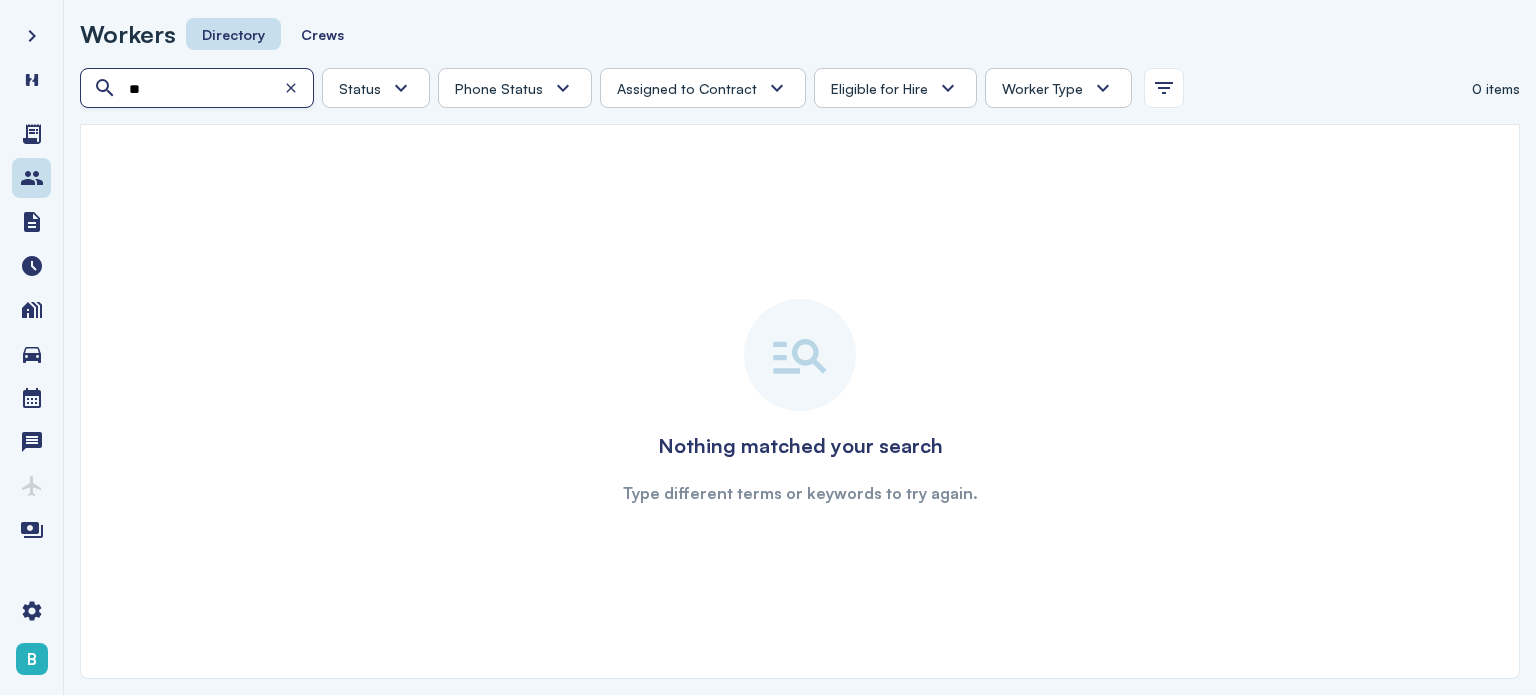 click on "**" at bounding box center (199, 89) 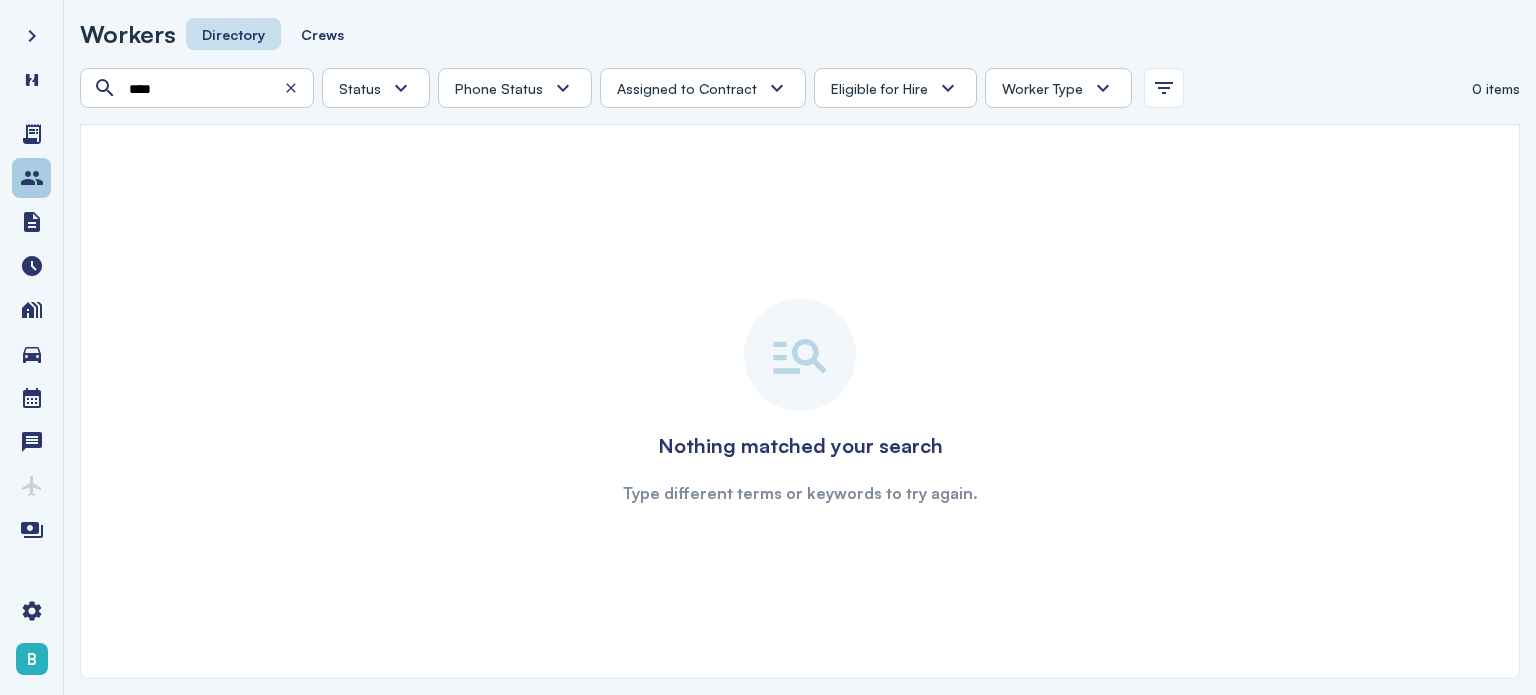 click at bounding box center [32, 178] 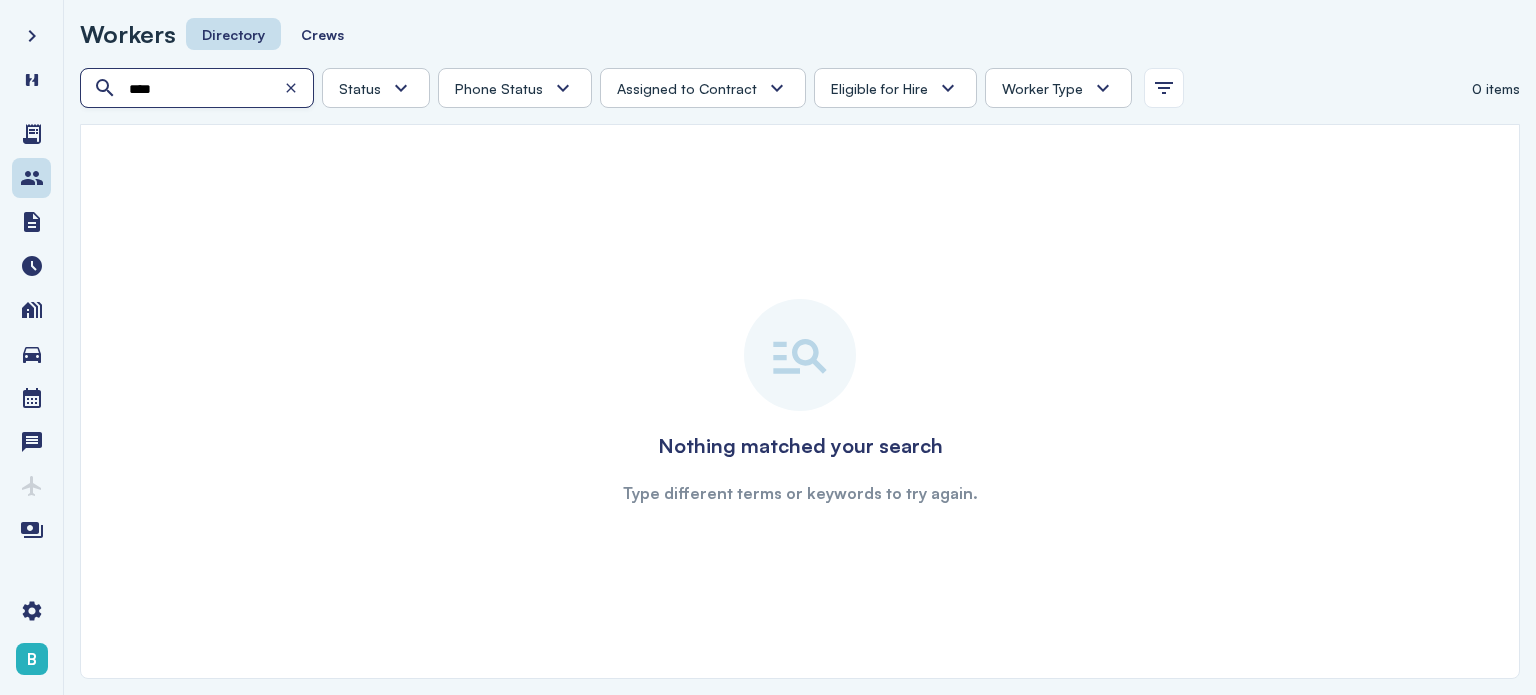 click on "****" at bounding box center (199, 89) 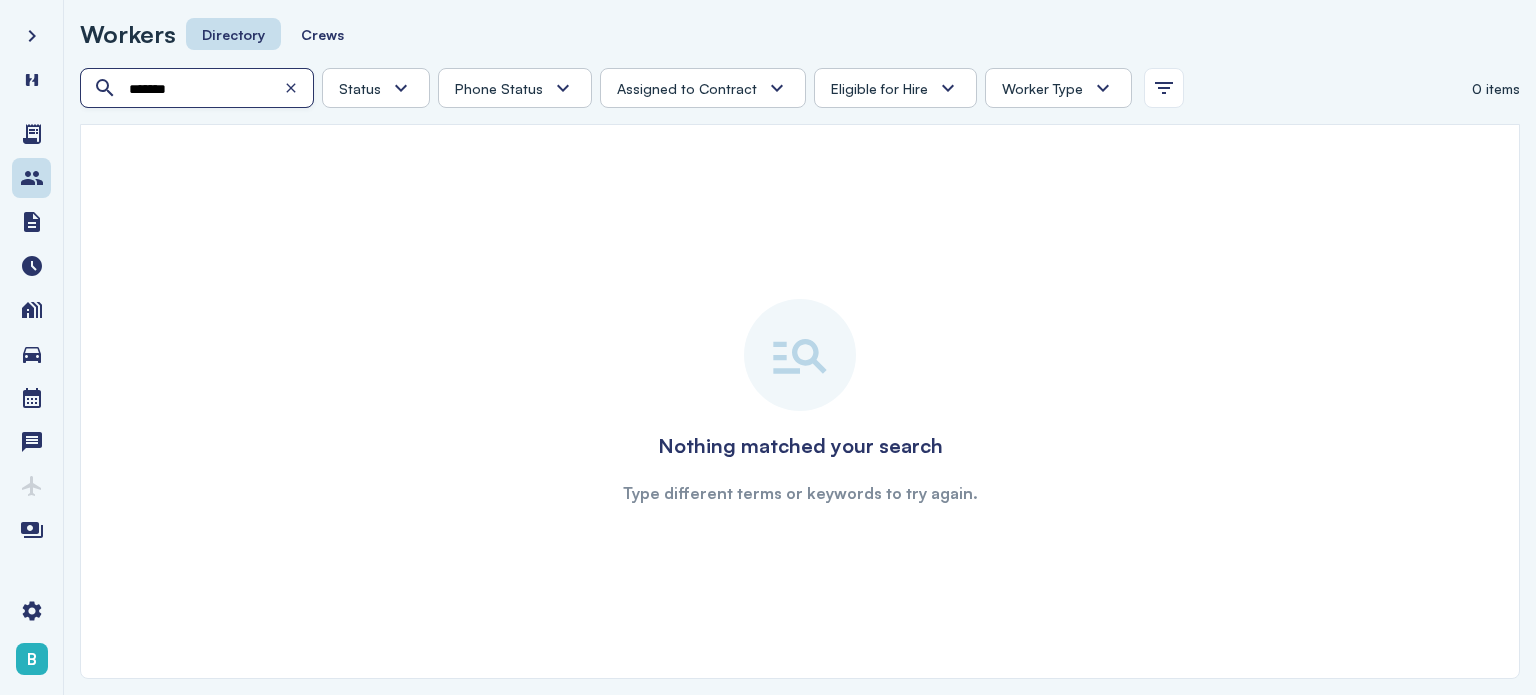 type on "*******" 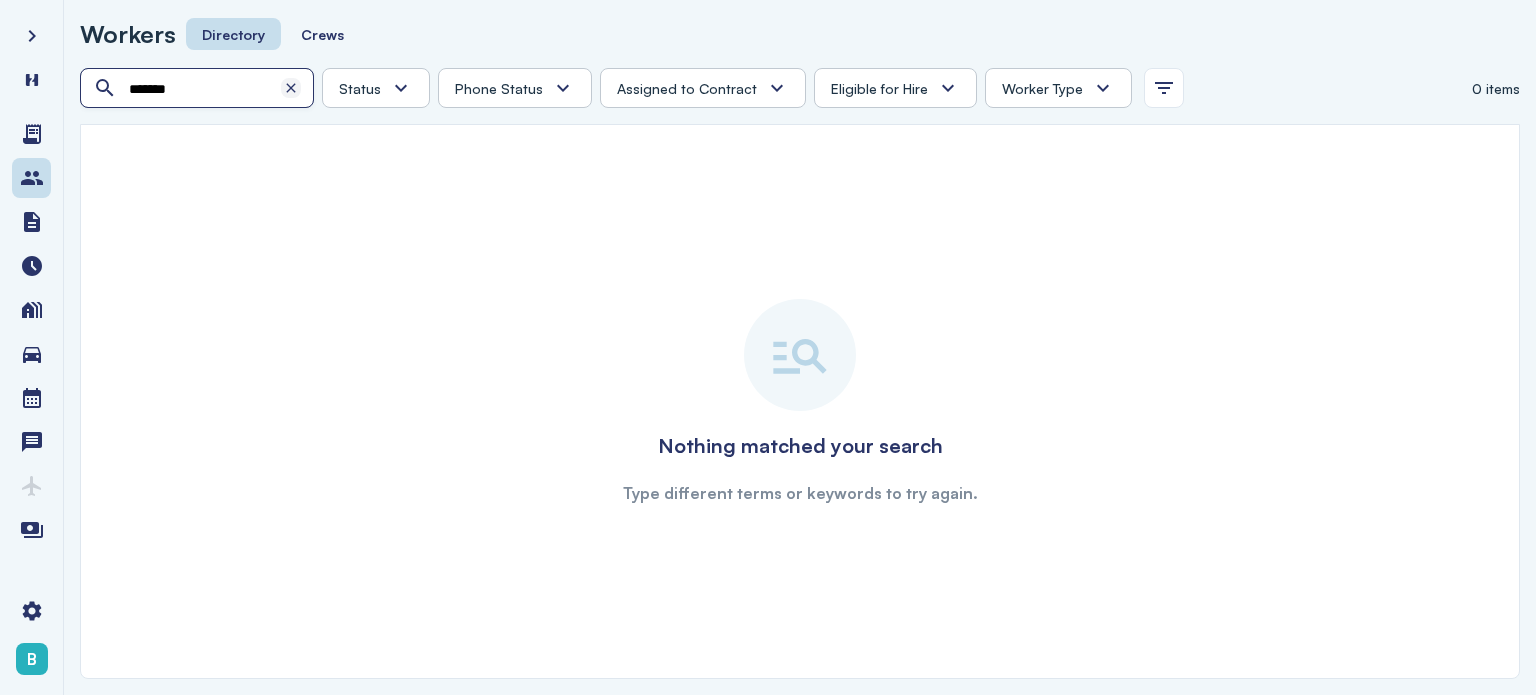 click at bounding box center (291, 88) 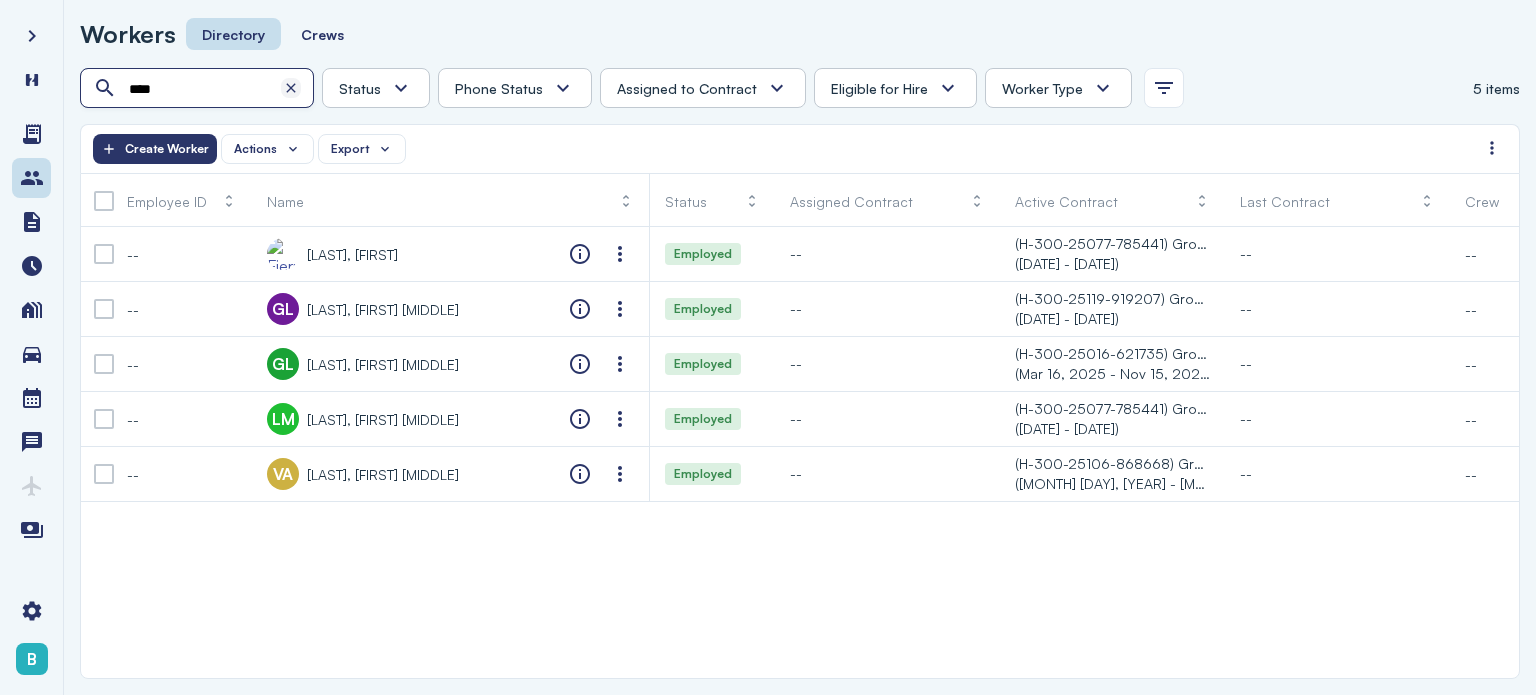 click at bounding box center (291, 88) 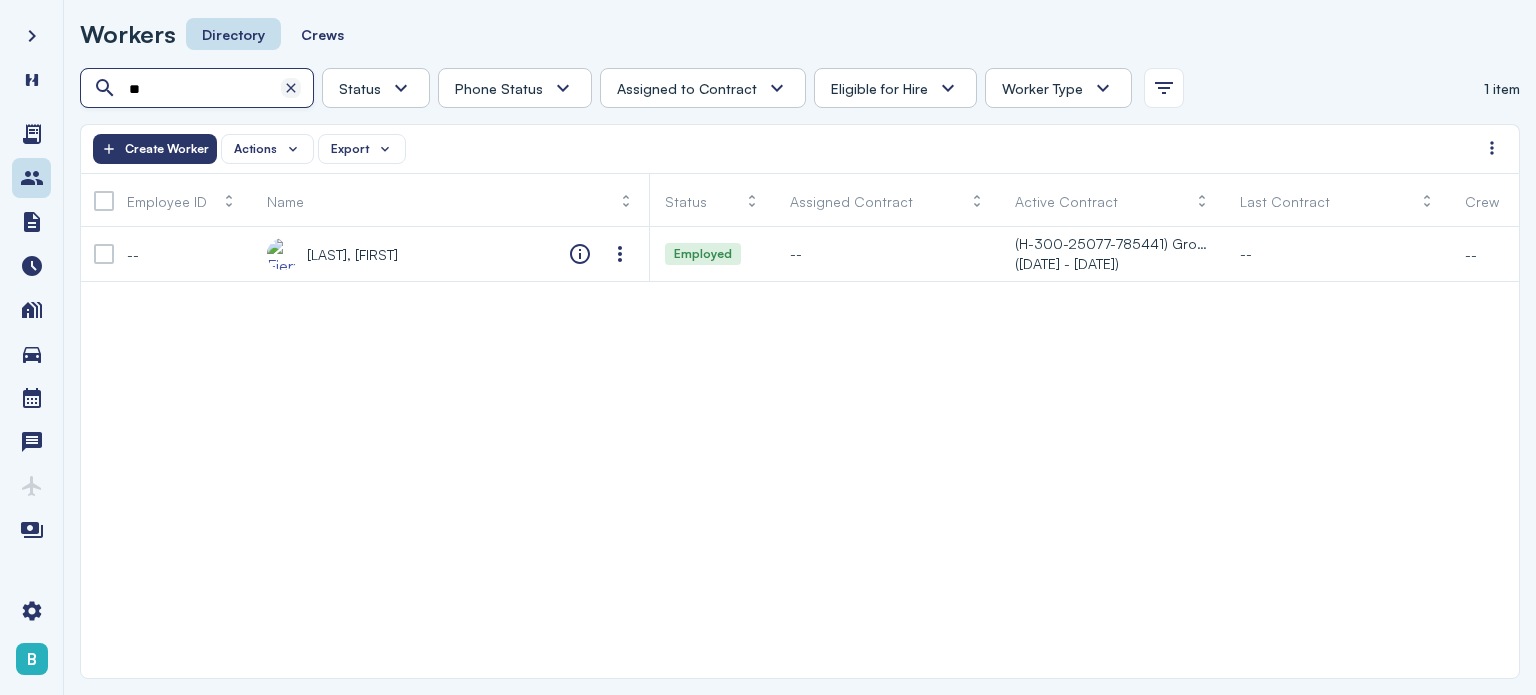 type on "**" 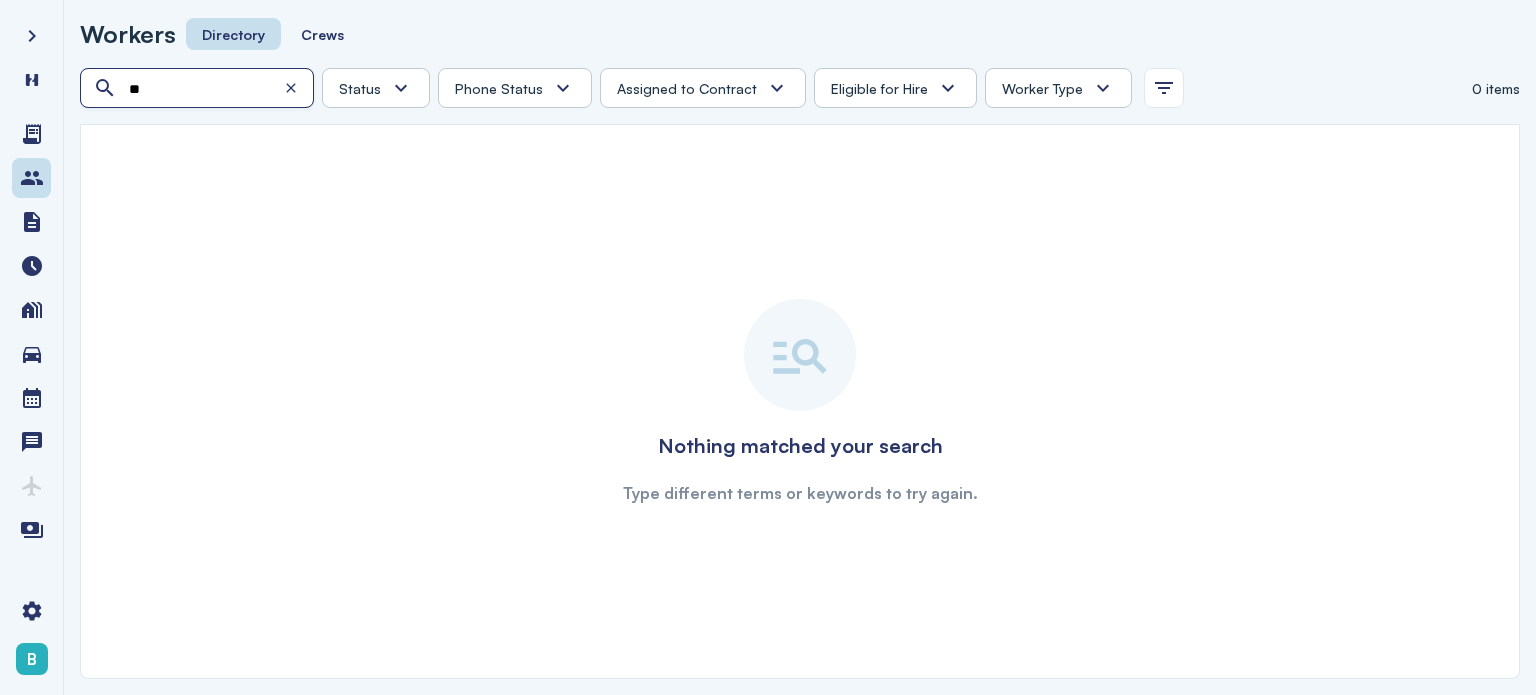 type on "*" 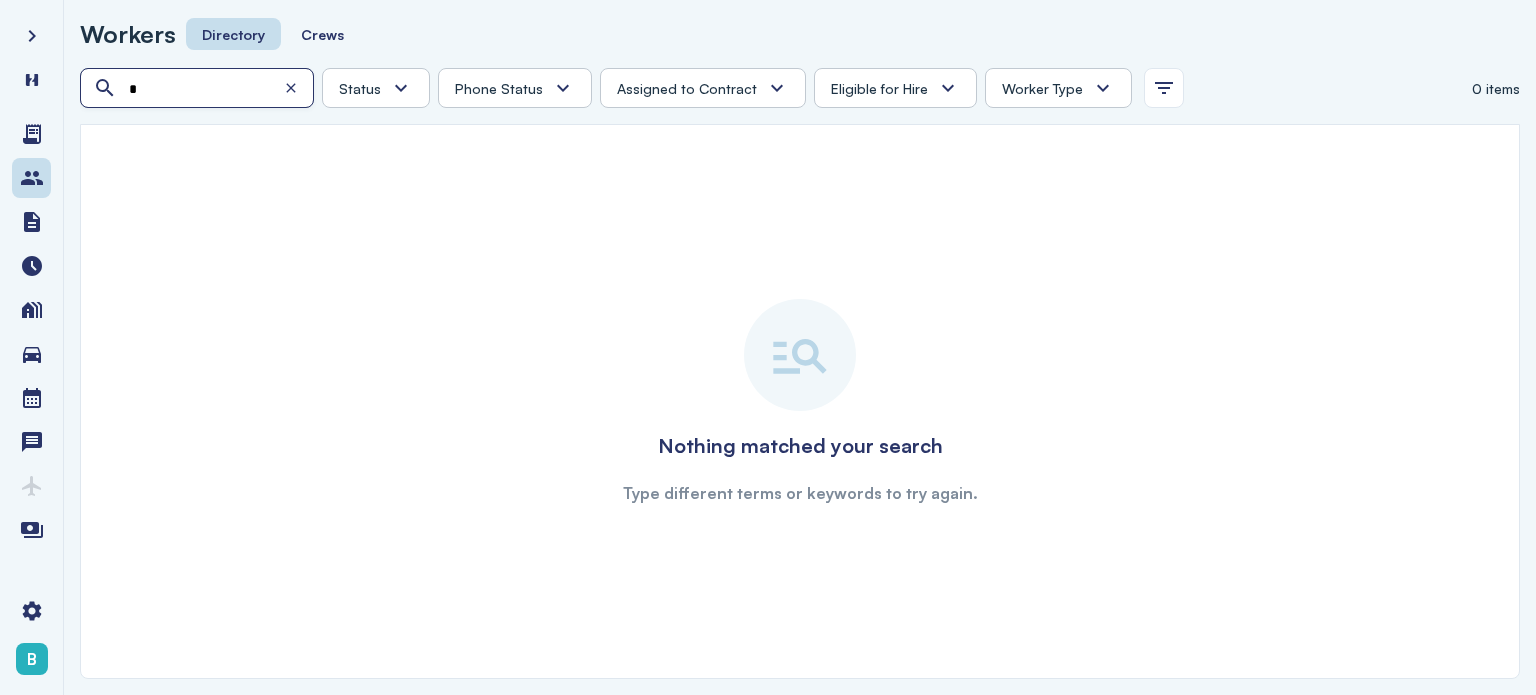 type 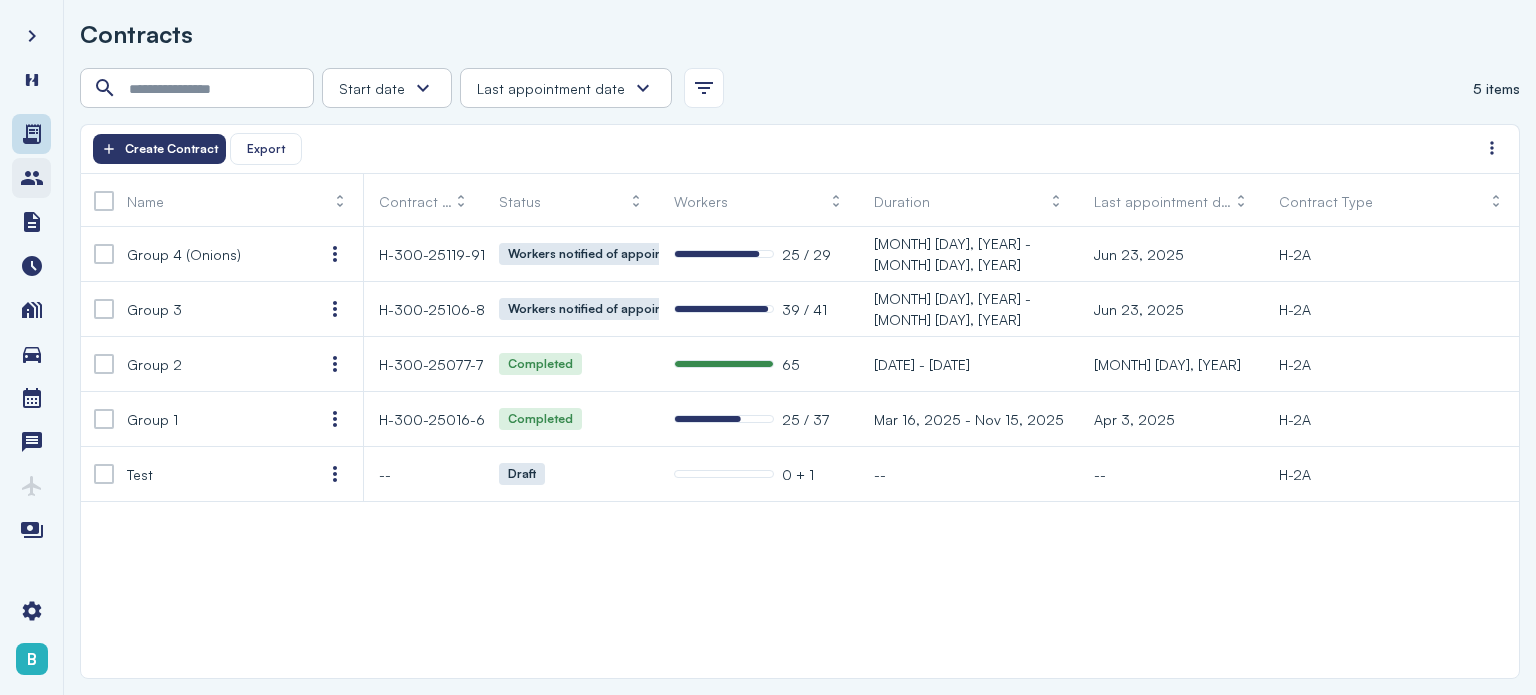 click at bounding box center [32, 178] 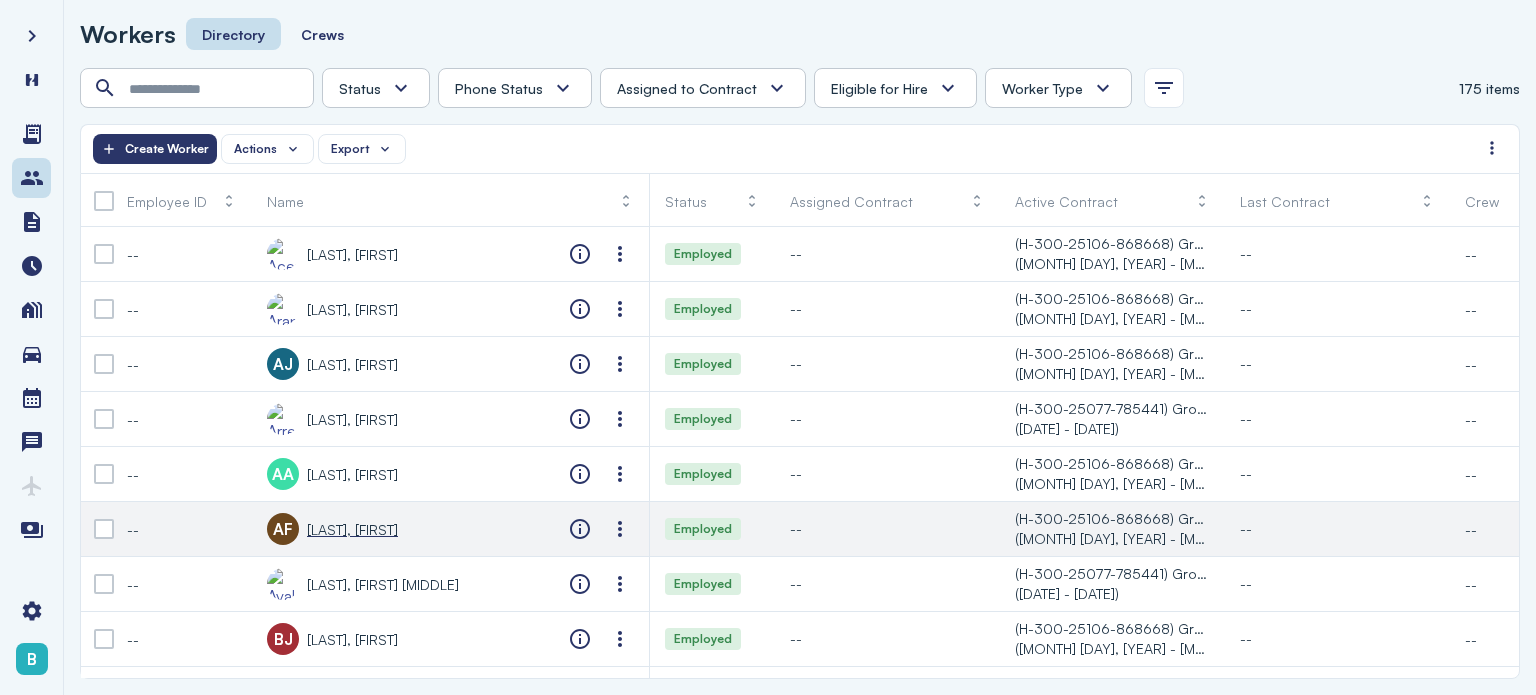 click on "[LAST], [FIRST]" at bounding box center (352, 529) 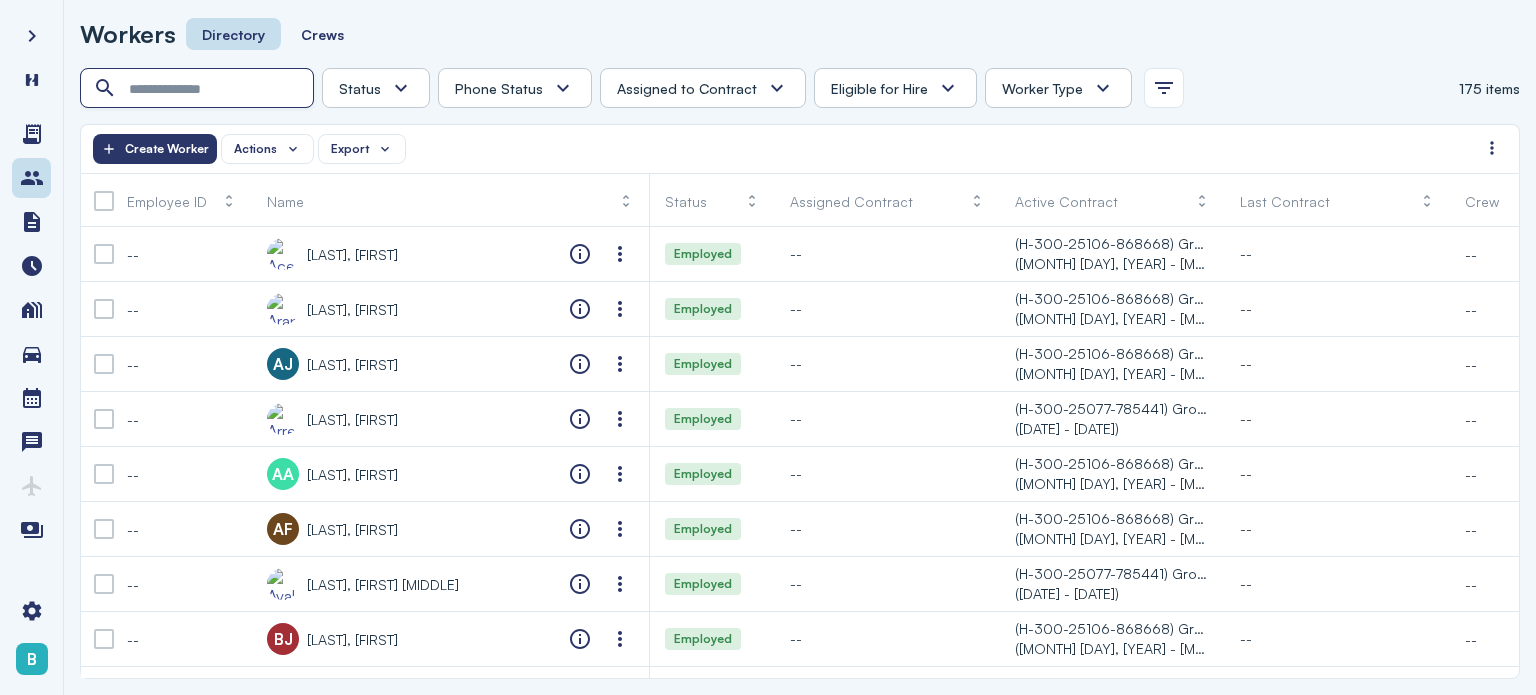 click at bounding box center (199, 89) 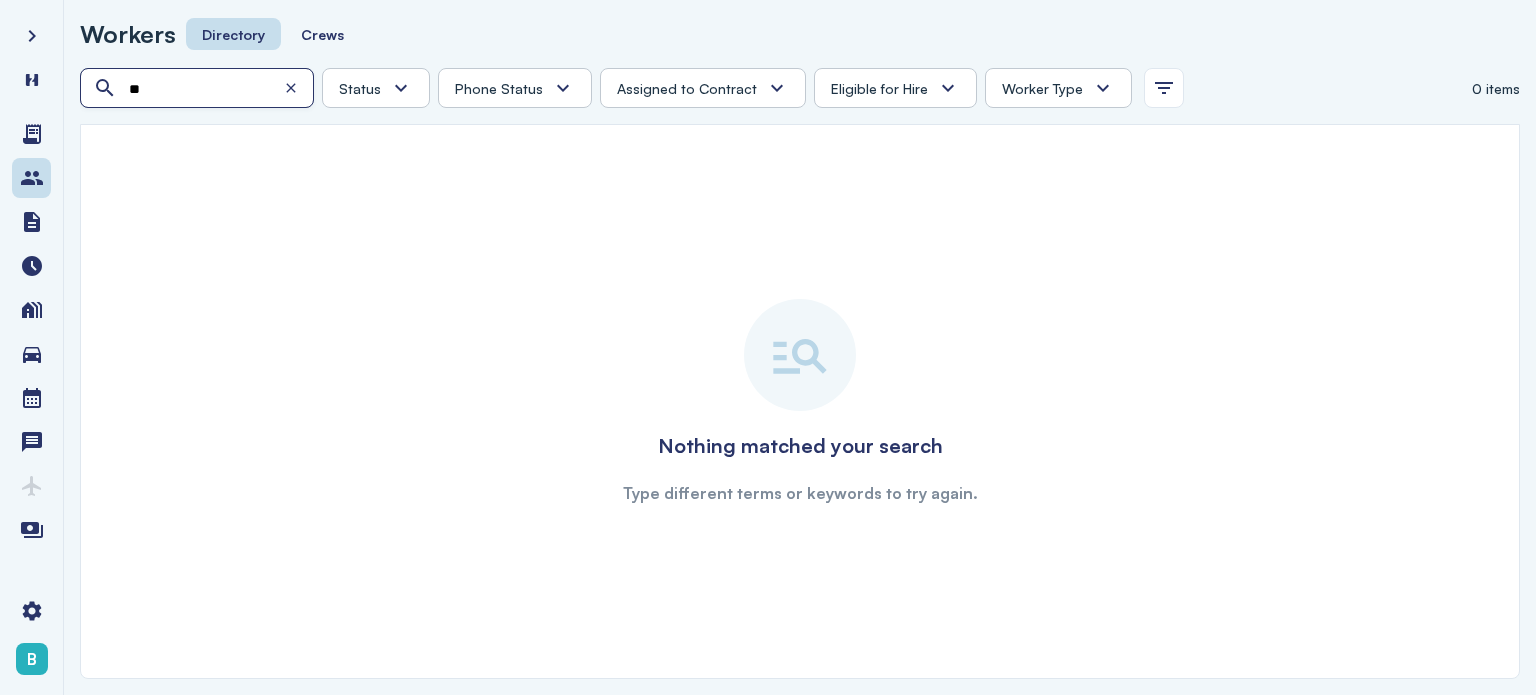type on "*" 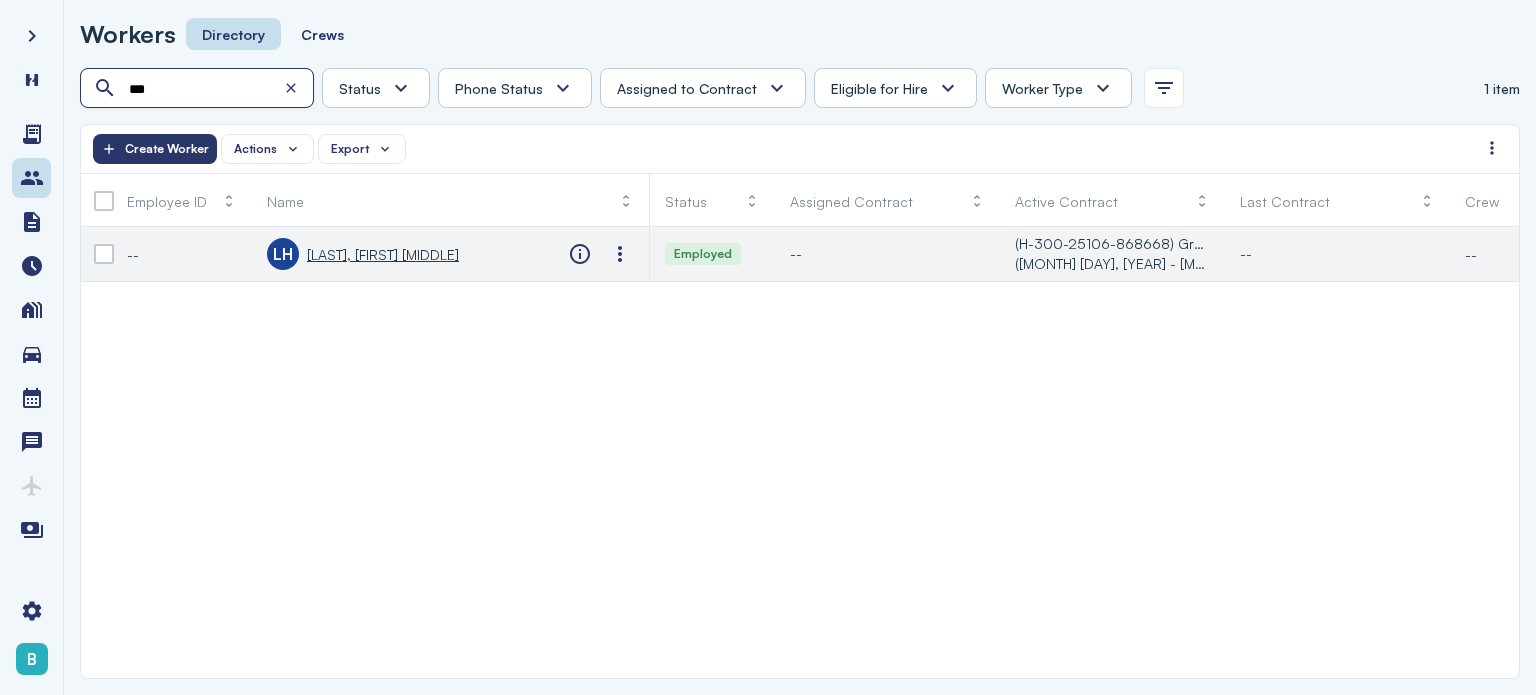 type on "***" 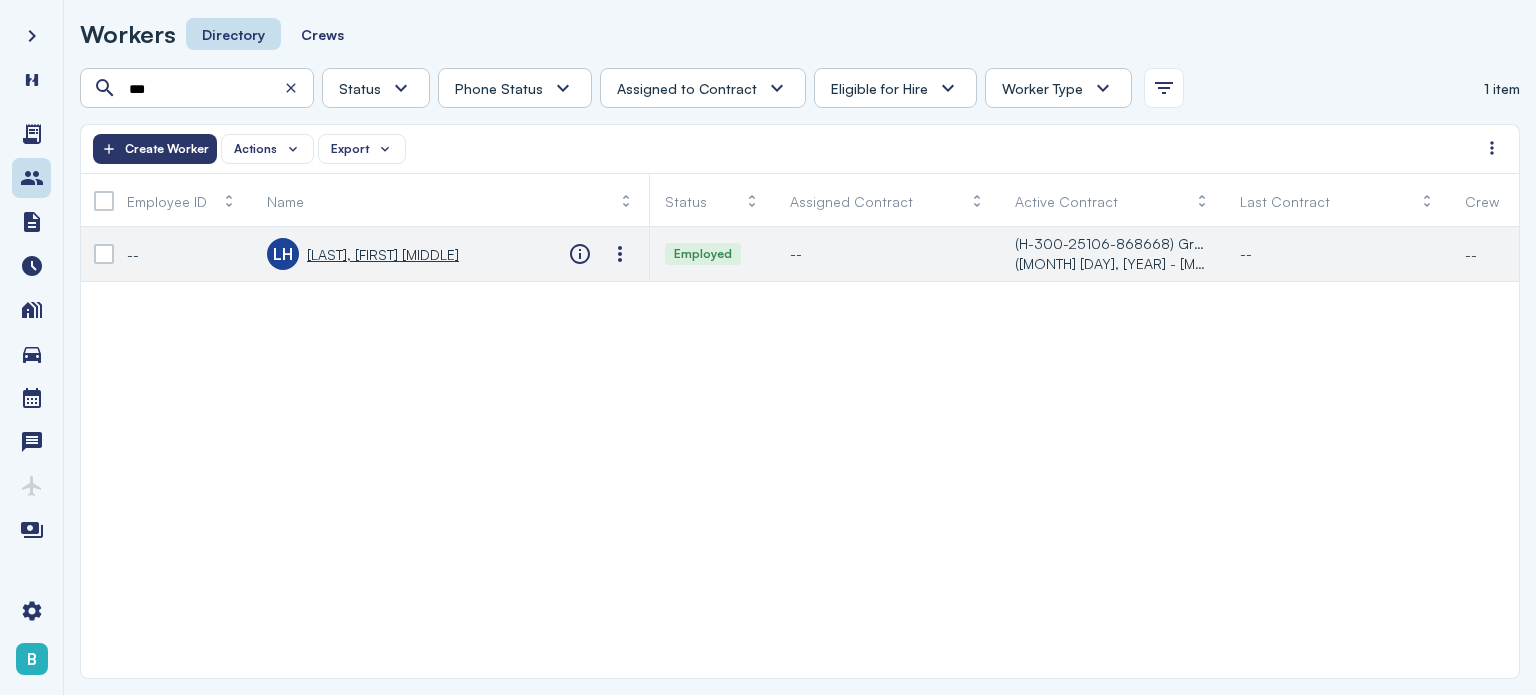 click on "[LAST], [FIRST] [MIDDLE]" at bounding box center (383, 254) 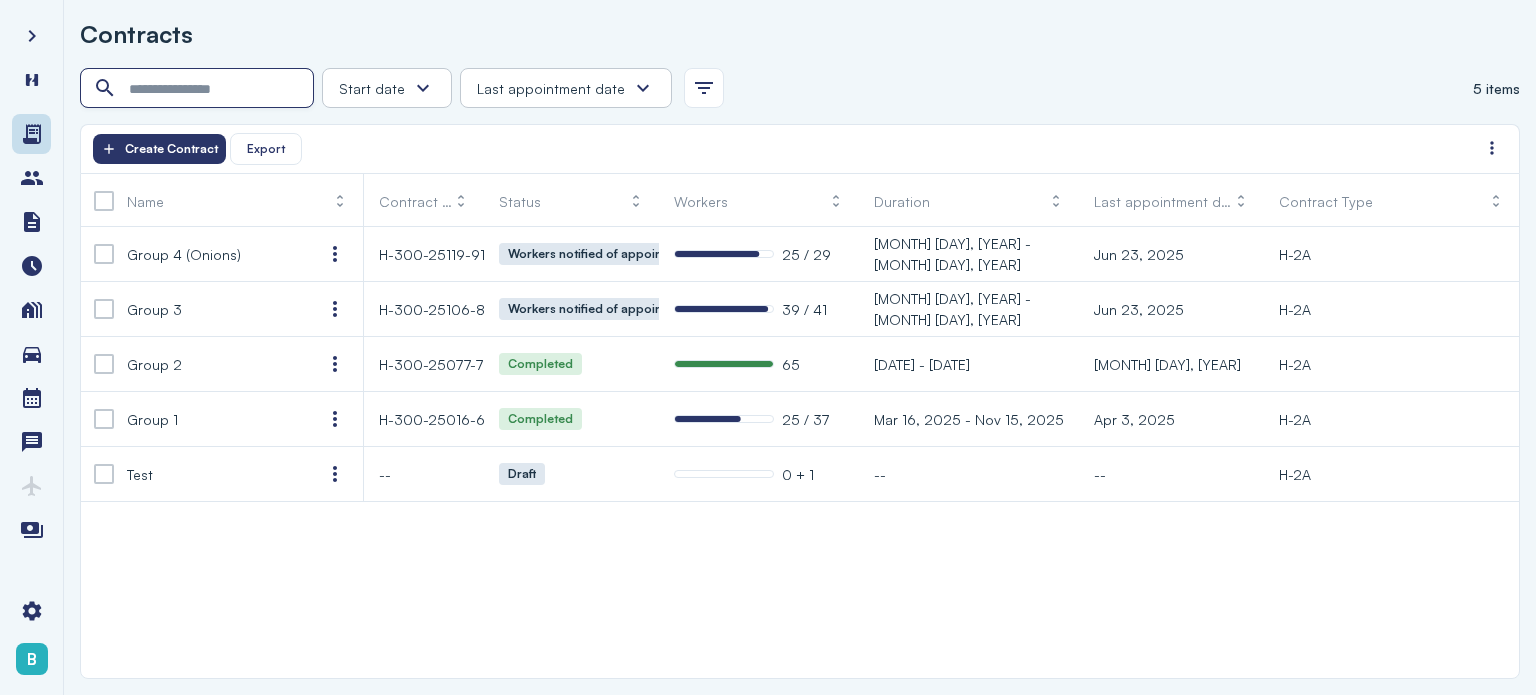 click at bounding box center (199, 89) 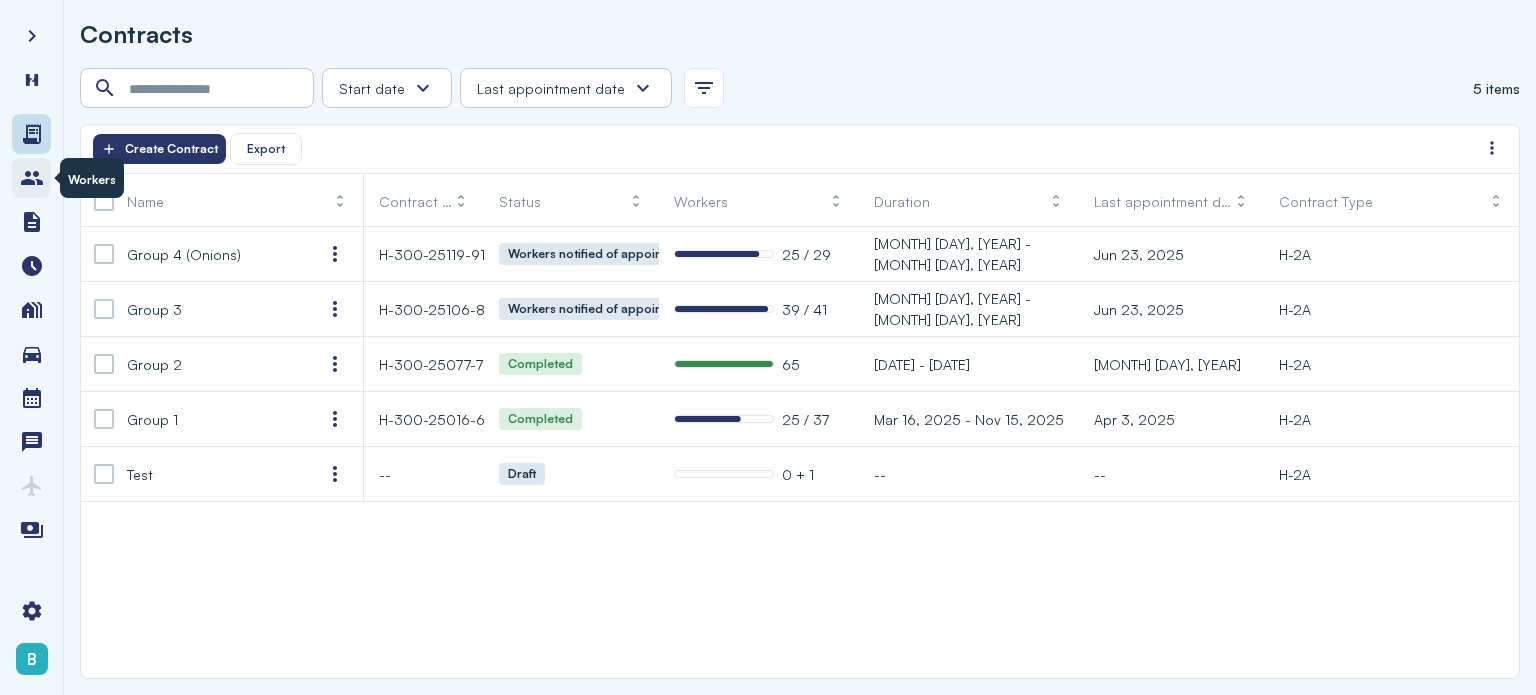 click at bounding box center [32, 178] 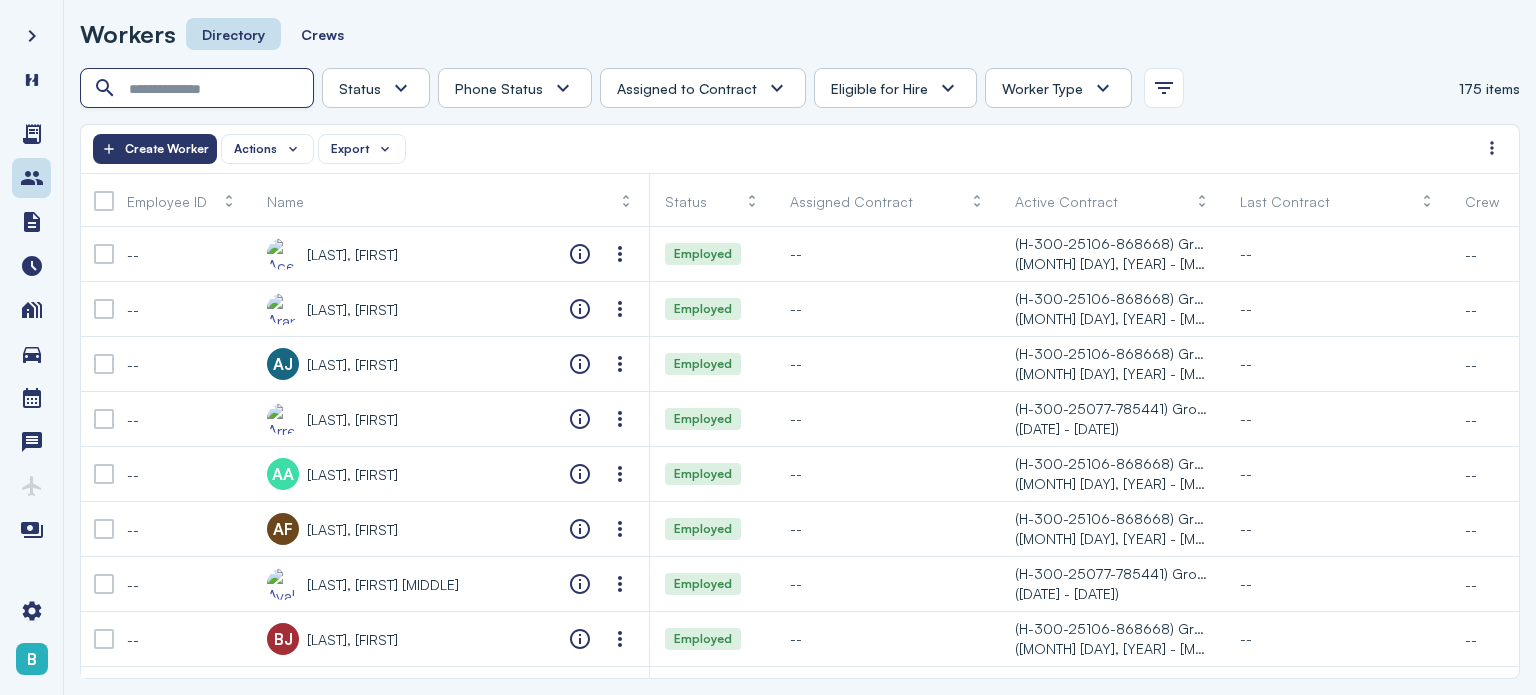 click at bounding box center [199, 89] 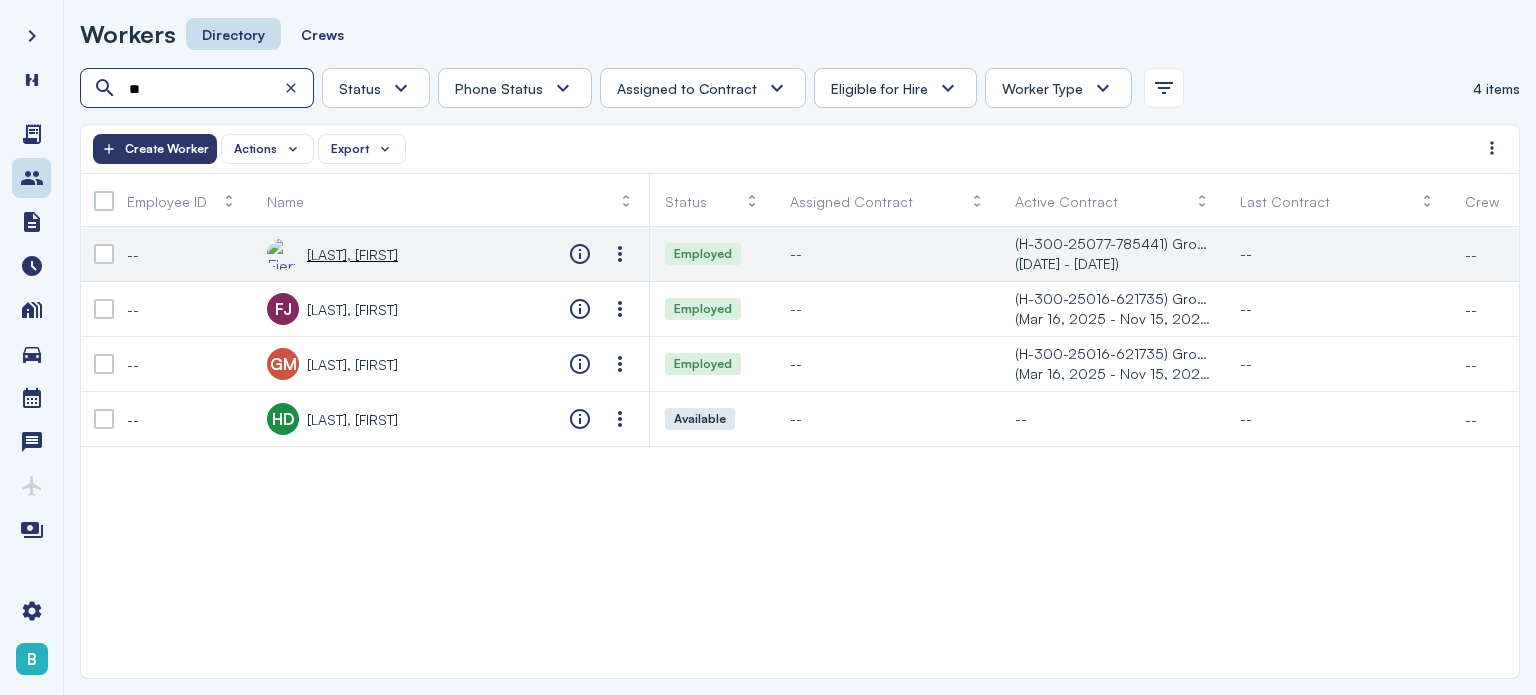 type on "*" 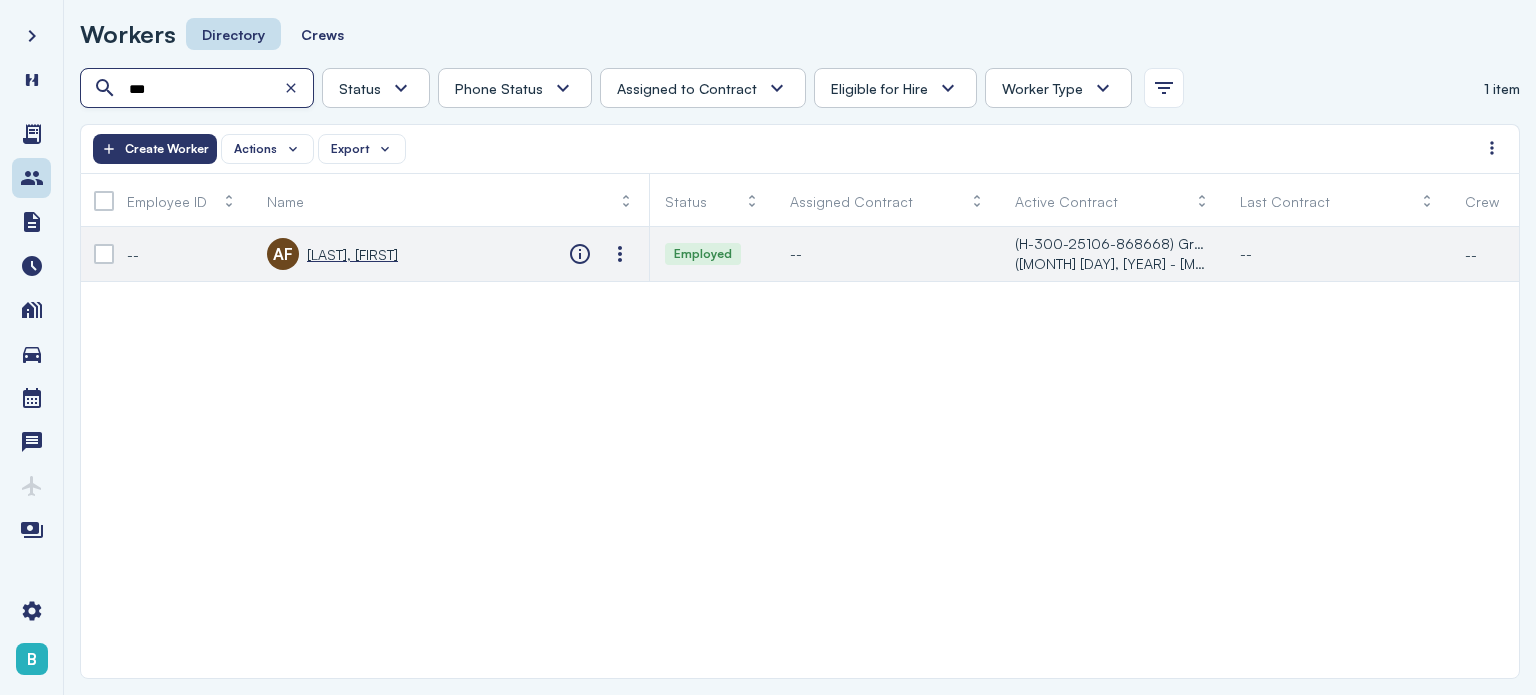 type on "***" 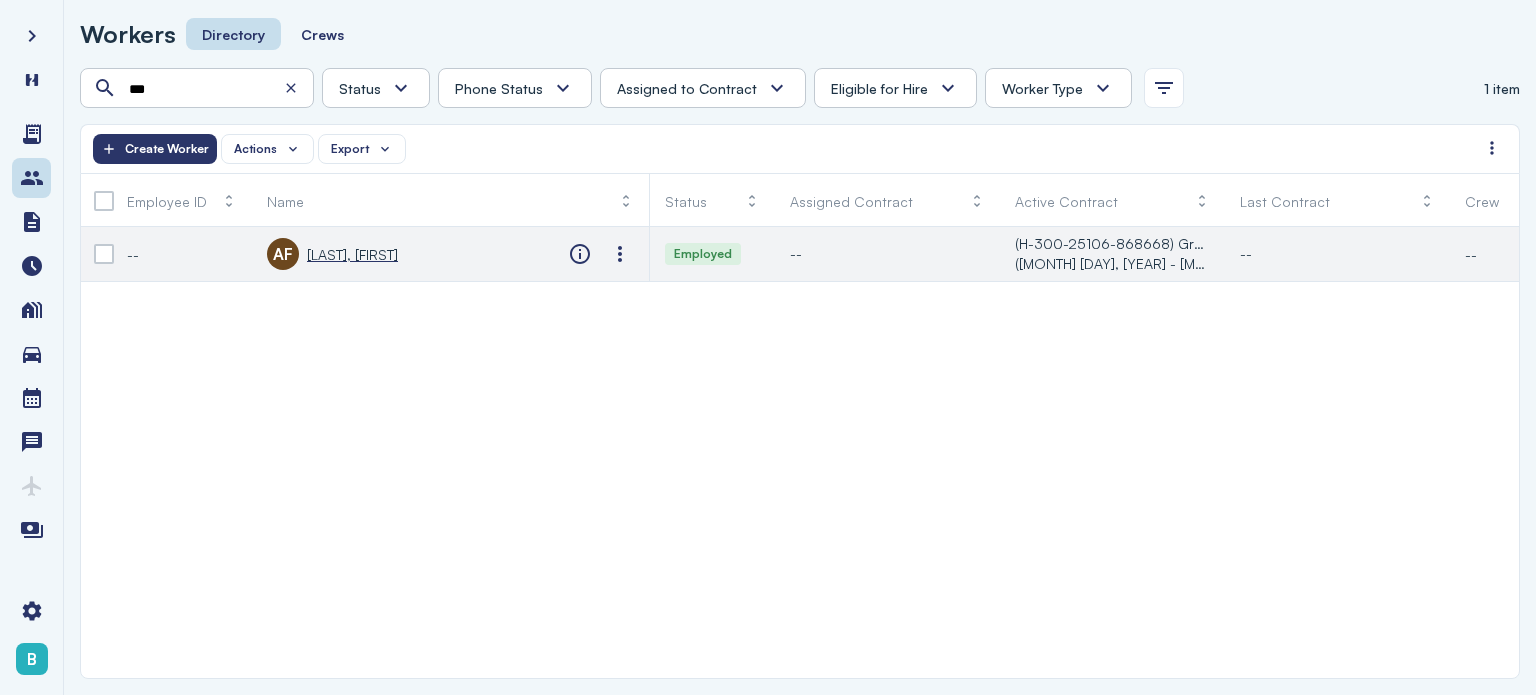 click on "[LAST], [FIRST]" at bounding box center (352, 254) 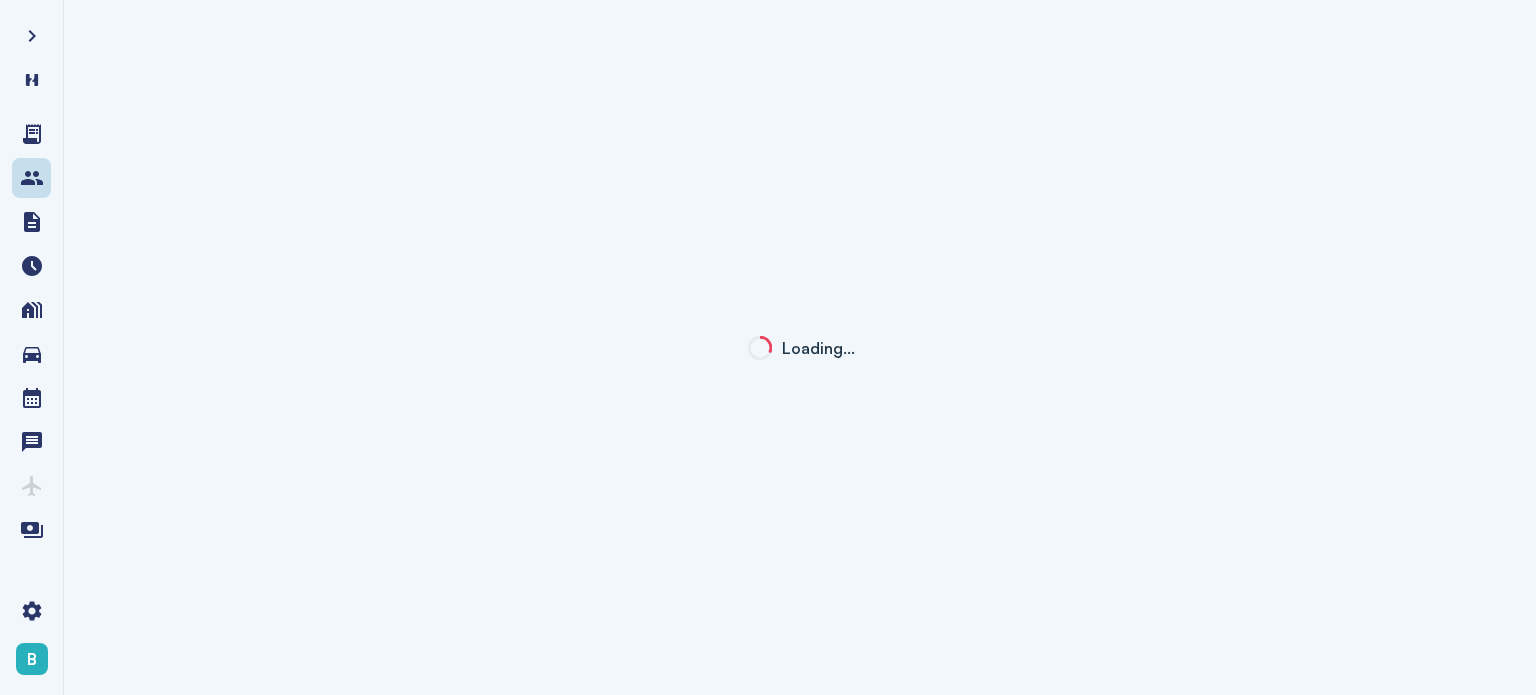 click on "Loading…" 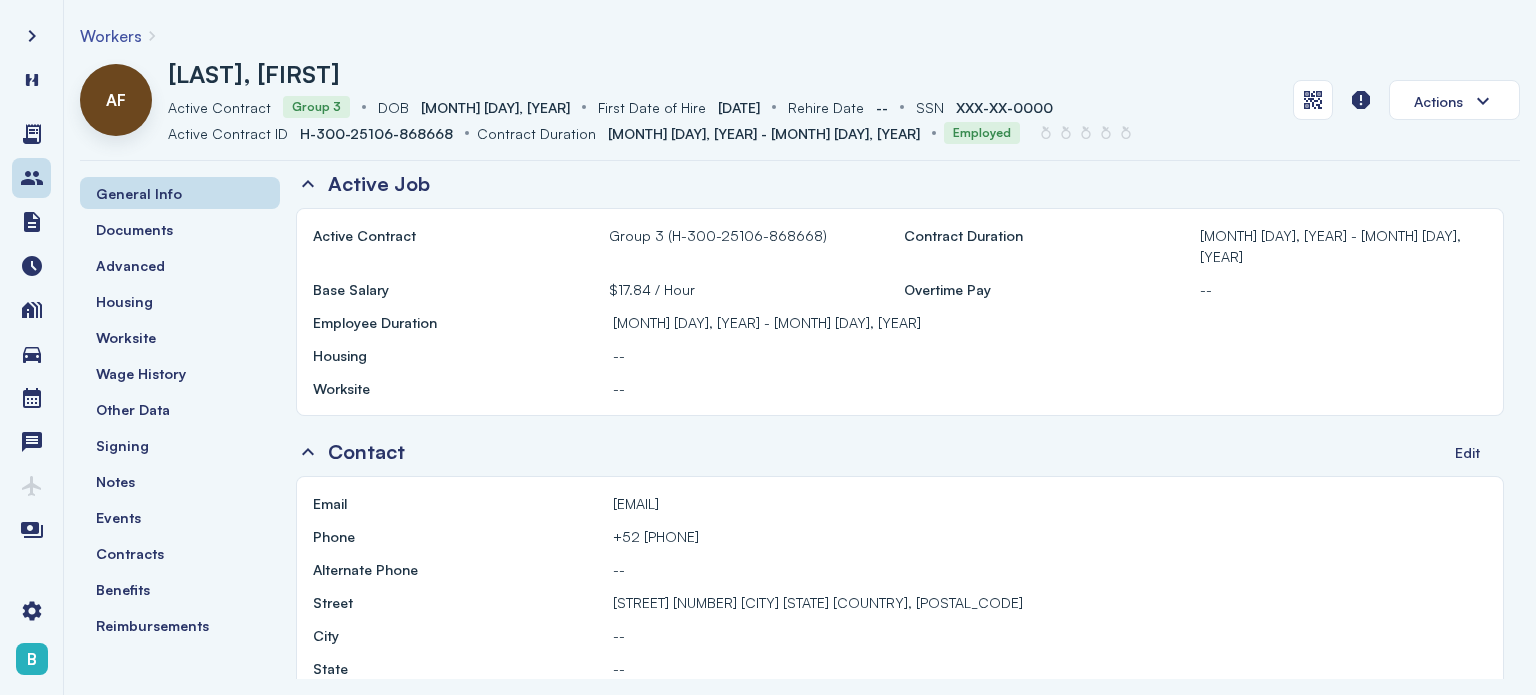 scroll, scrollTop: 932, scrollLeft: 0, axis: vertical 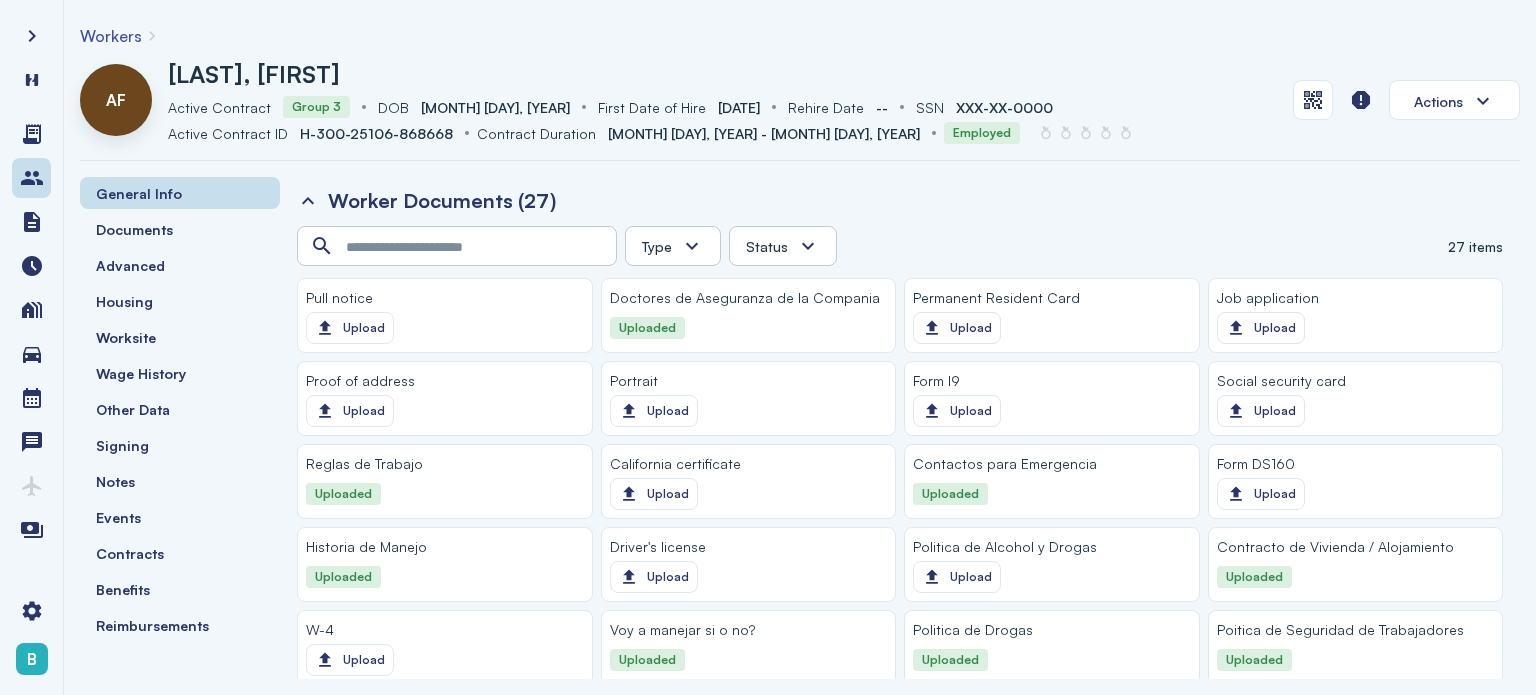 click 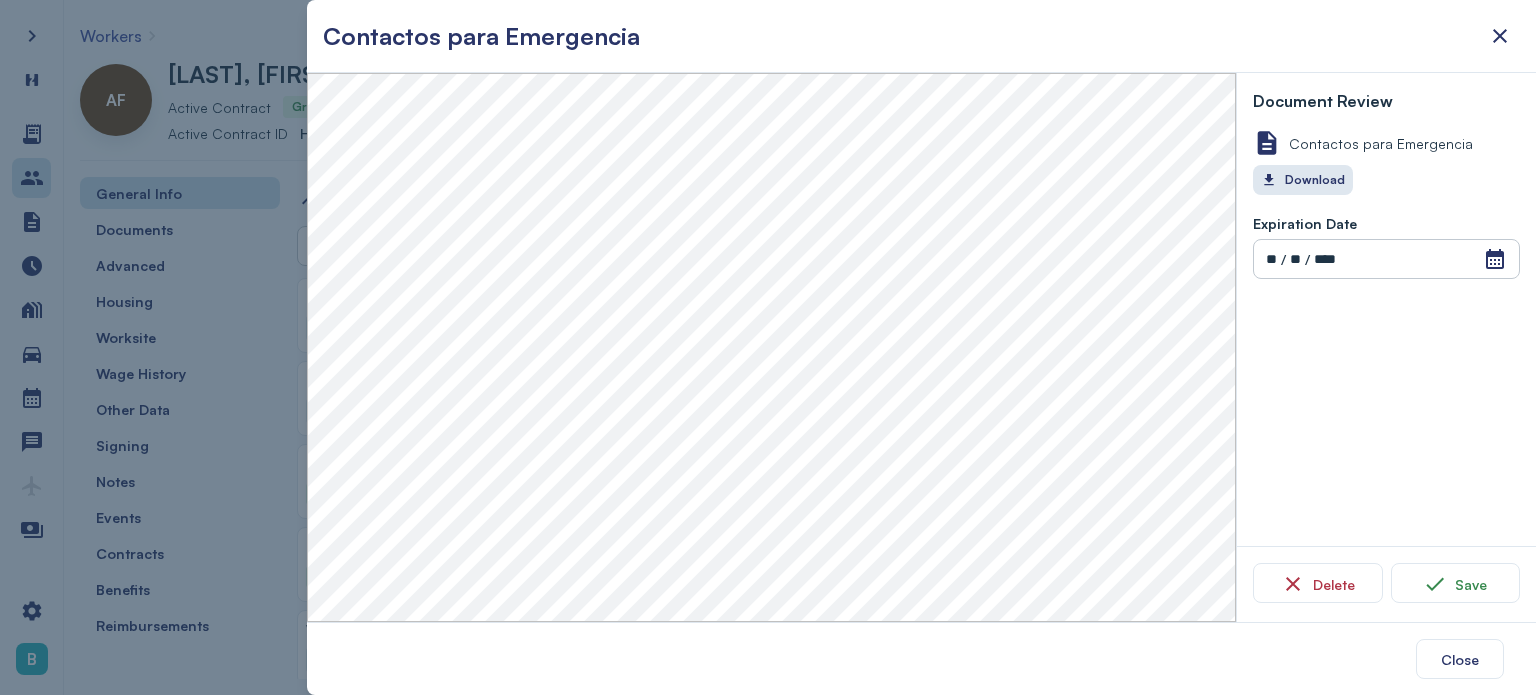 type 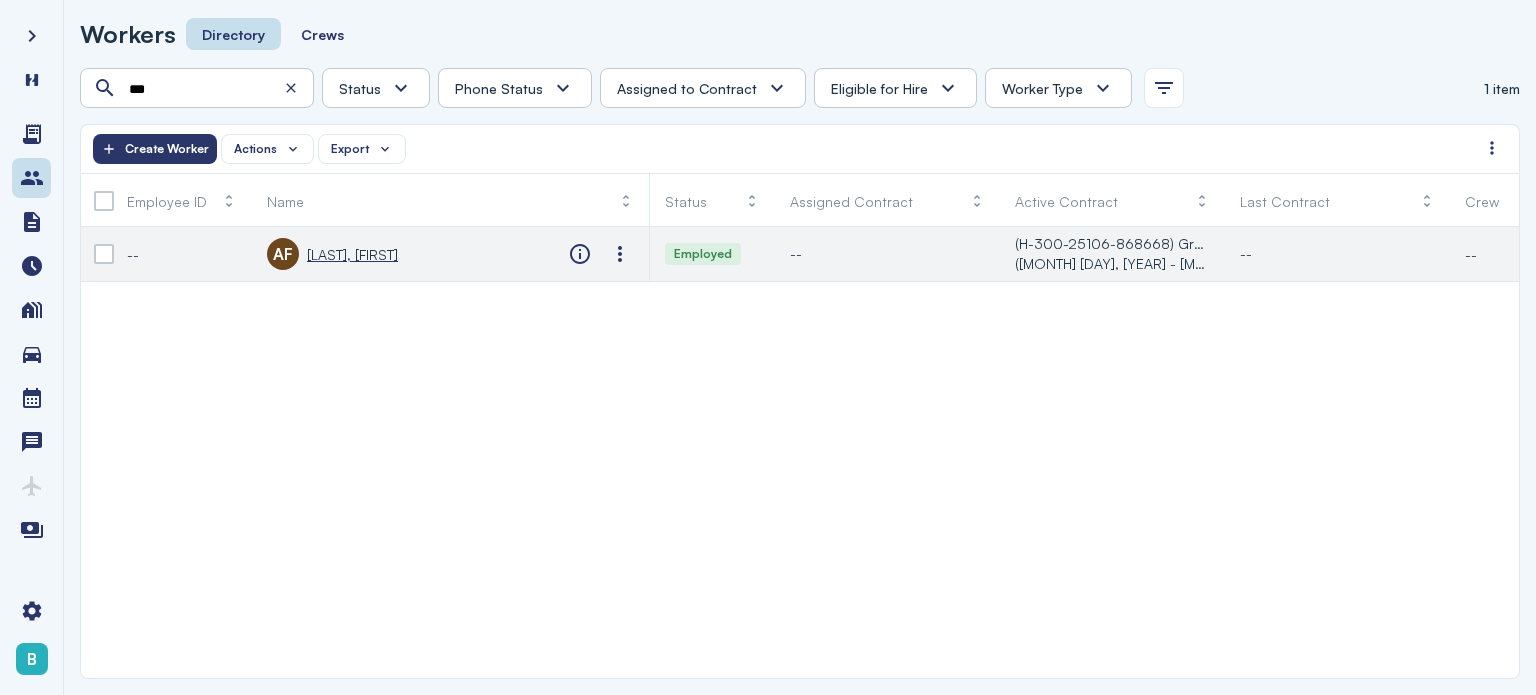 click on "[LAST], [FIRST]" at bounding box center [352, 254] 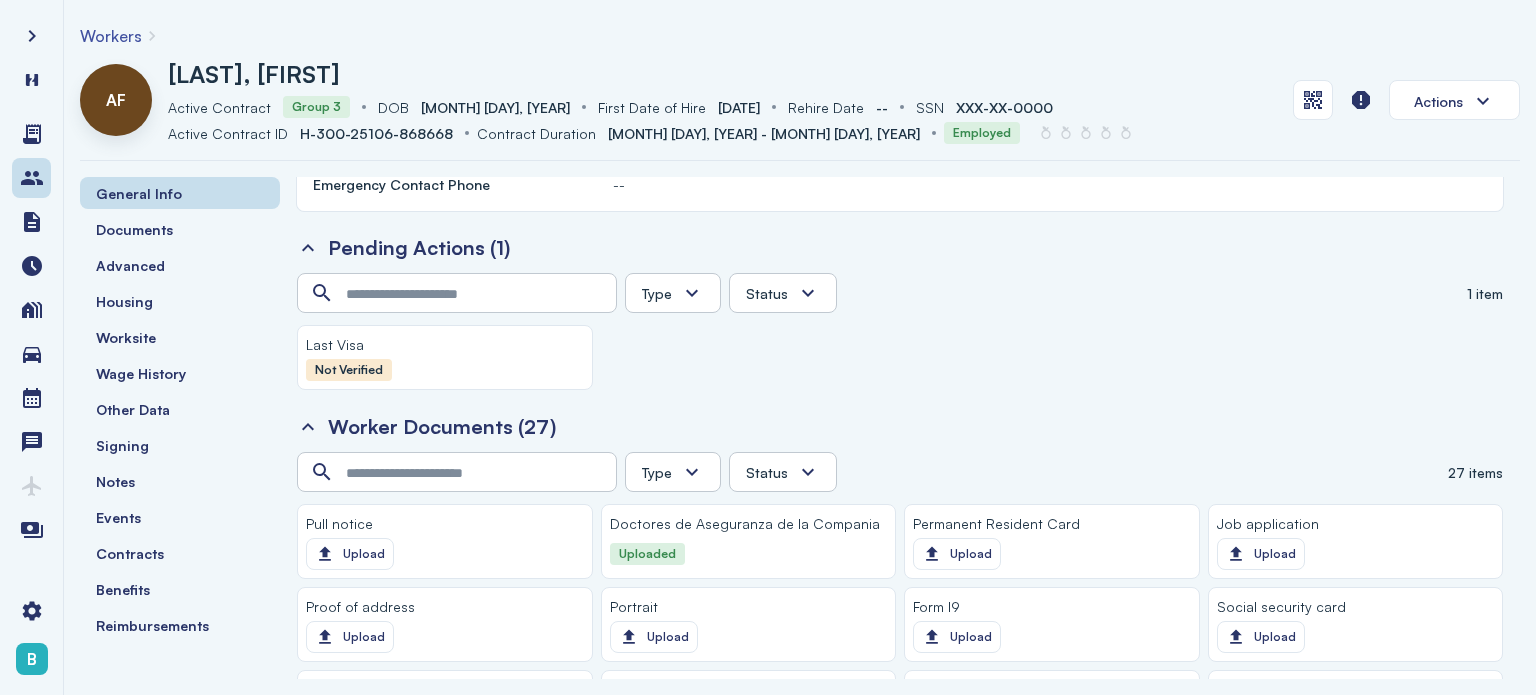 scroll, scrollTop: 1589, scrollLeft: 0, axis: vertical 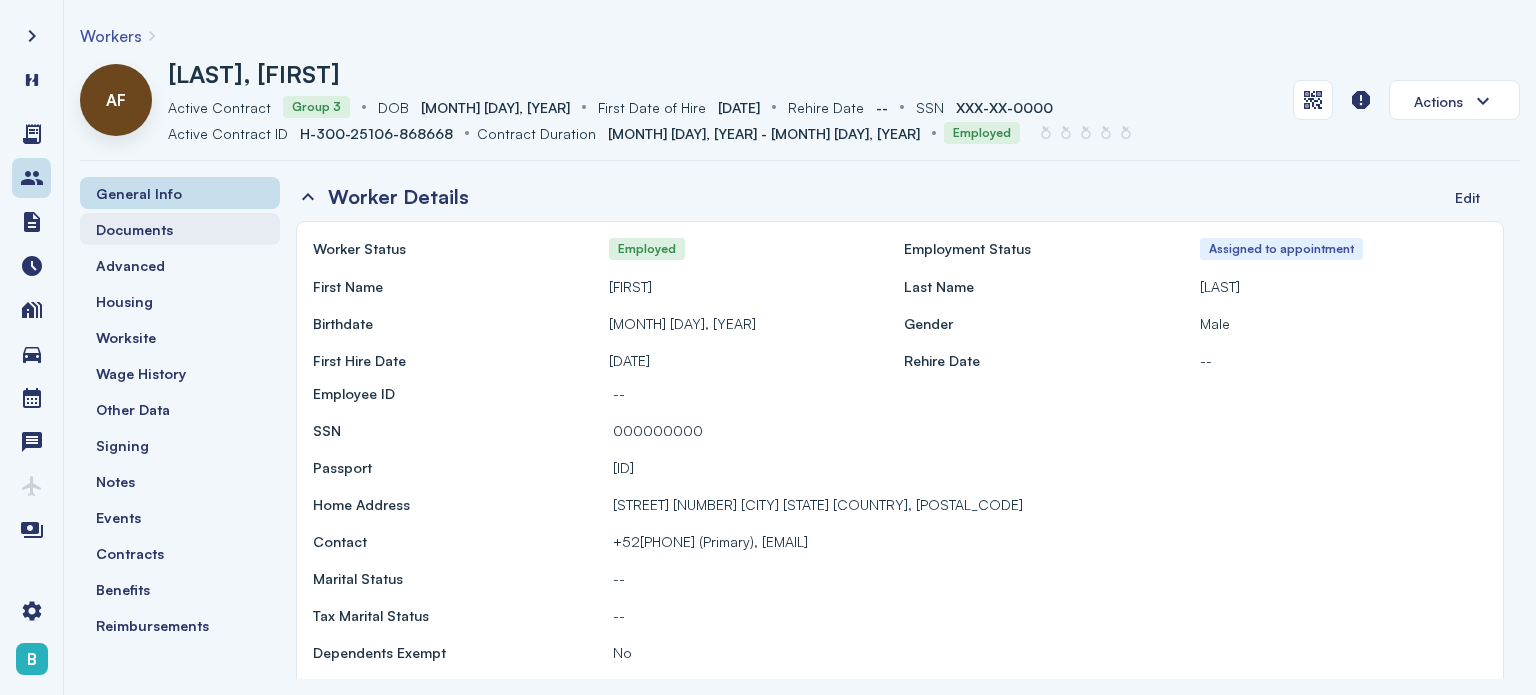 click on "Documents" at bounding box center (180, 229) 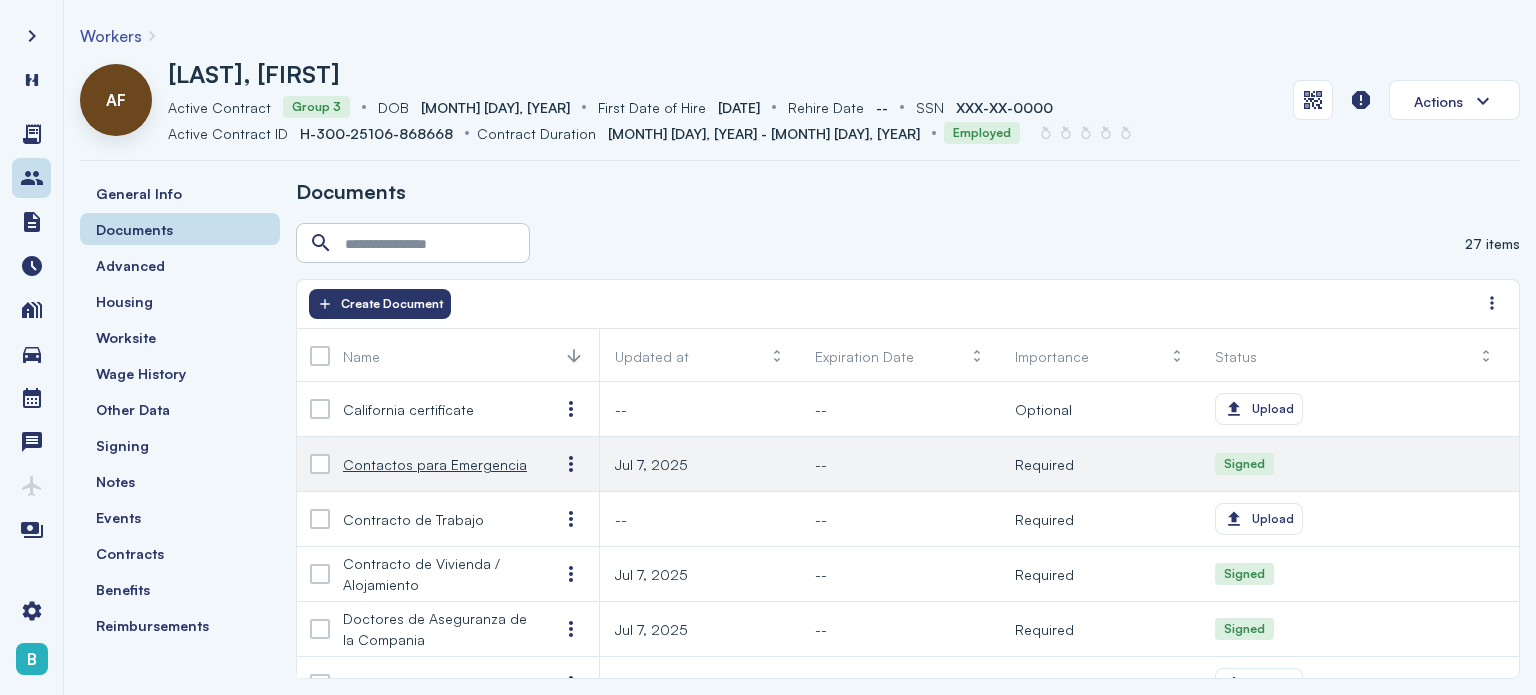 click on "Contactos para Emergencia" at bounding box center (435, 464) 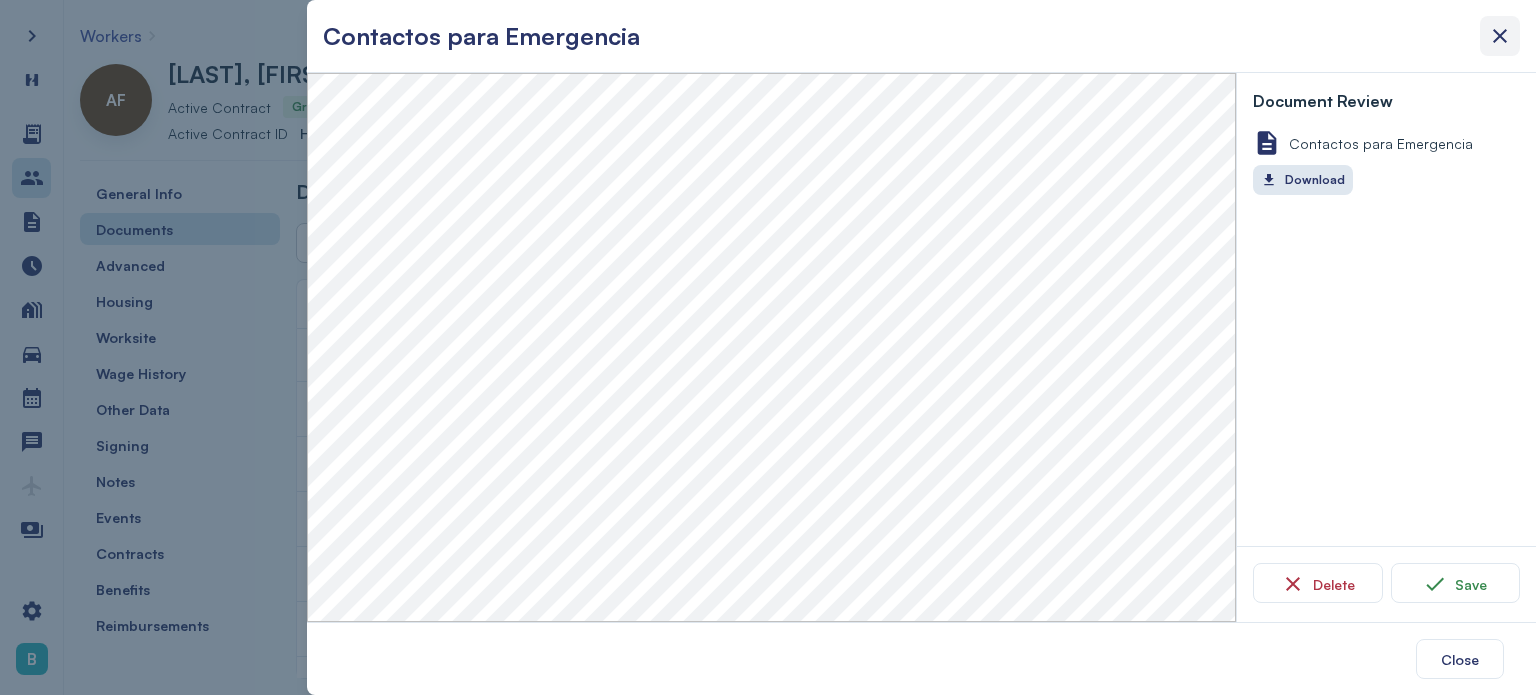 click at bounding box center (1500, 36) 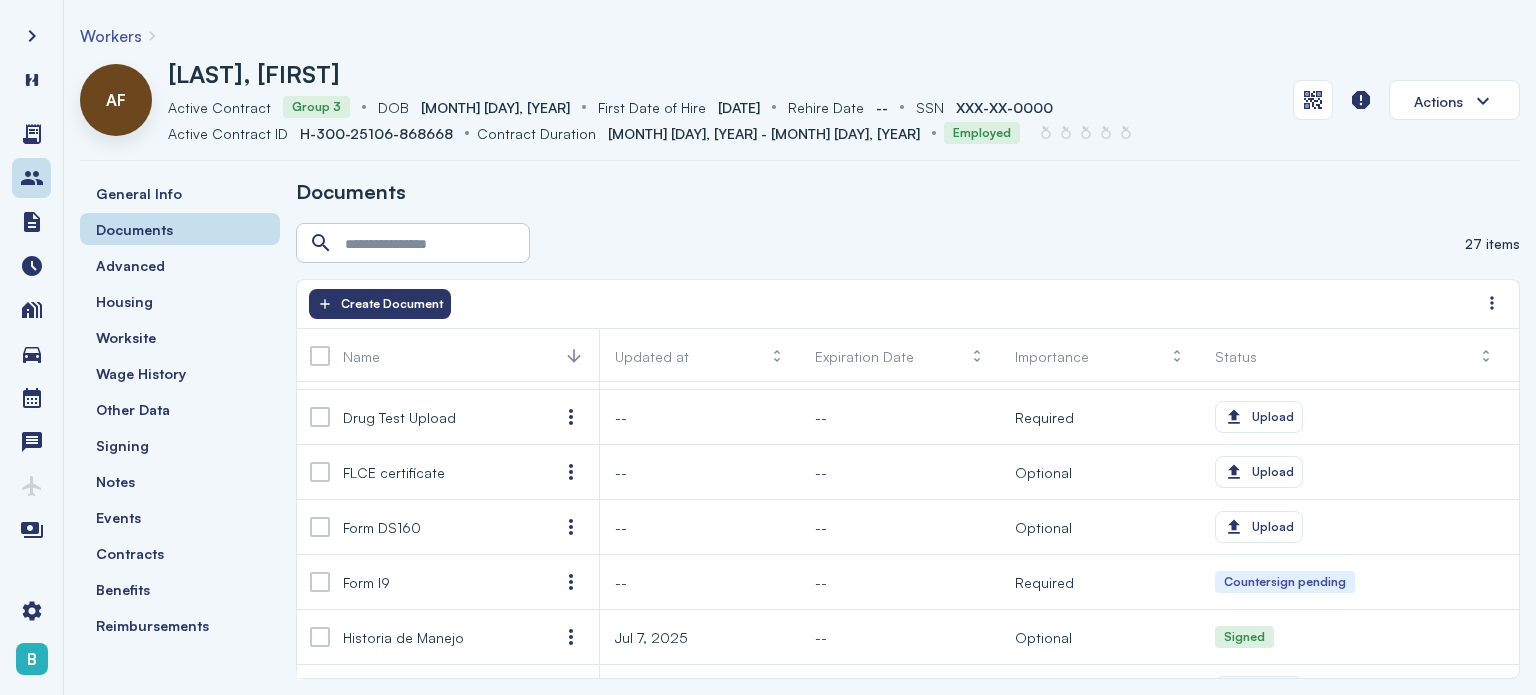 scroll, scrollTop: 380, scrollLeft: 0, axis: vertical 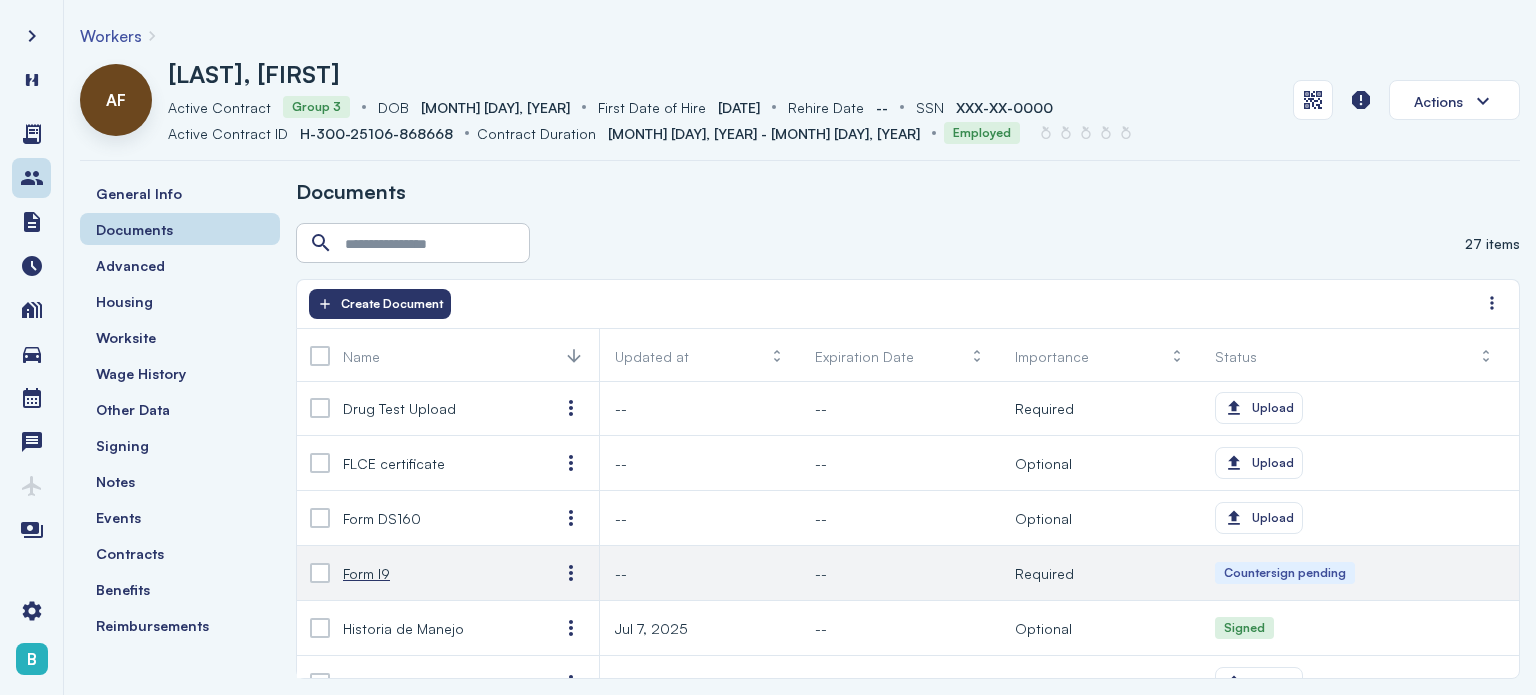click on "Form I9" at bounding box center (435, 573) 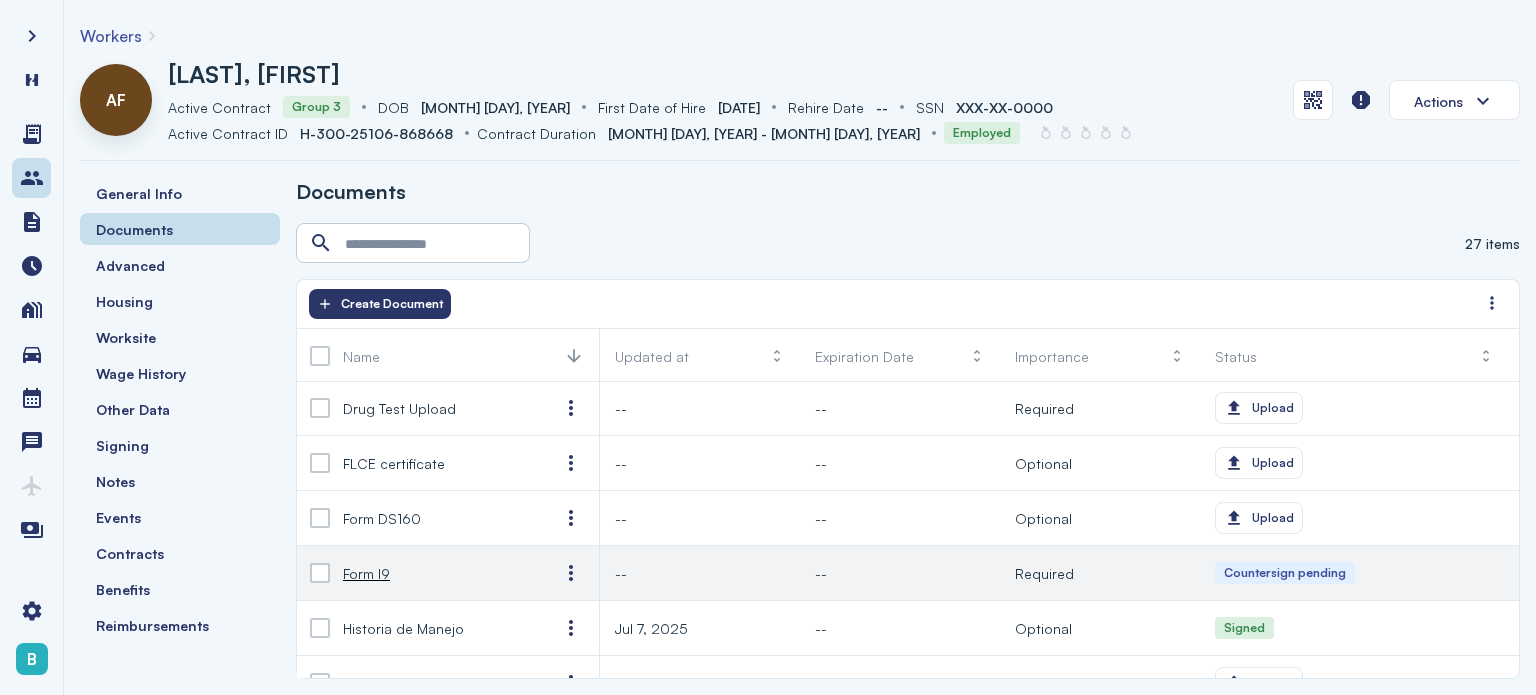 click on "--" 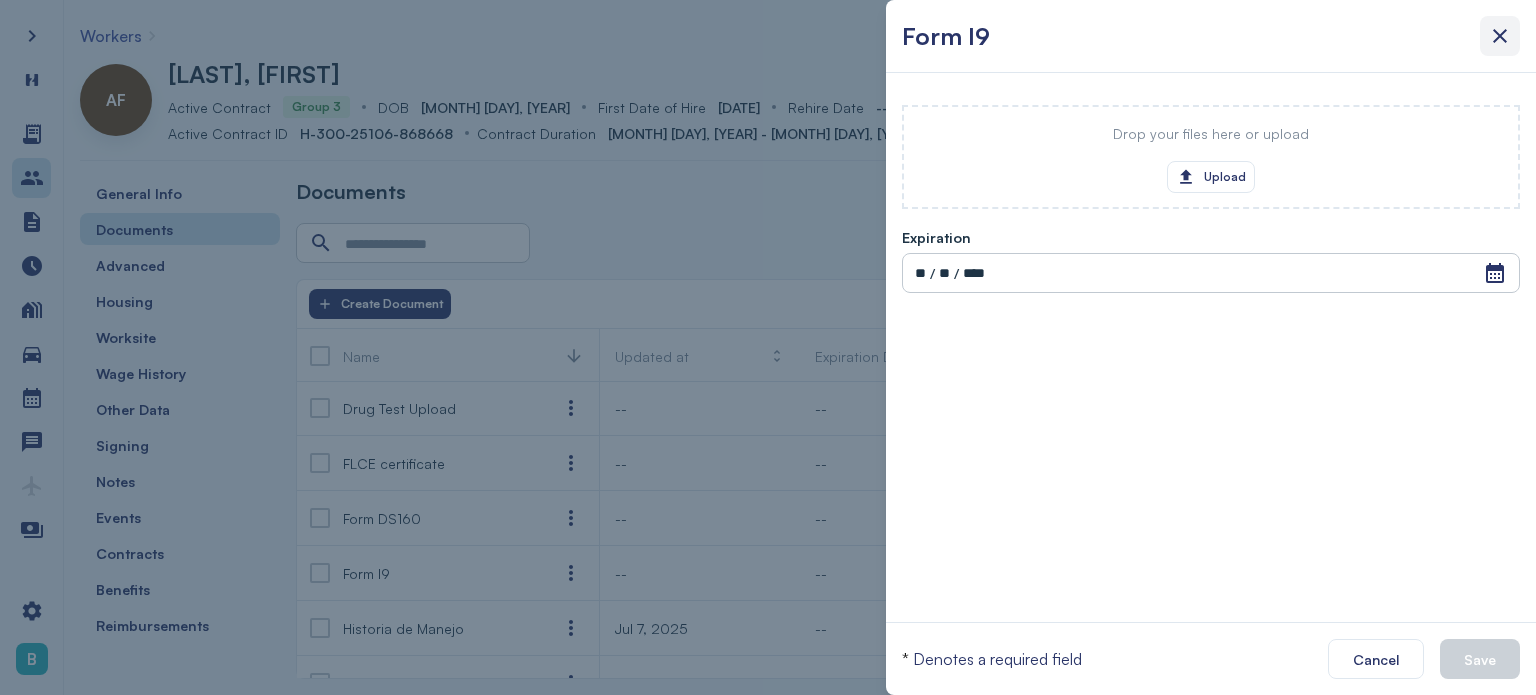 click at bounding box center [1500, 36] 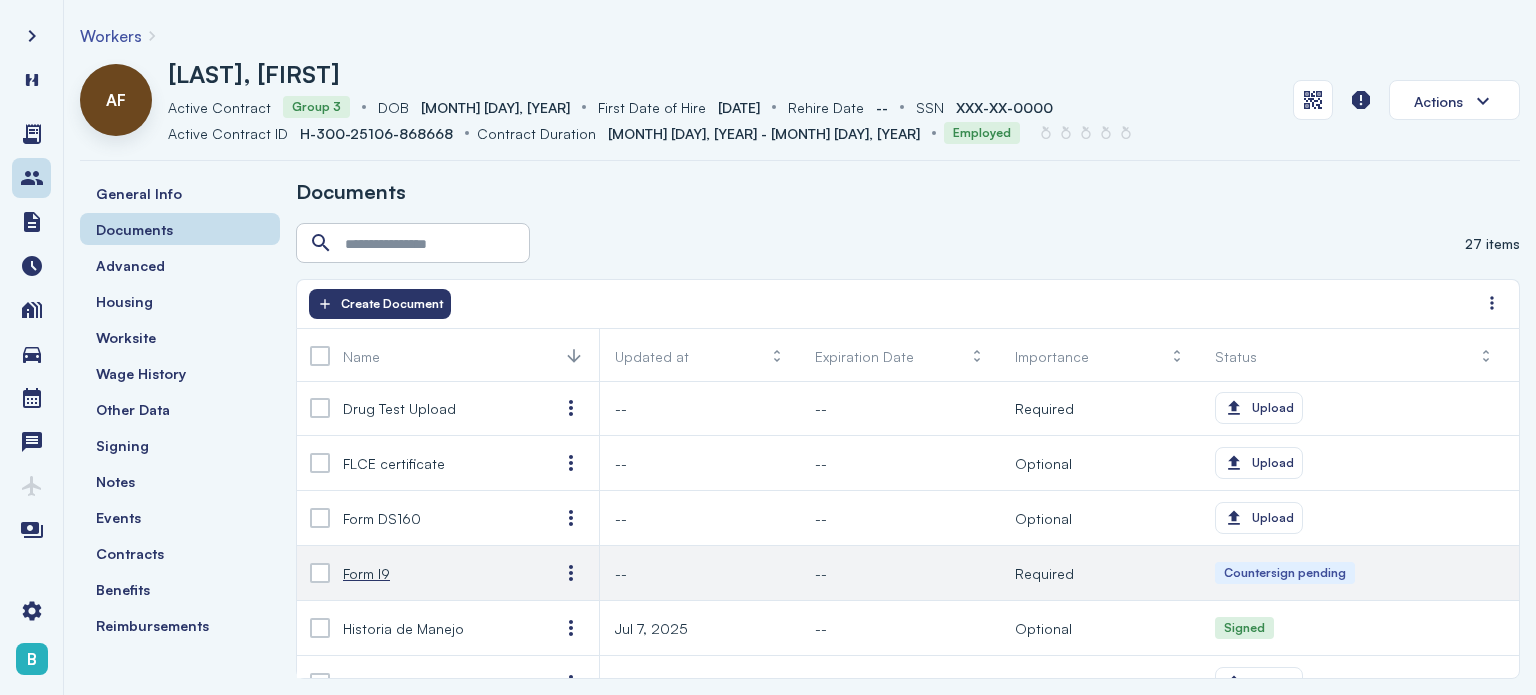click on "Form I9" at bounding box center [366, 573] 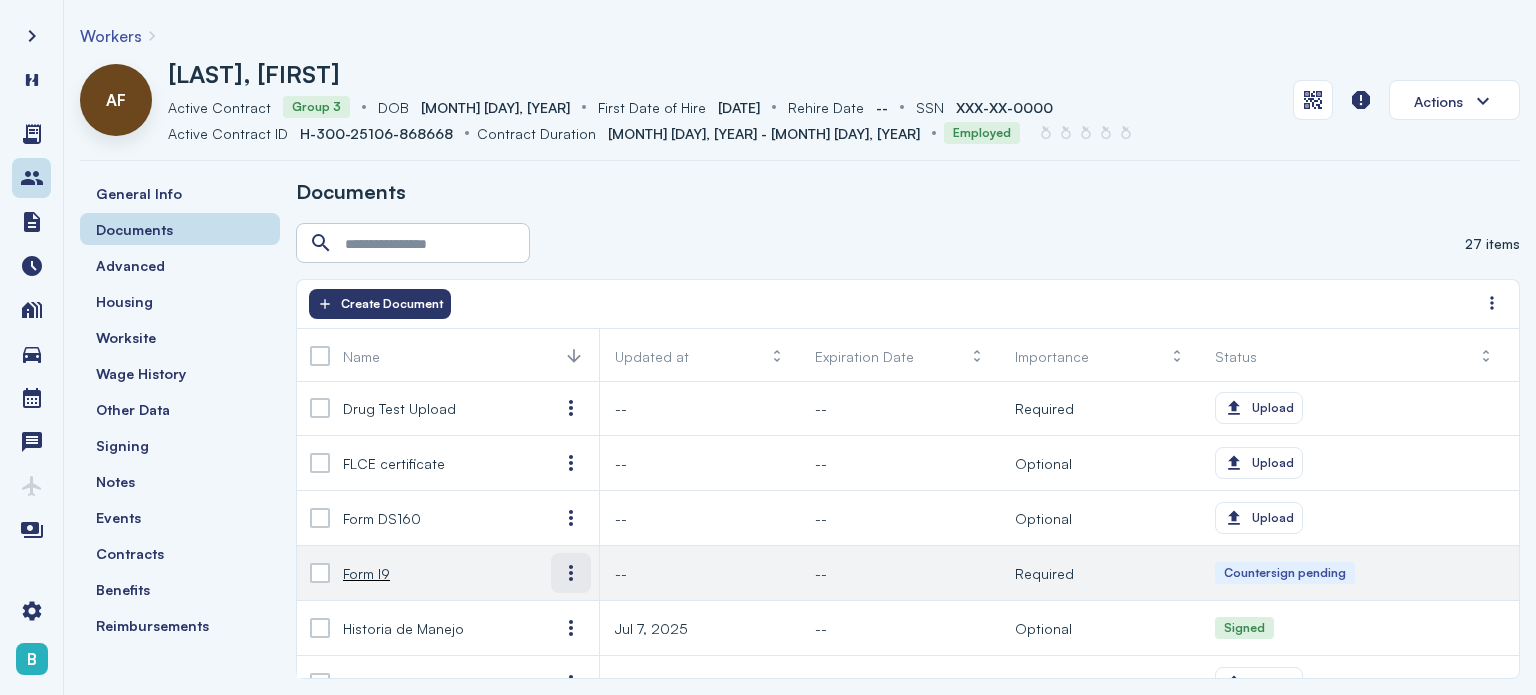 click at bounding box center [571, 573] 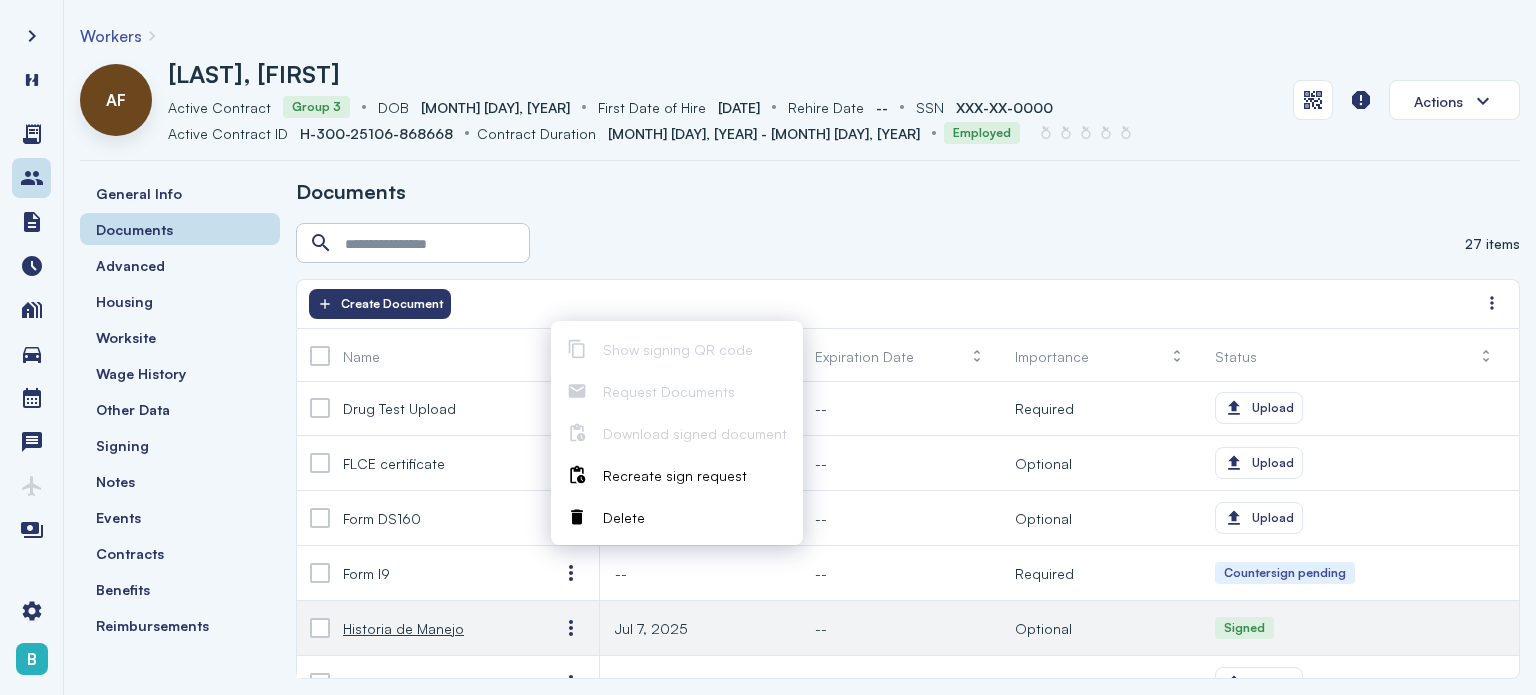 click on "Historia de Manejo" at bounding box center [435, 628] 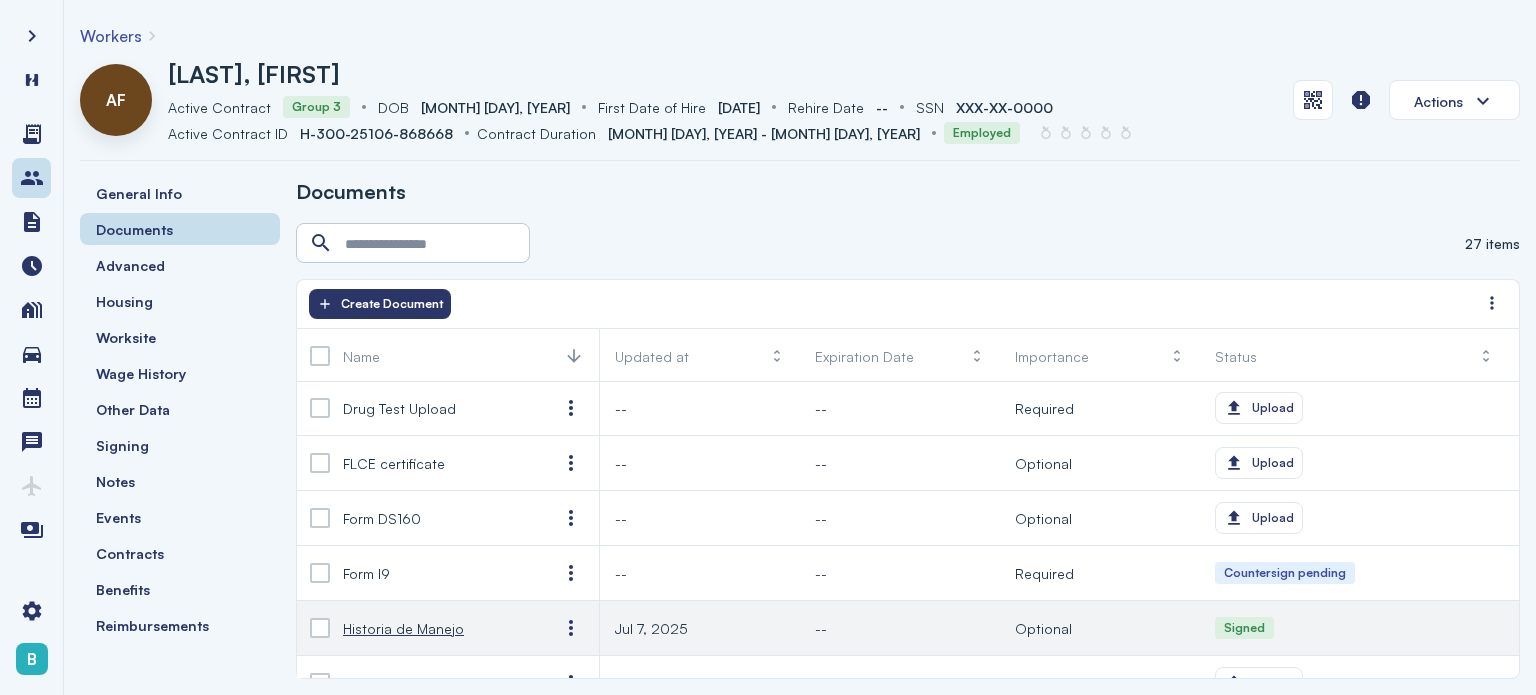 click on "Historia de Manejo" at bounding box center [435, 628] 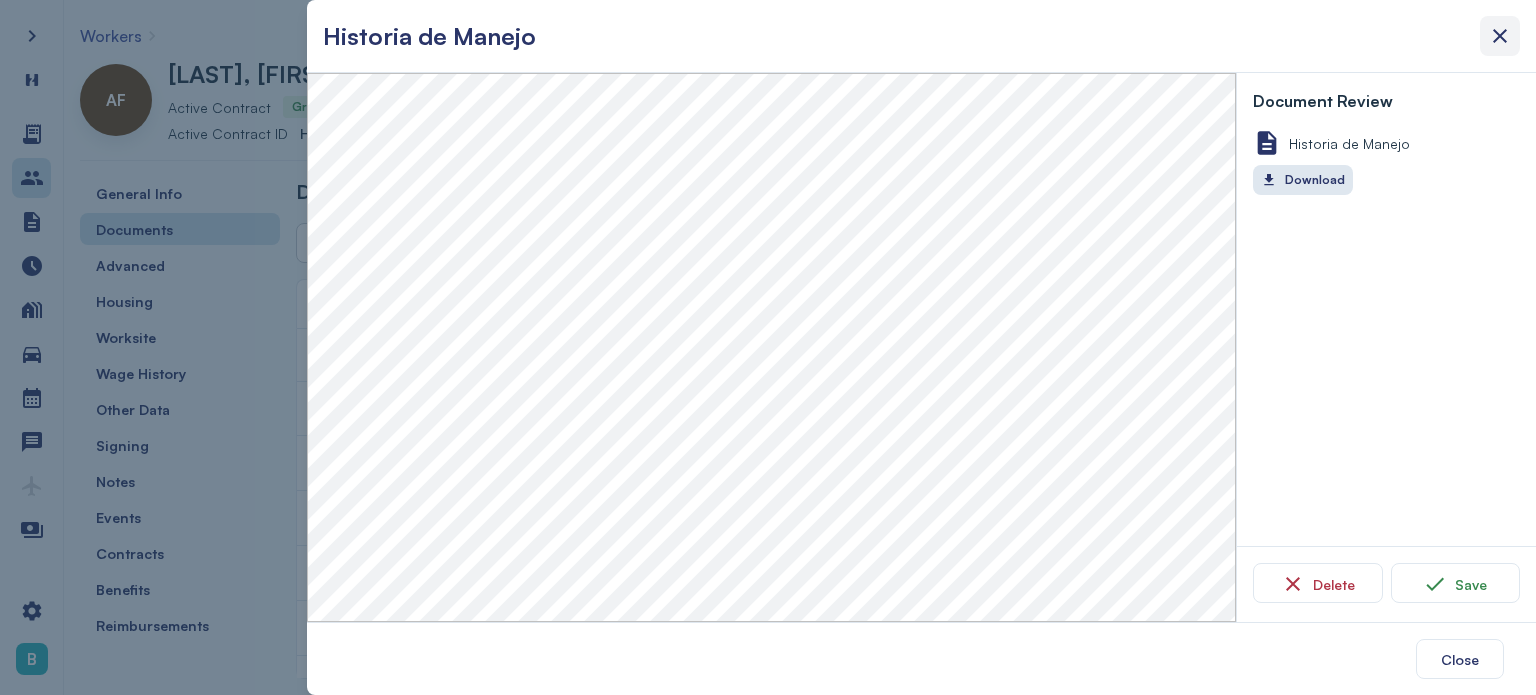 click at bounding box center (1500, 36) 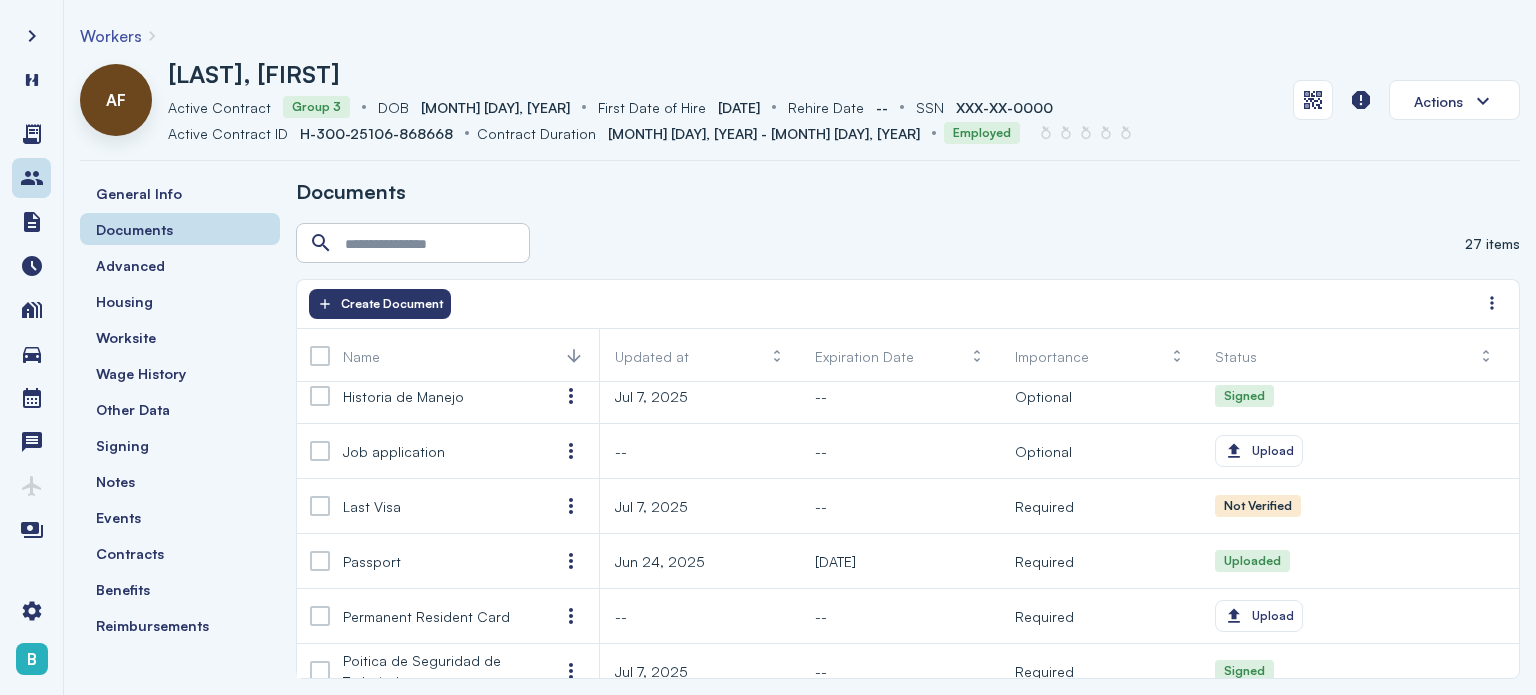 scroll, scrollTop: 620, scrollLeft: 0, axis: vertical 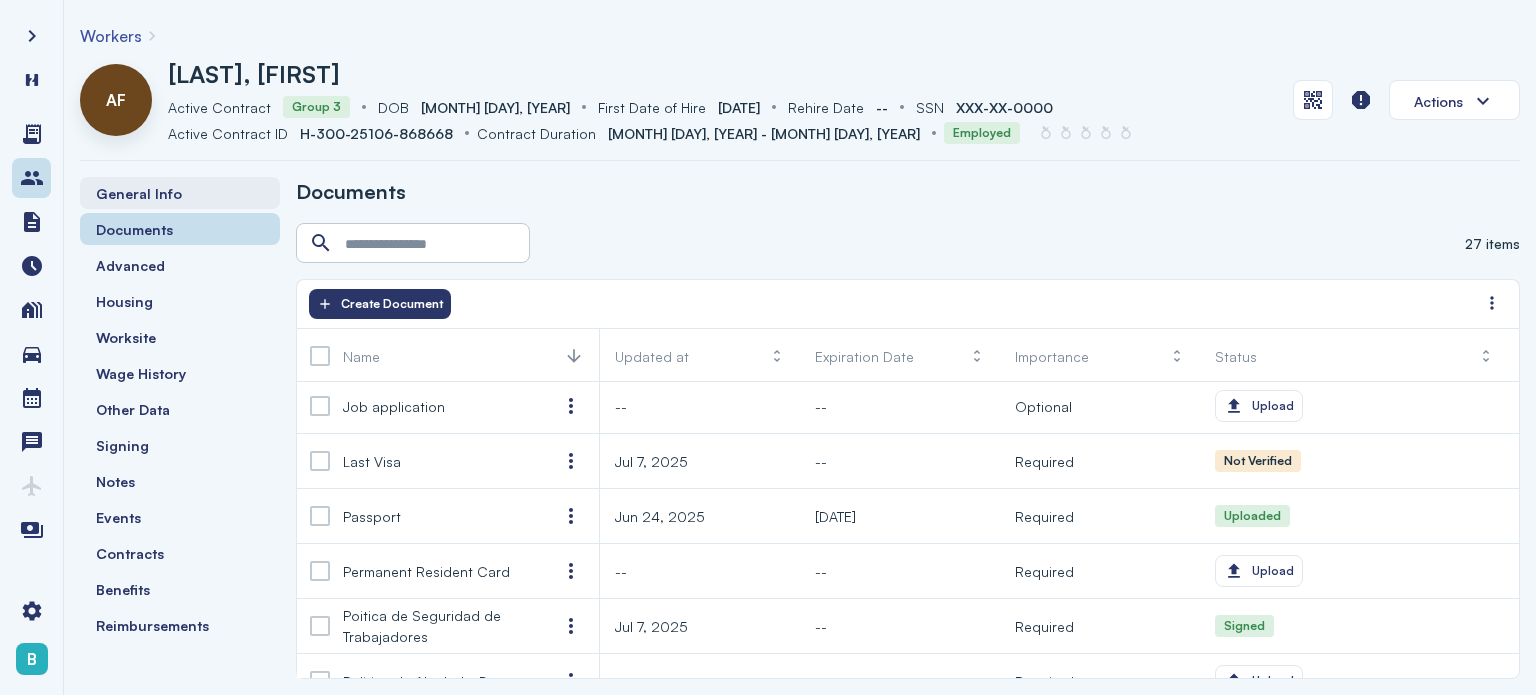 click on "General Info" at bounding box center (139, 193) 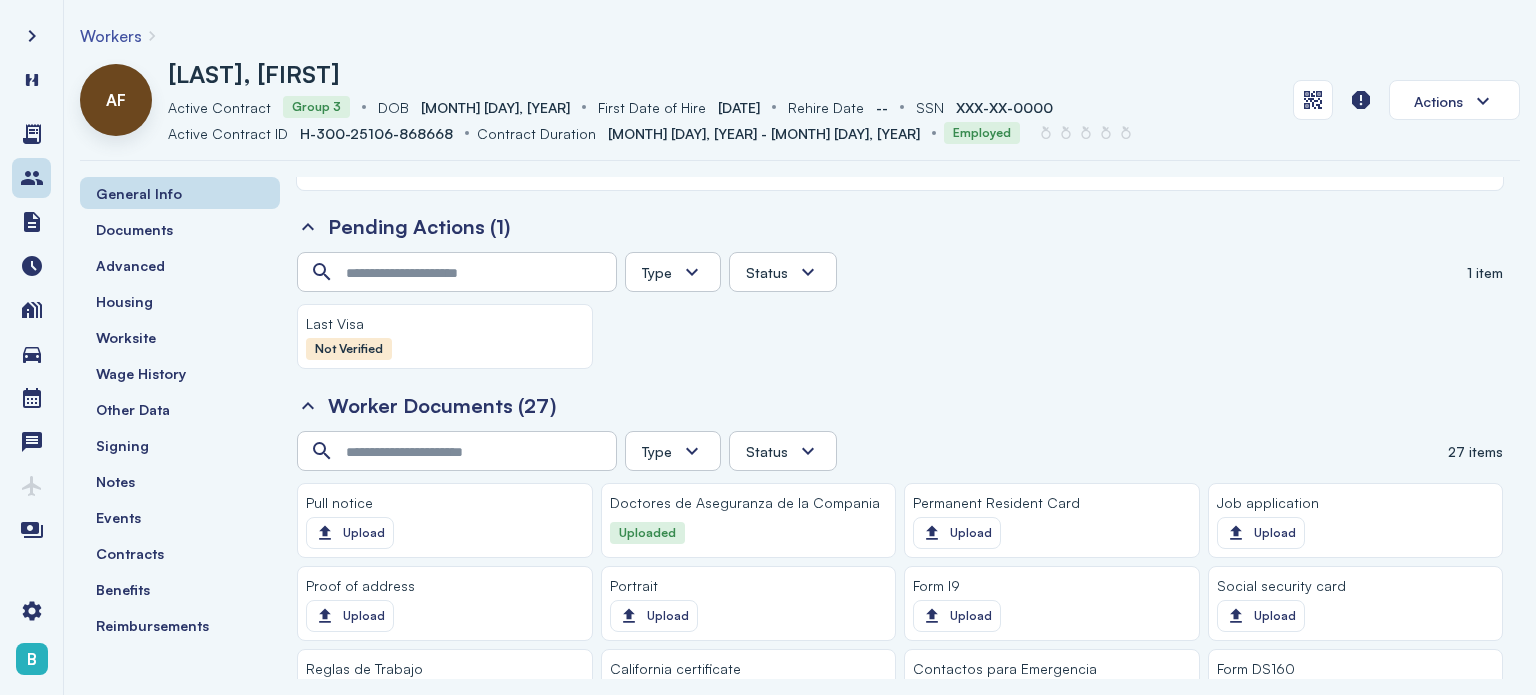 scroll, scrollTop: 1637, scrollLeft: 0, axis: vertical 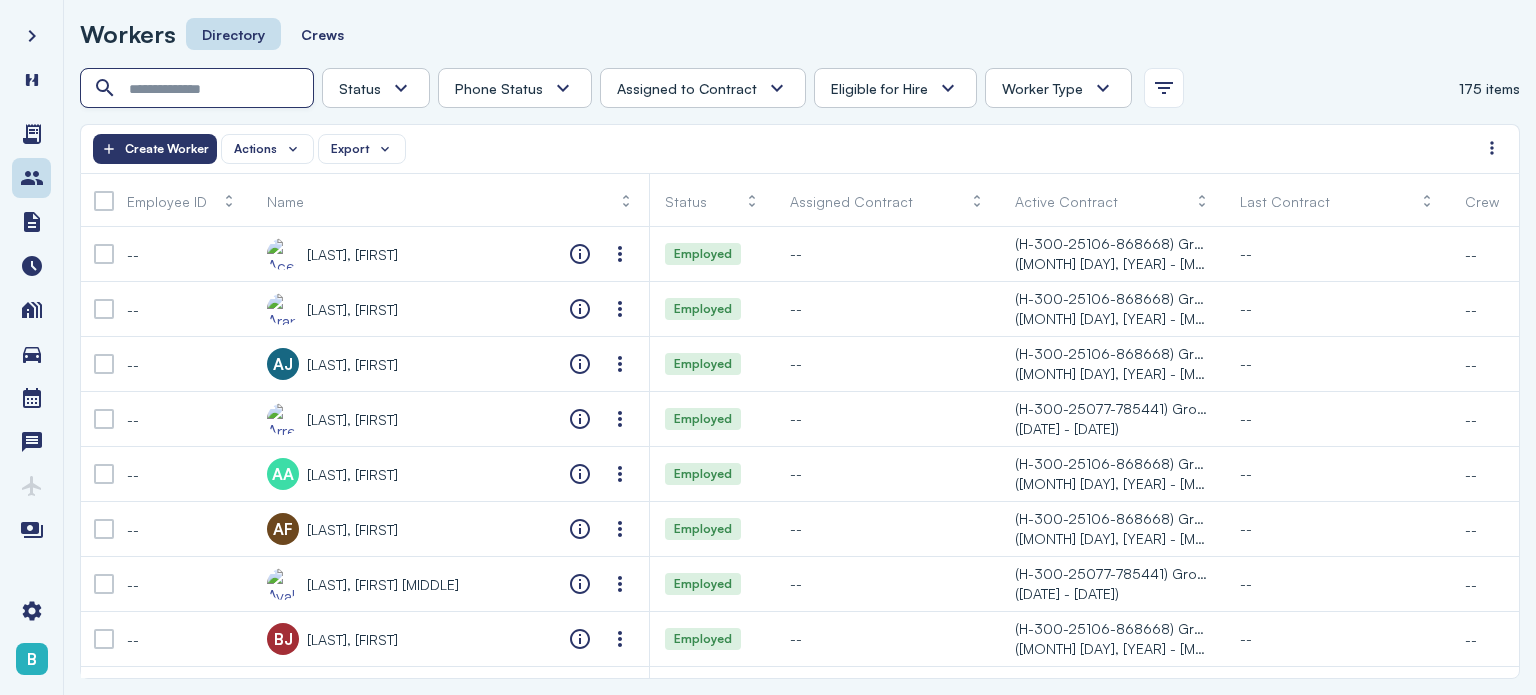 click at bounding box center (199, 89) 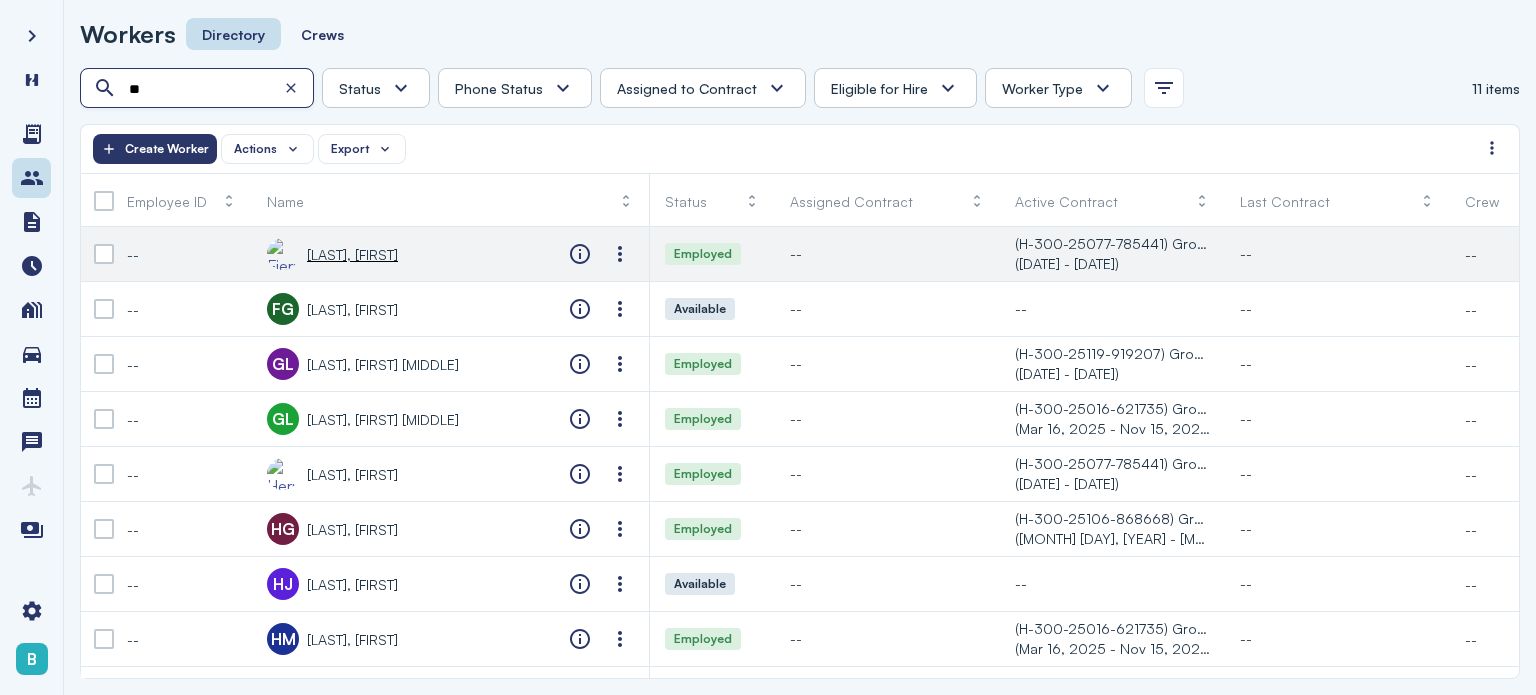 type on "**" 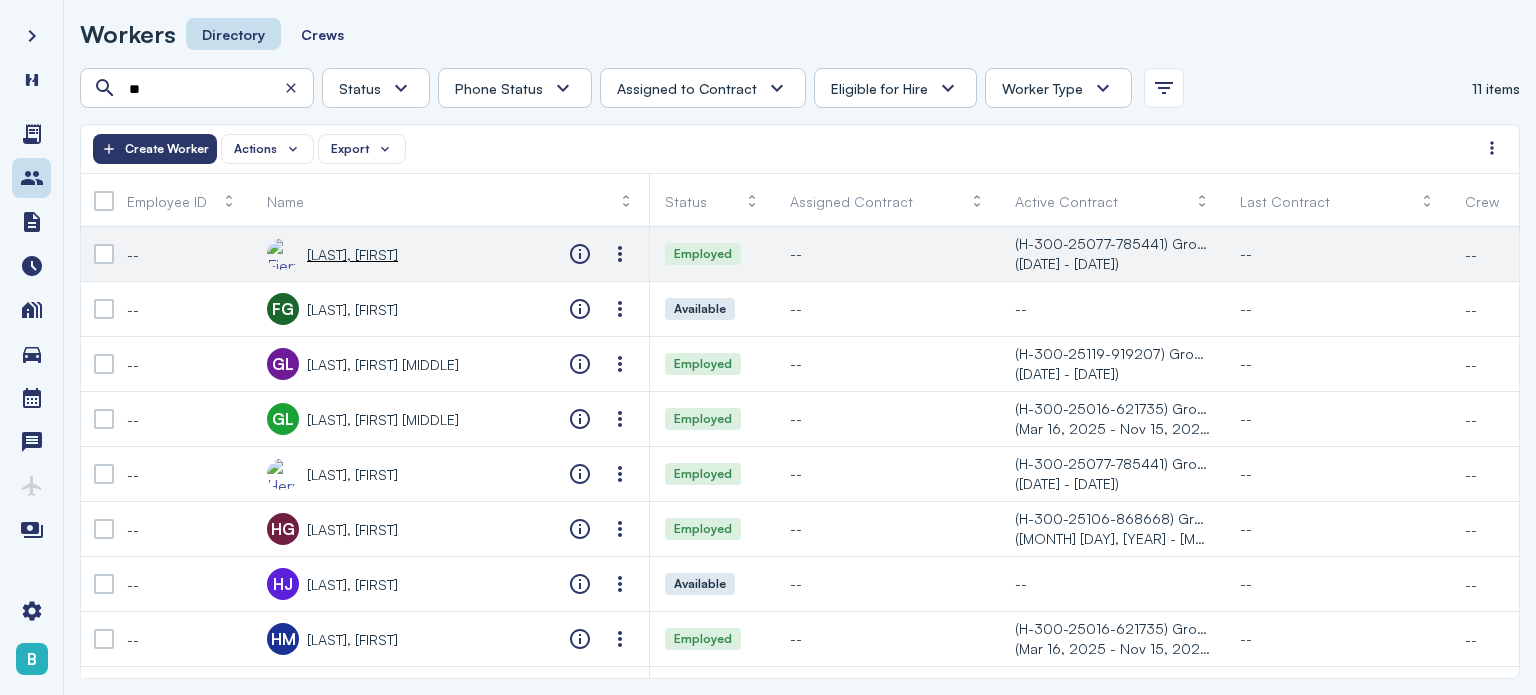 click on "[LAST], [FIRST]" 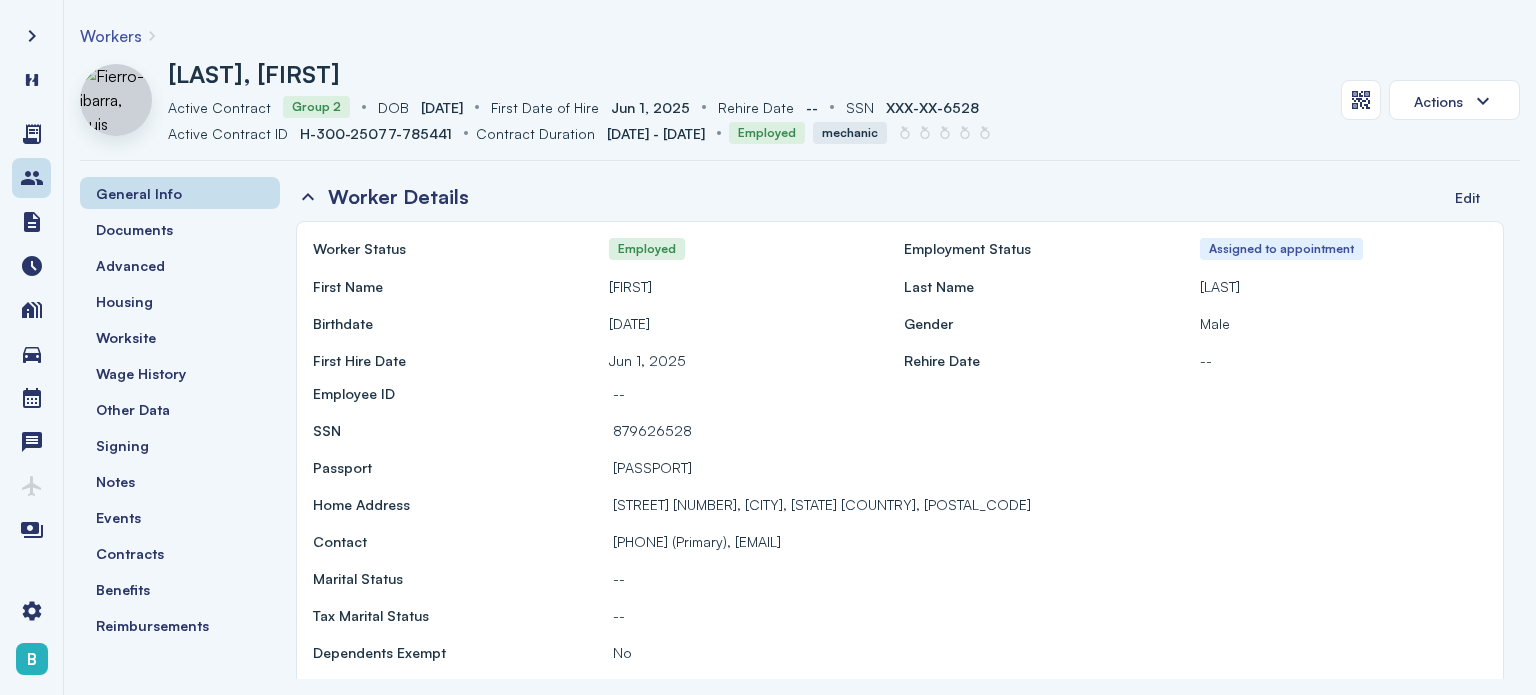 click on "Employee ID   --   SSN   [SSN]   Passport   [PASSPORT]   Home Address   [STREET], [CITY], [STATE], [POSTAL_CODE]   Contact   [PHONE] (Primary), [EMAIL]   Marital Status   --   Tax Marital Status   --   Dependents Exempt   No   Dependents under 17   2   Other Dependents   --   Education   --" at bounding box center [900, 578] 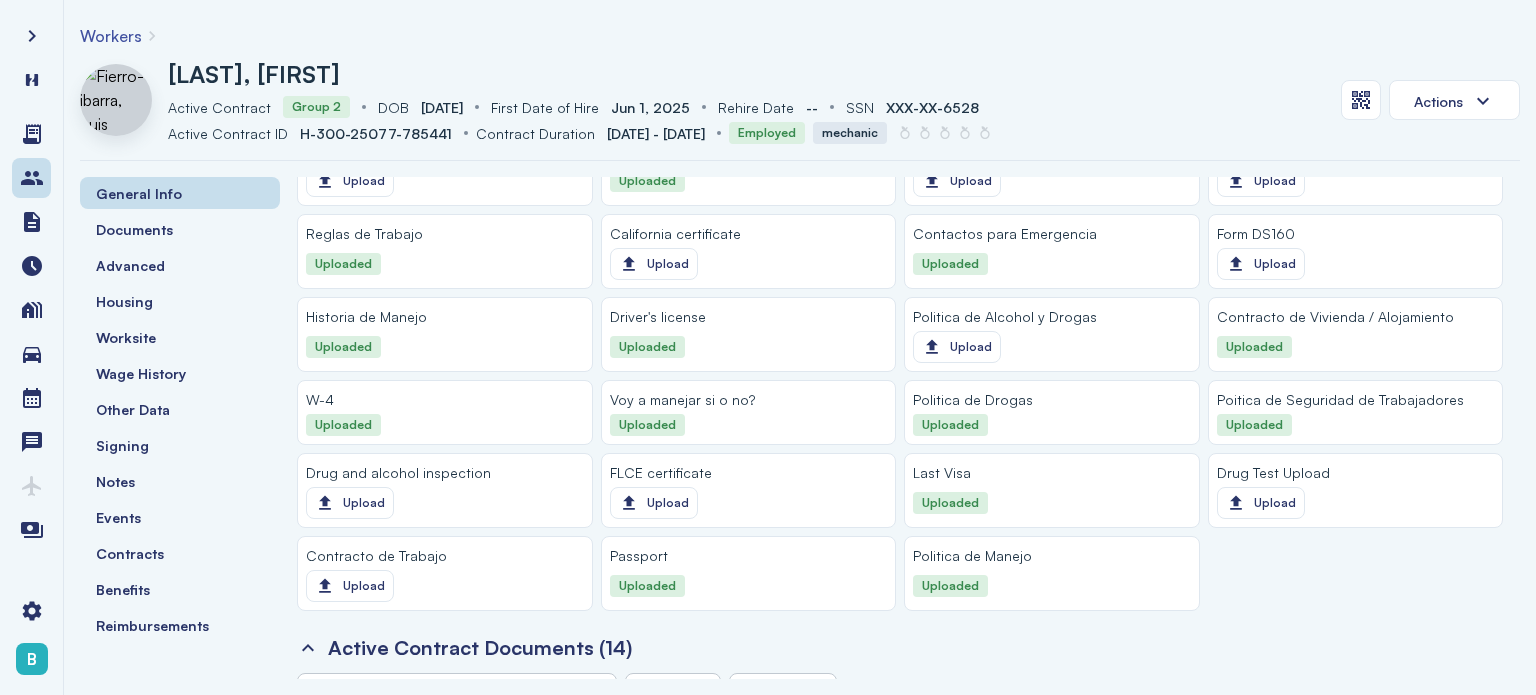 scroll, scrollTop: 1729, scrollLeft: 0, axis: vertical 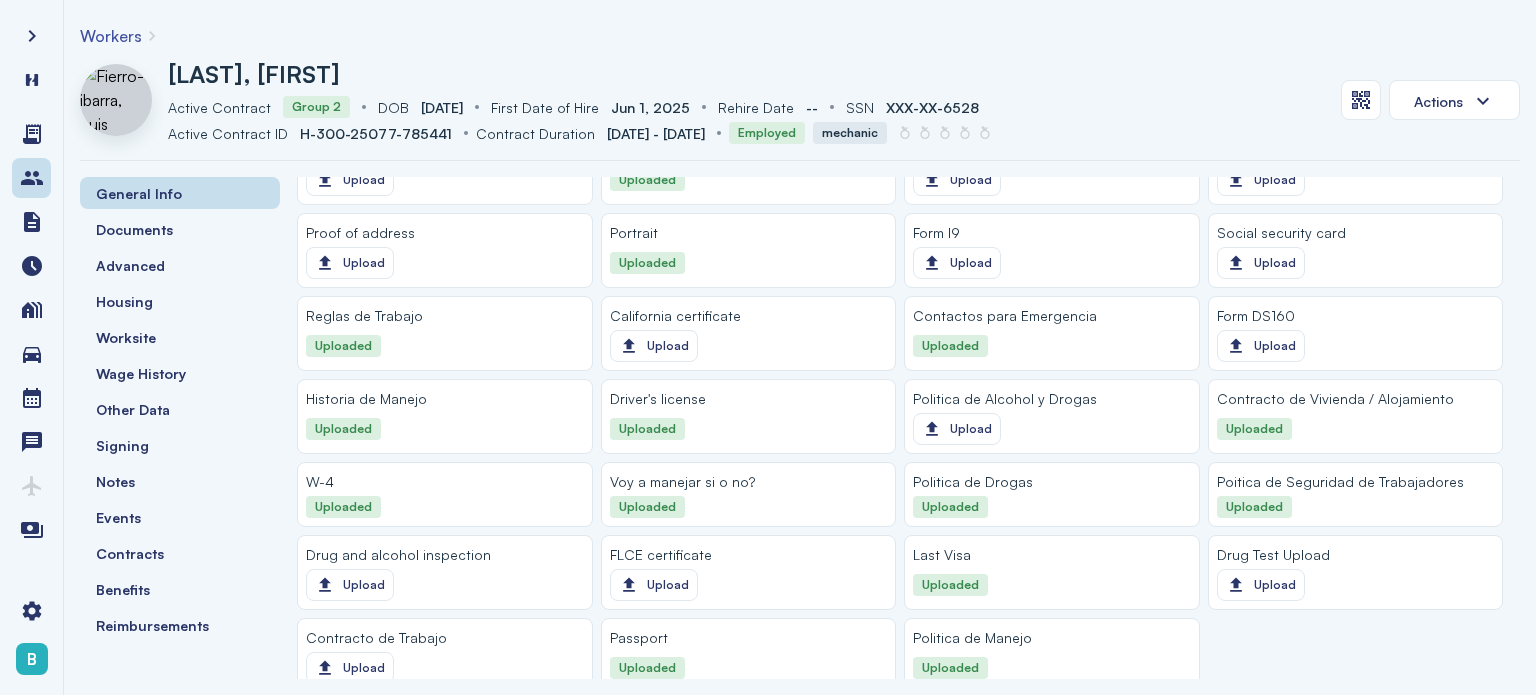 click 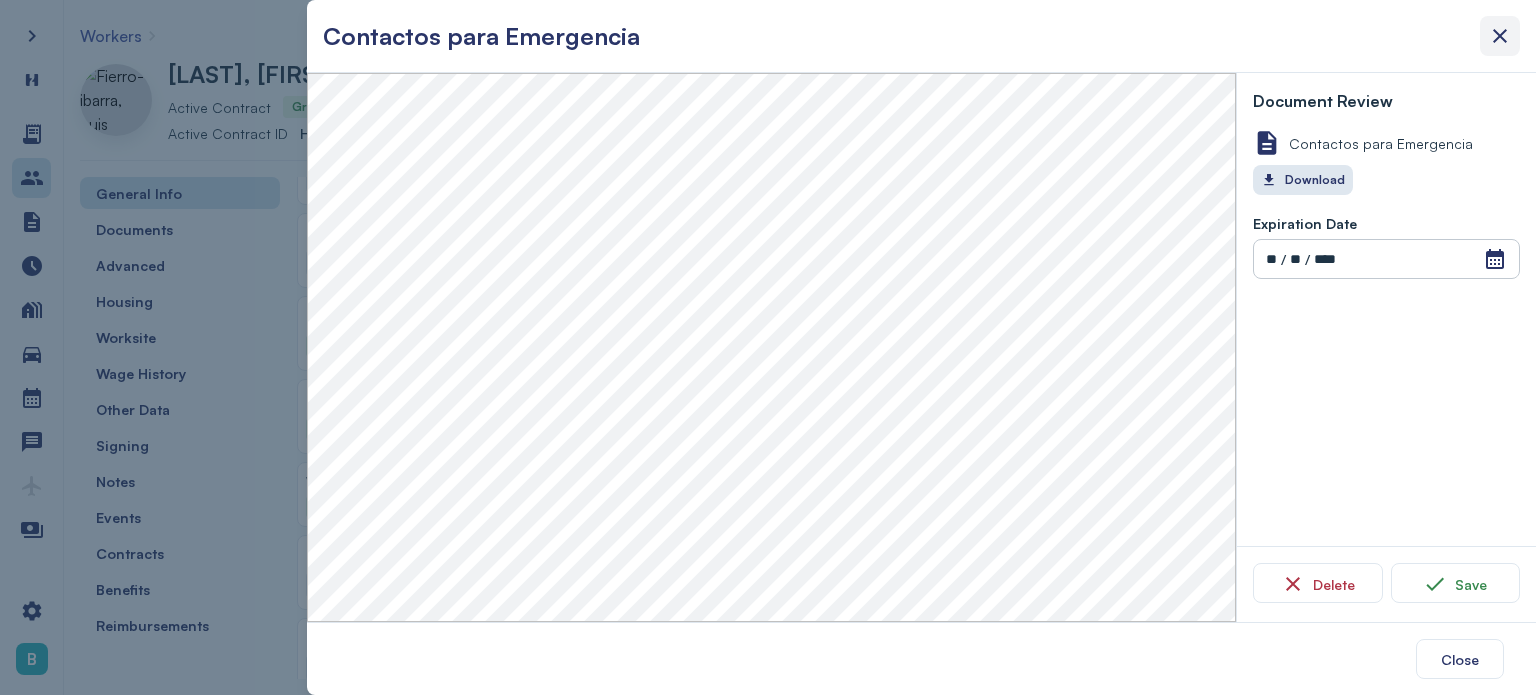 click at bounding box center [1500, 36] 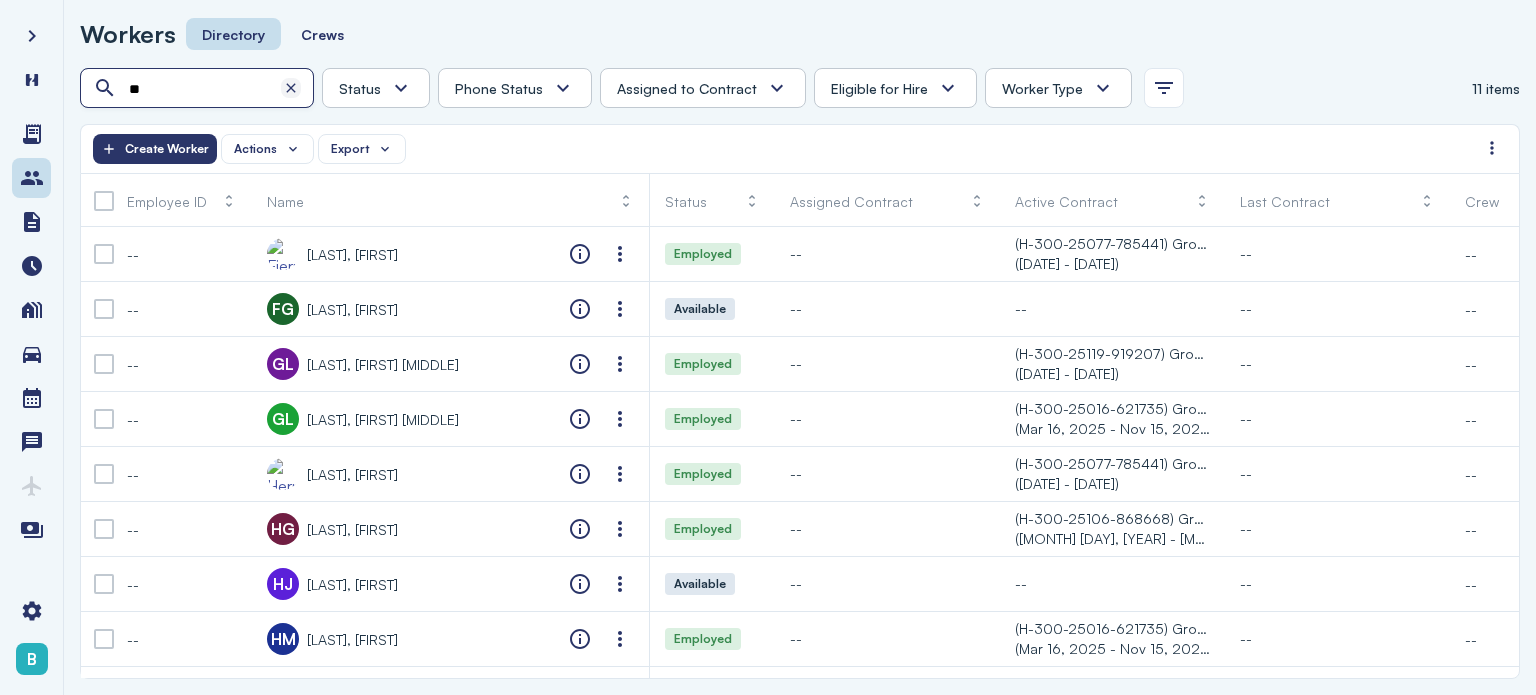 click at bounding box center (291, 88) 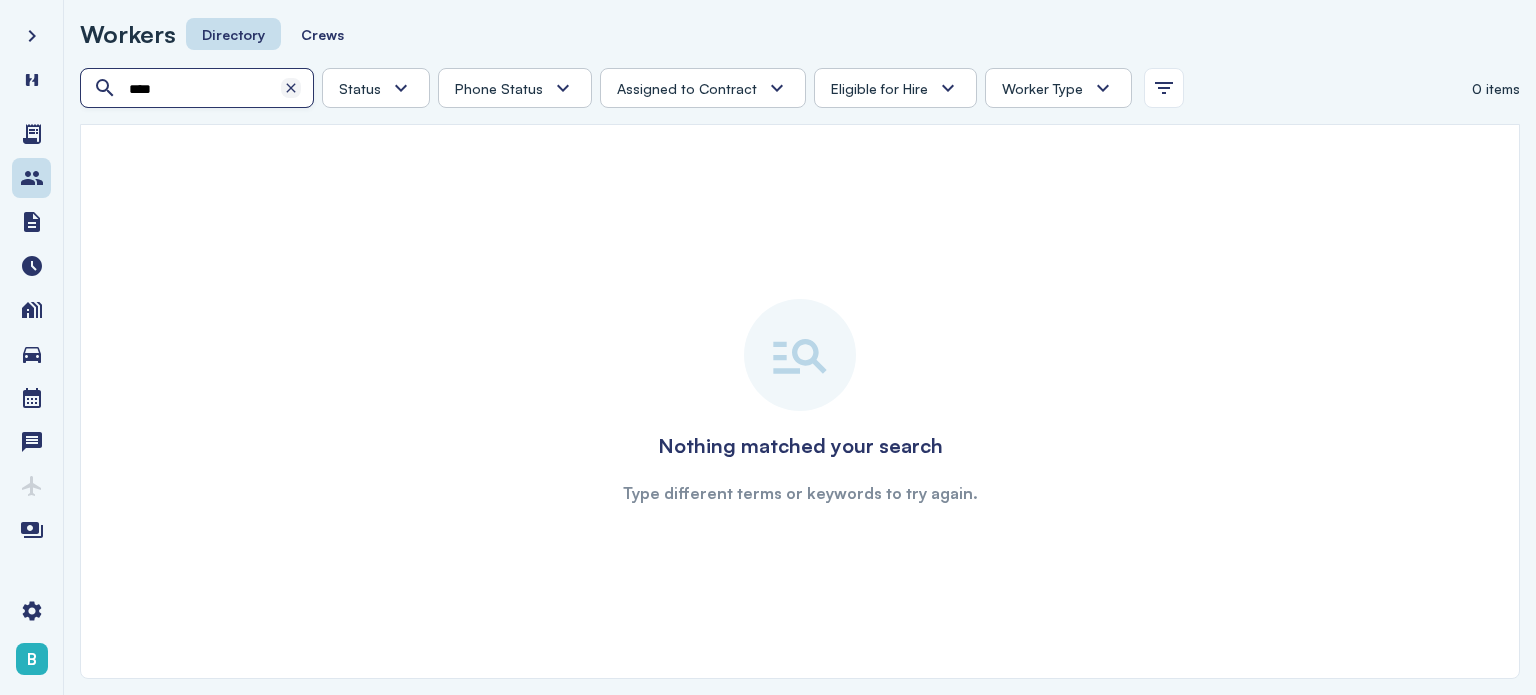 type on "****" 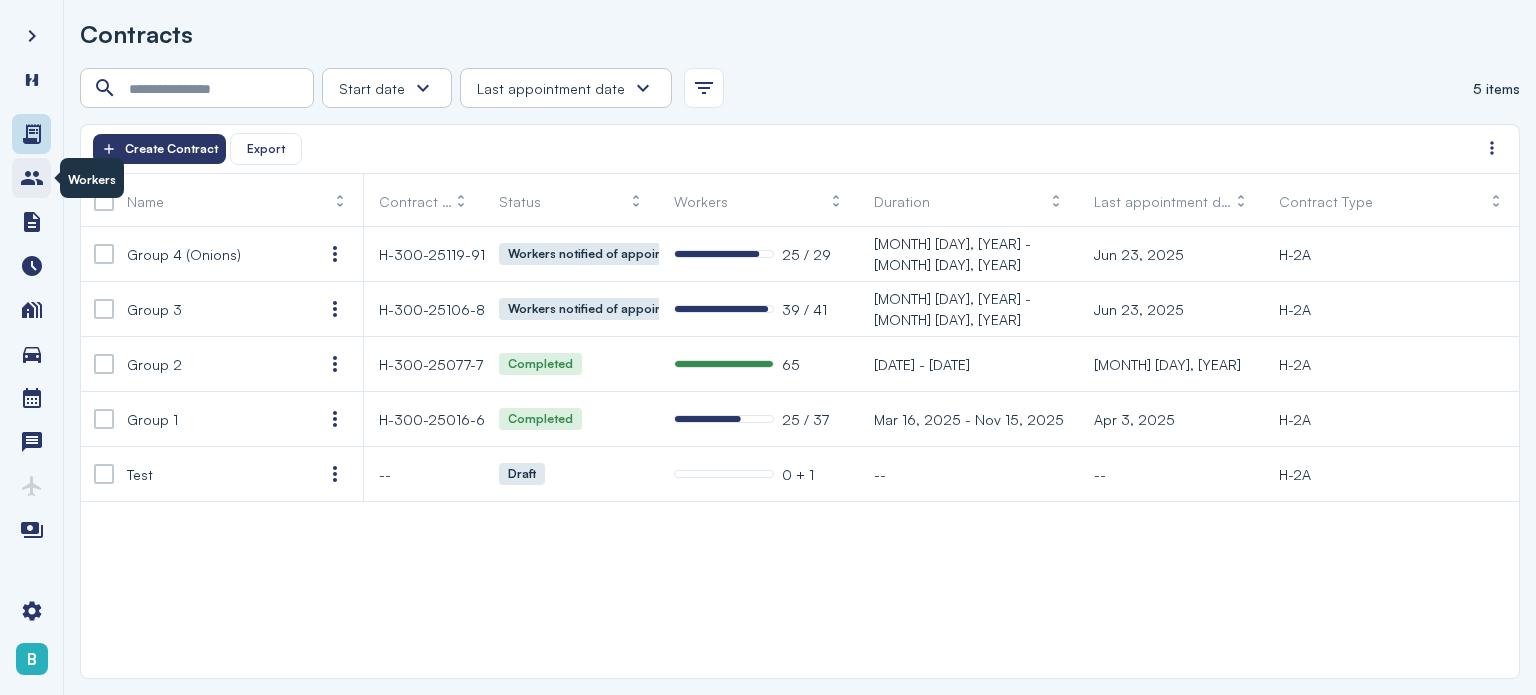 click at bounding box center [31, 178] 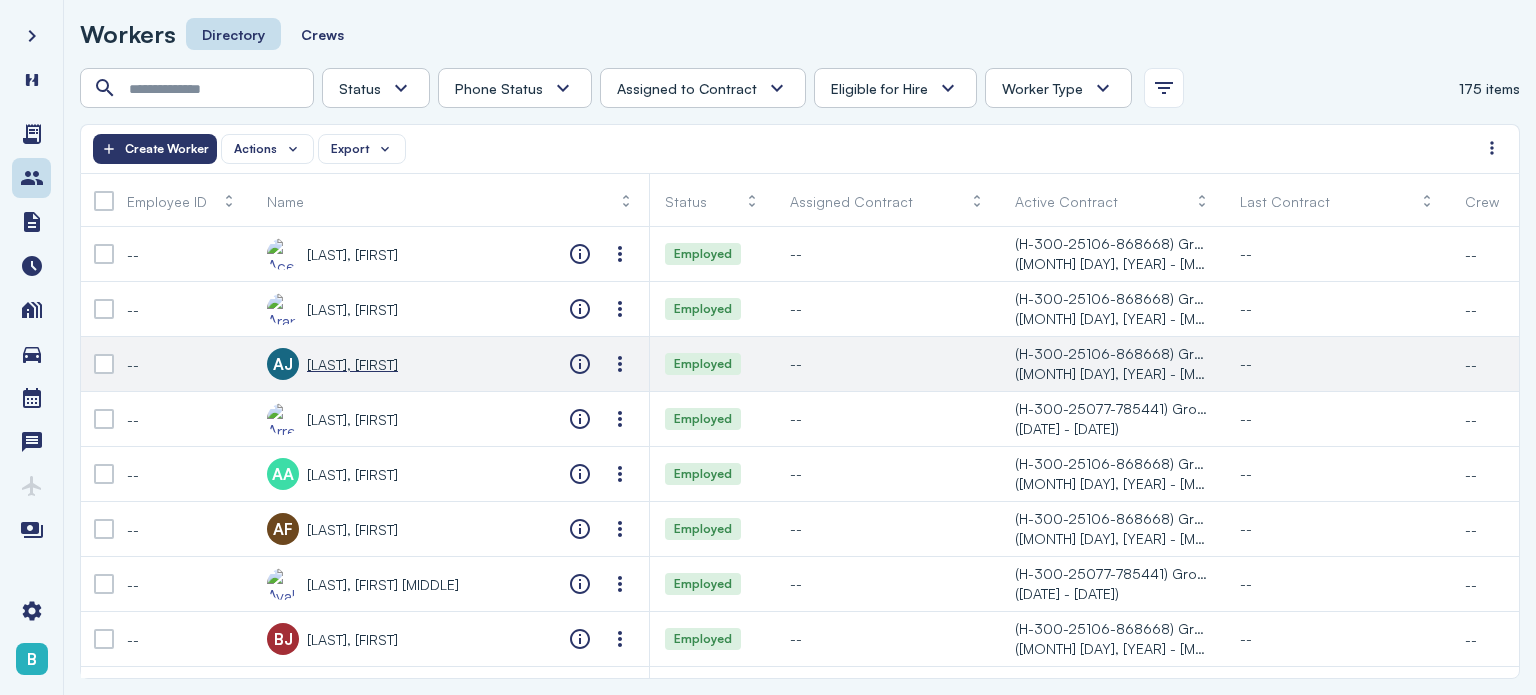 click on "[LAST], [FIRST]" at bounding box center [352, 364] 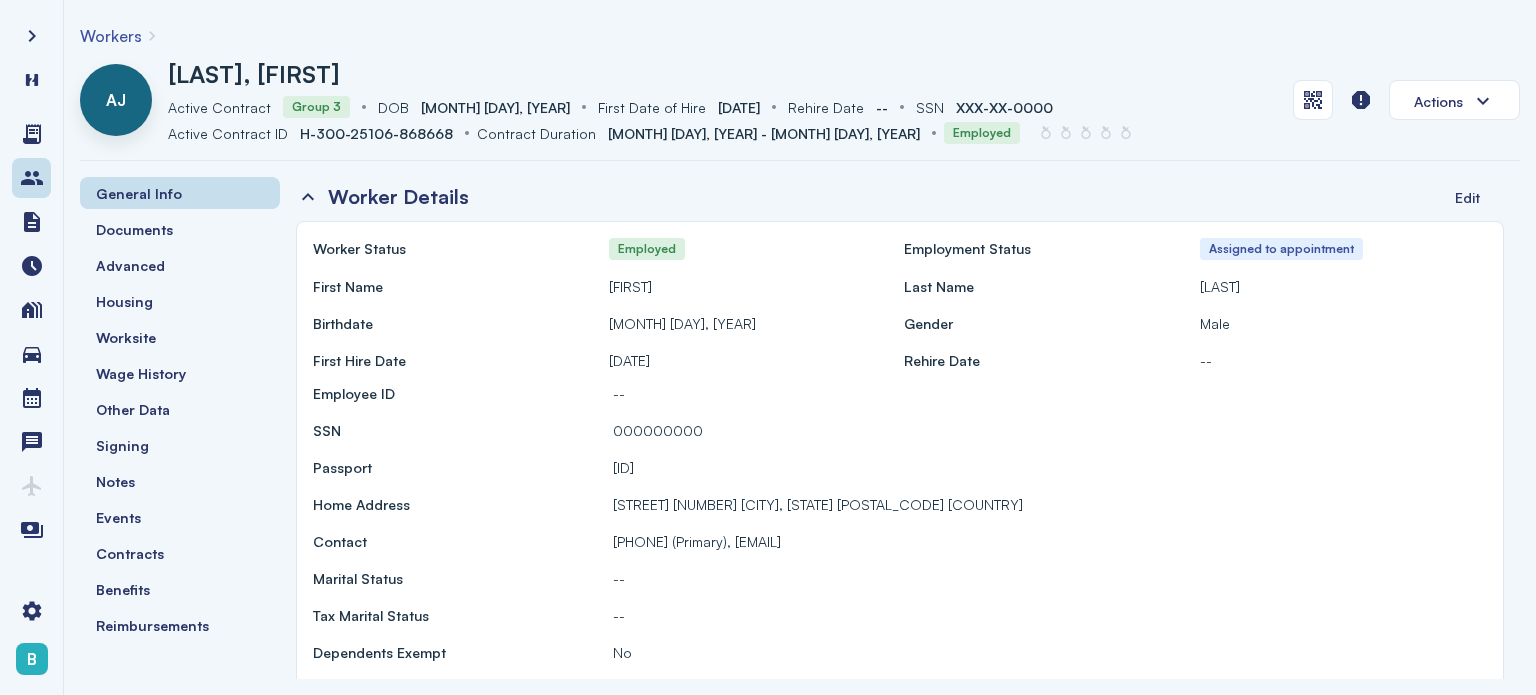 drag, startPoint x: 1535, startPoint y: 437, endPoint x: 1535, endPoint y: 408, distance: 29 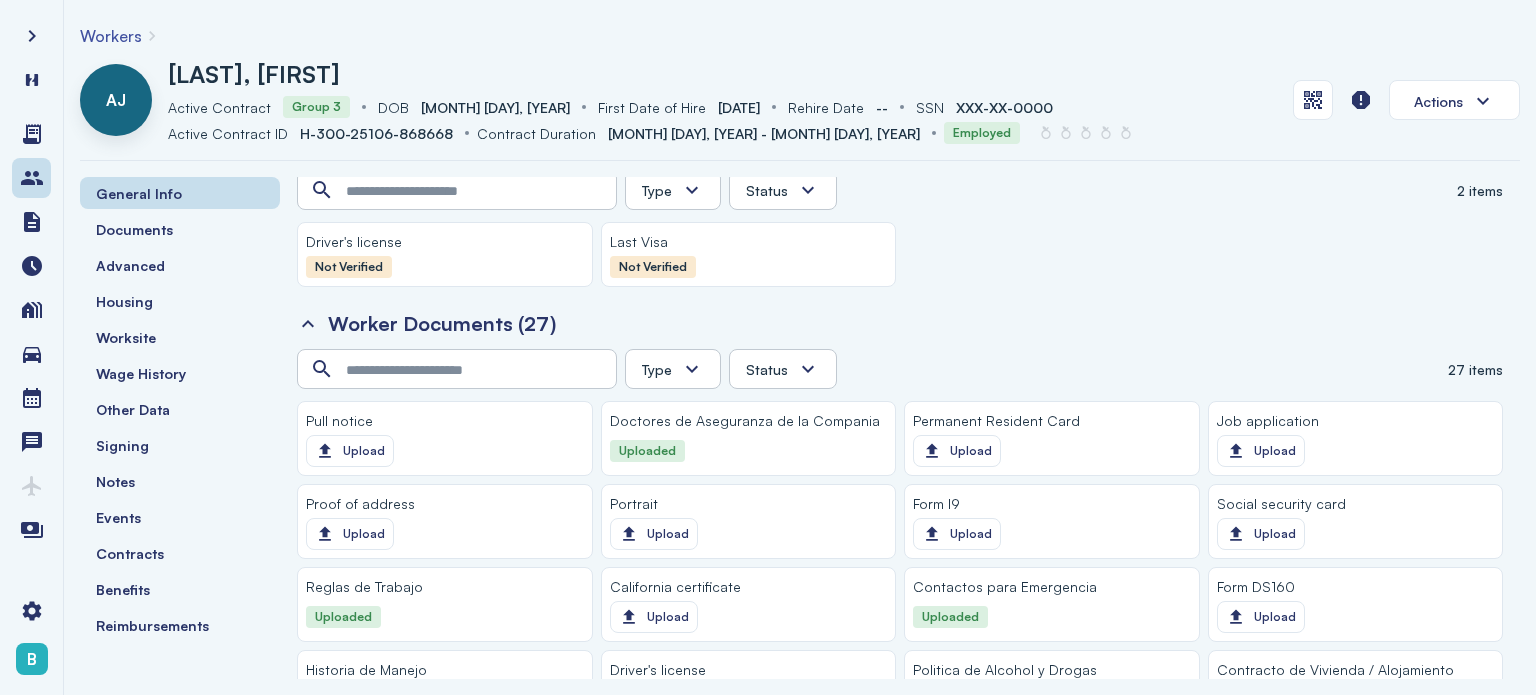 scroll, scrollTop: 1737, scrollLeft: 0, axis: vertical 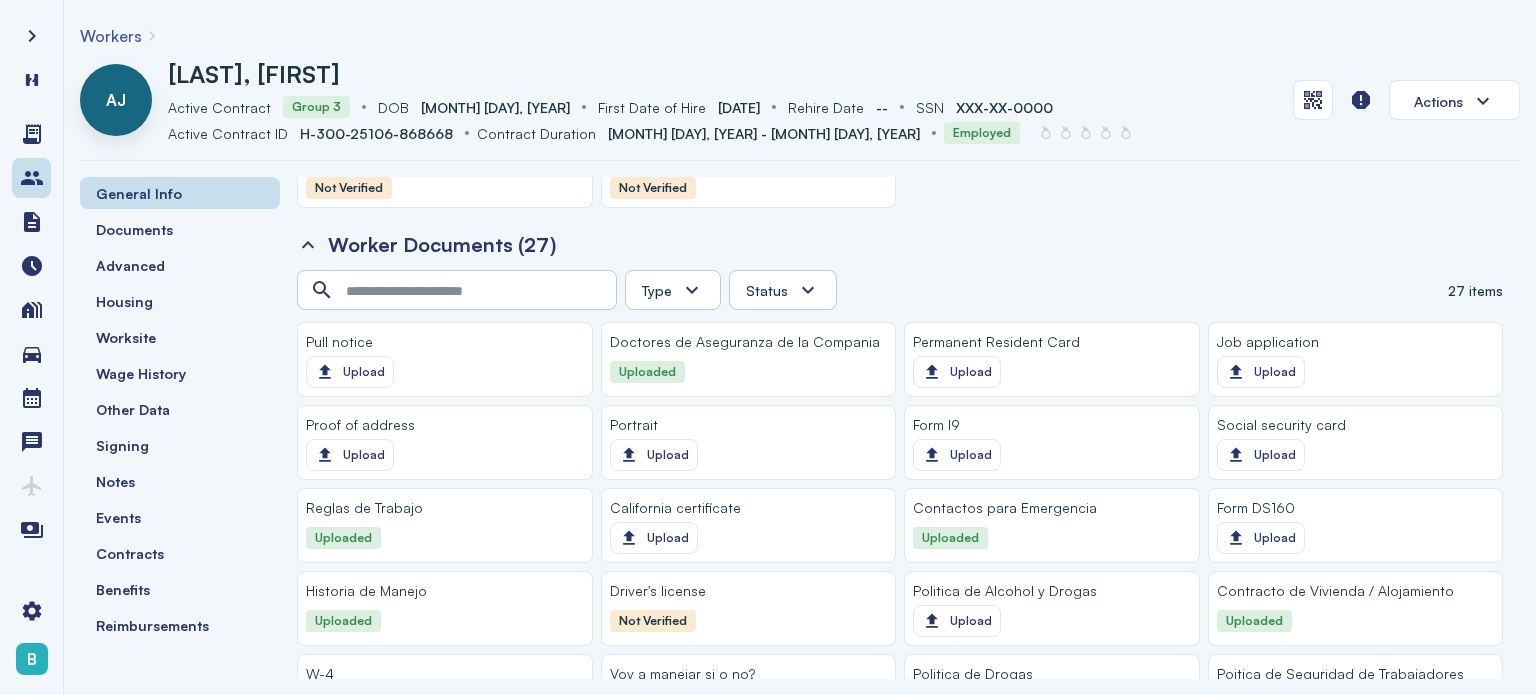 click on "Contactos para Emergencia" at bounding box center [1005, 507] 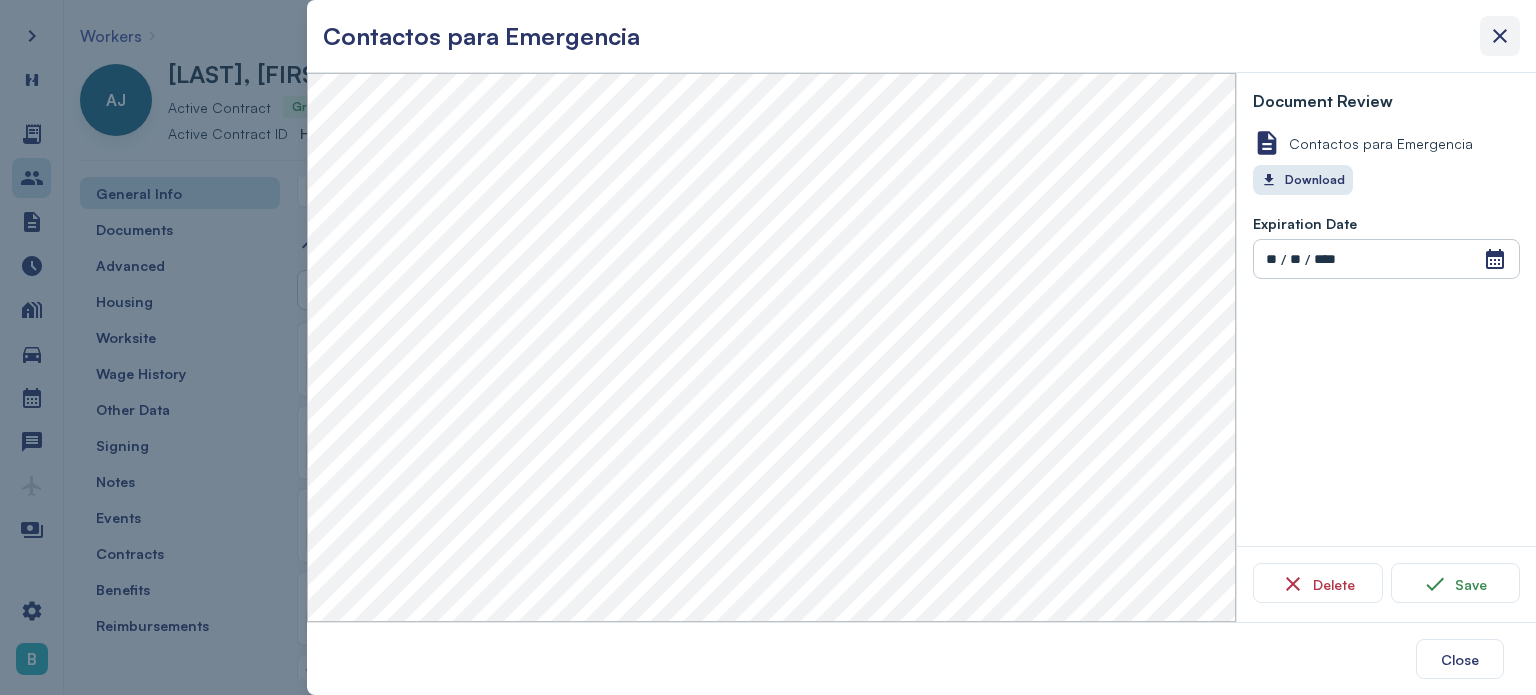 click at bounding box center [1500, 36] 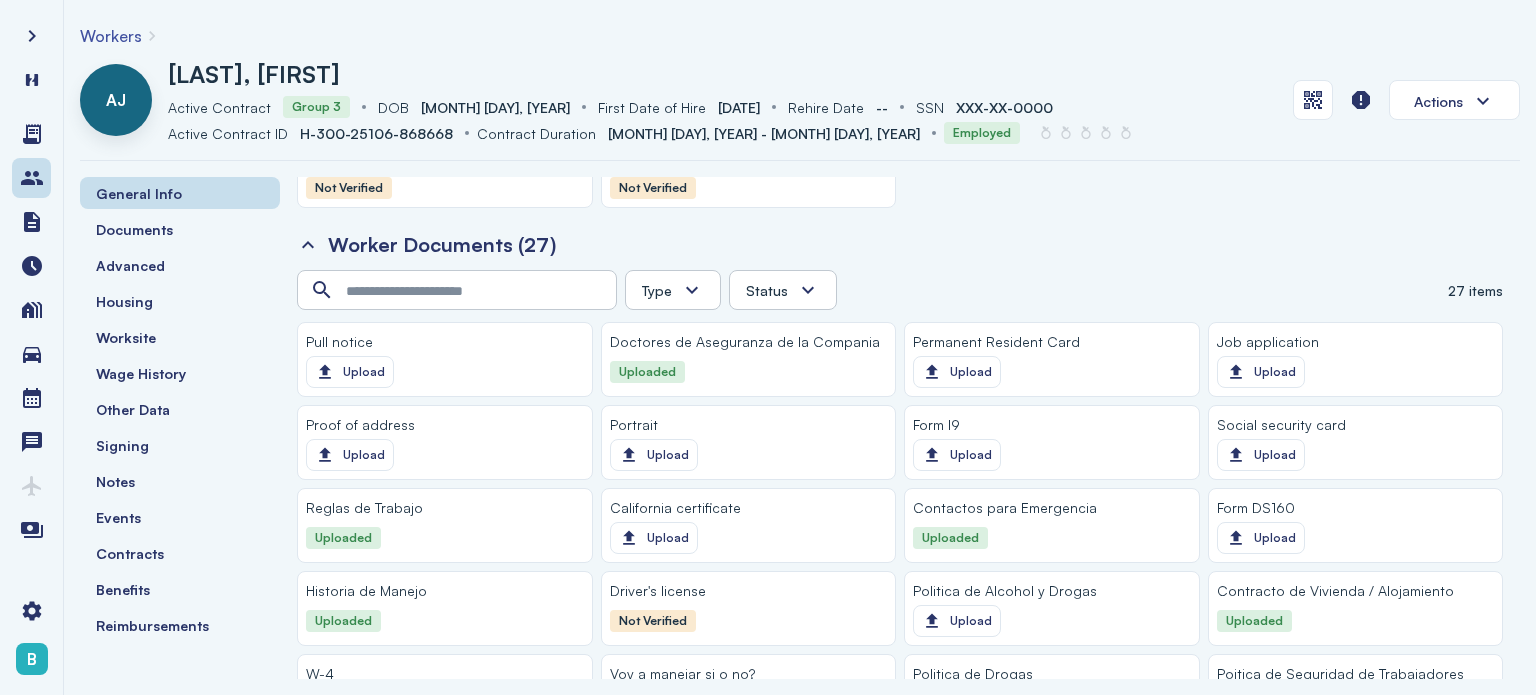 click 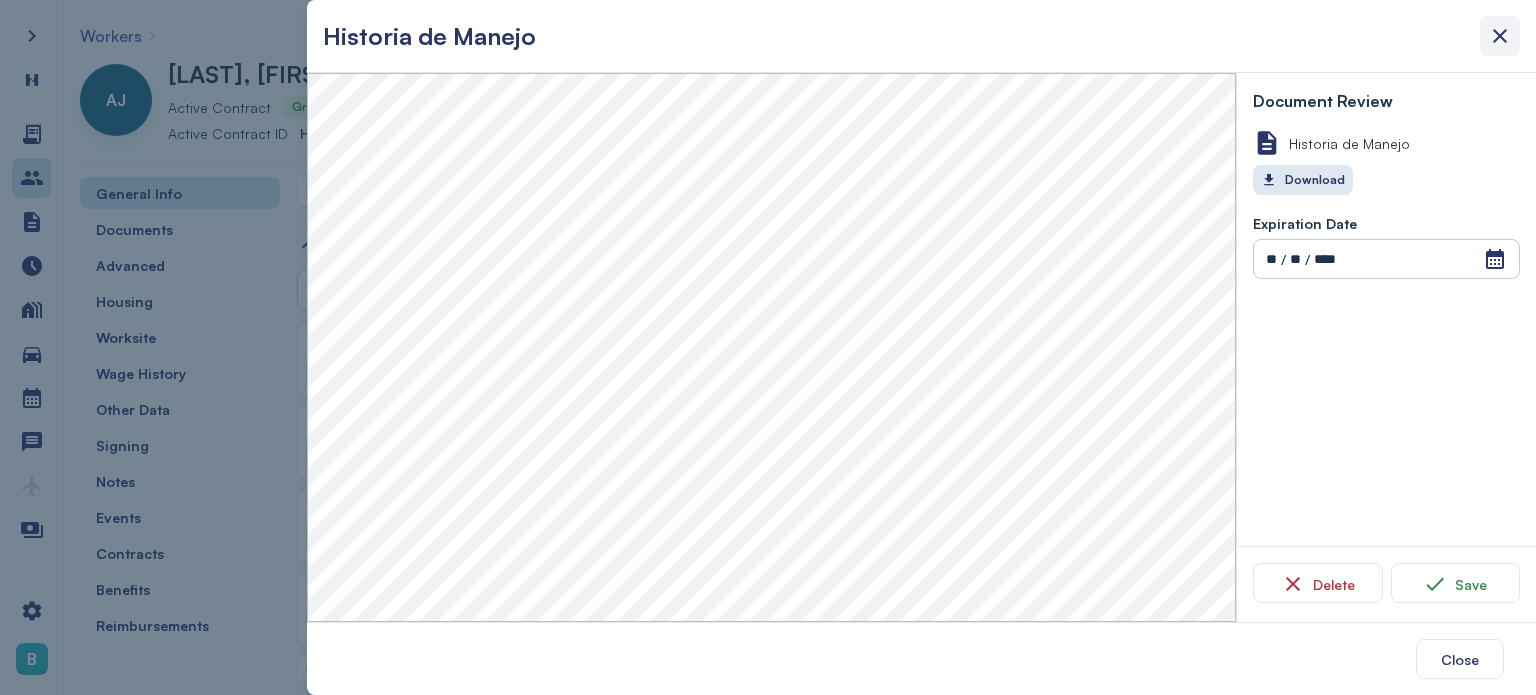 click at bounding box center [1500, 36] 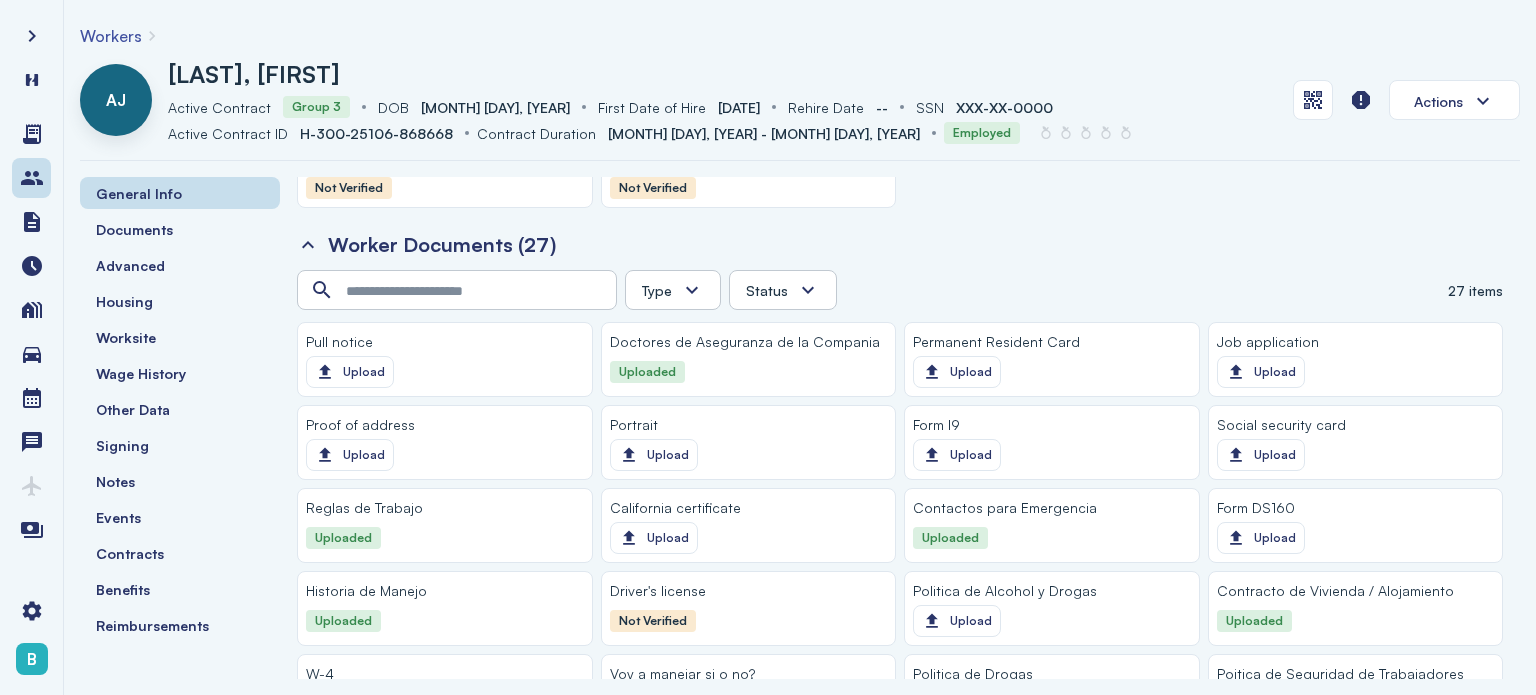 click 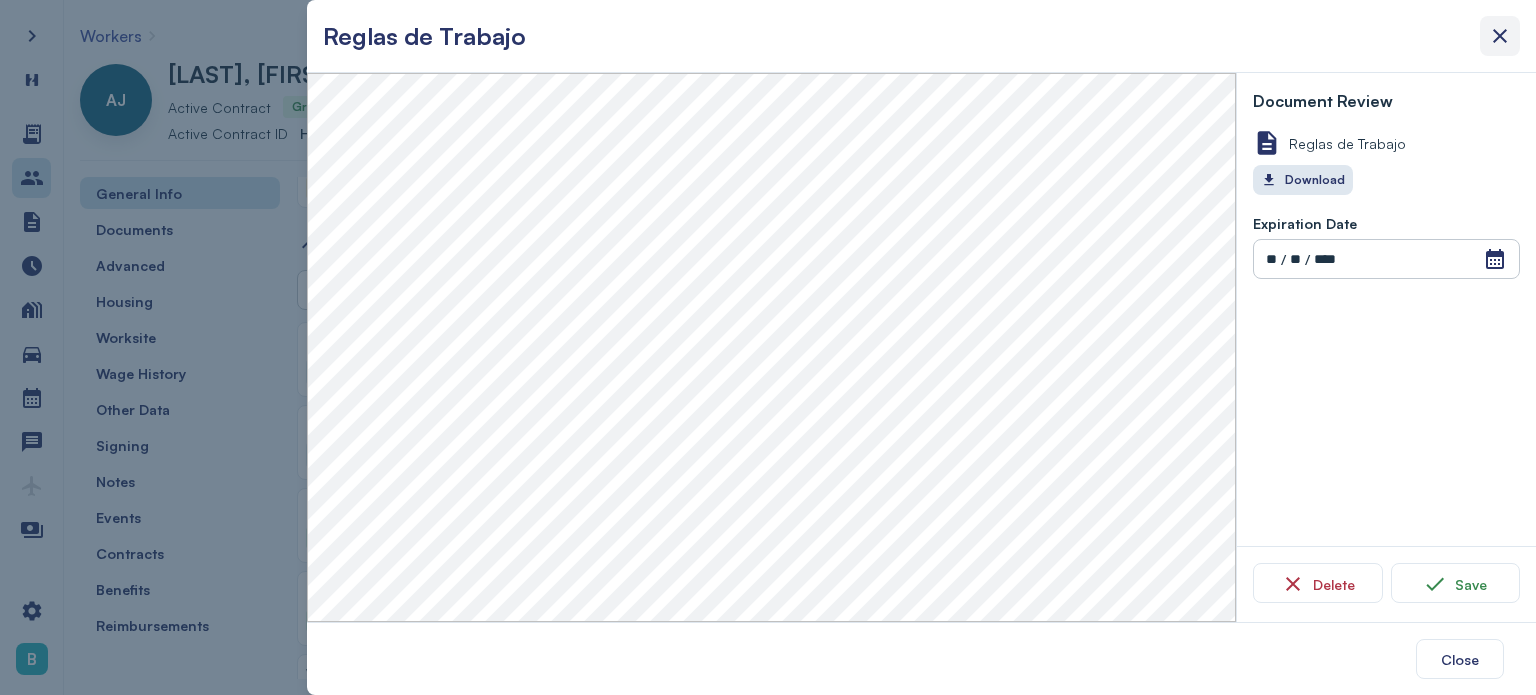click at bounding box center (1500, 36) 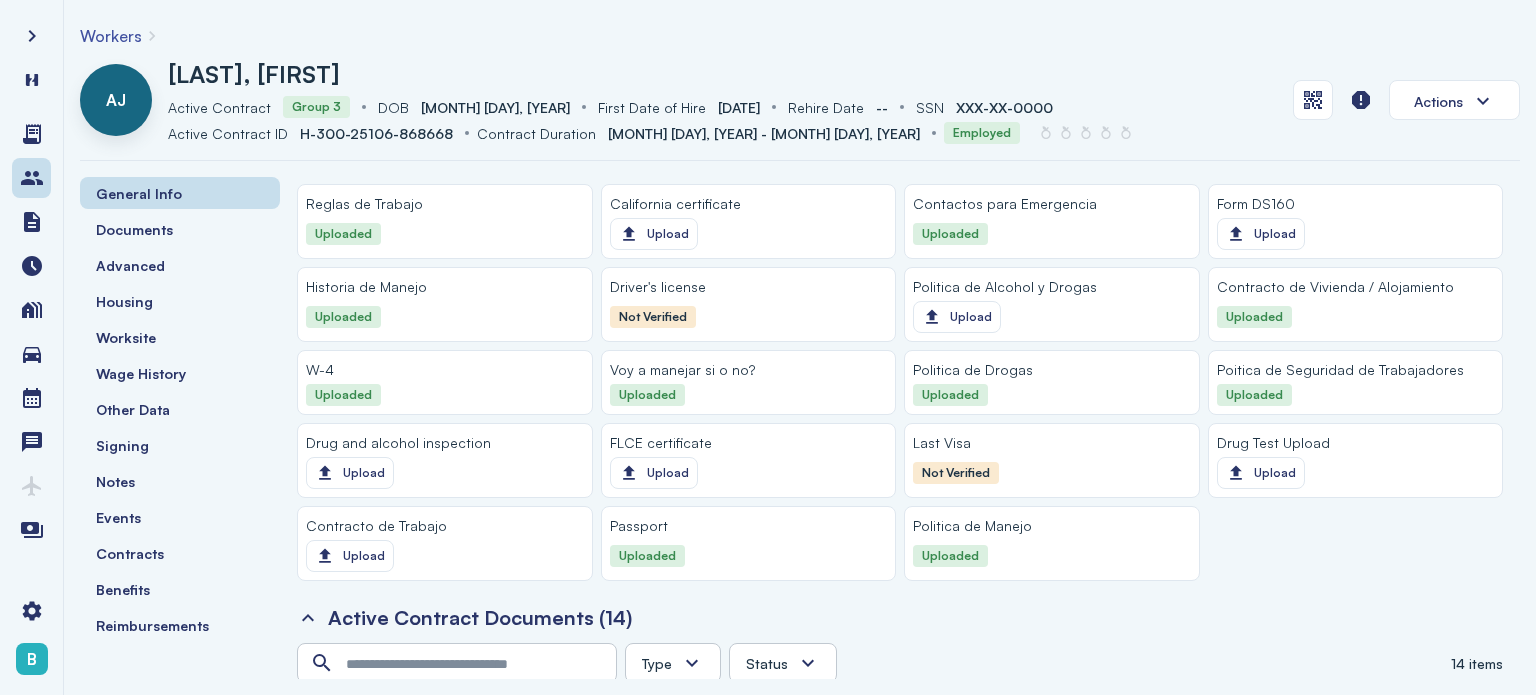 scroll, scrollTop: 2048, scrollLeft: 0, axis: vertical 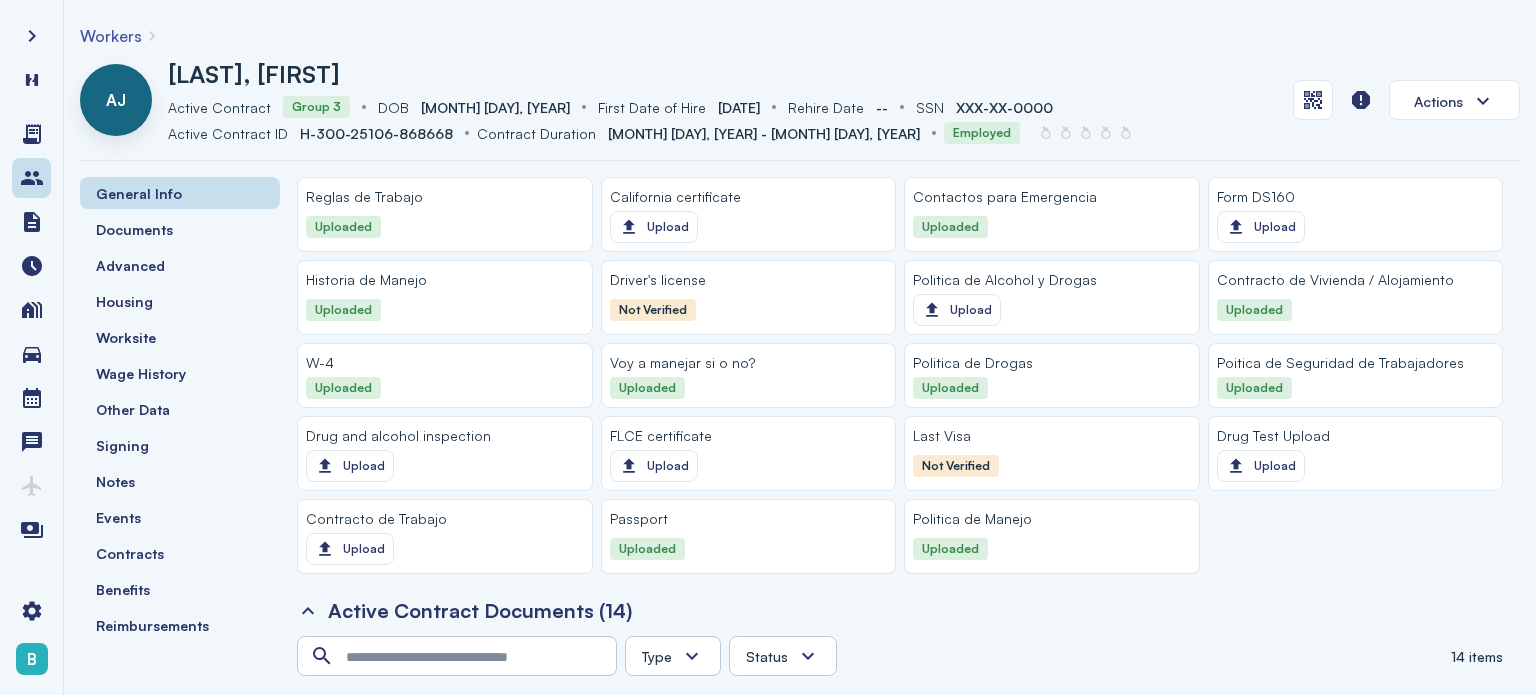 drag, startPoint x: 624, startPoint y: 484, endPoint x: 658, endPoint y: 527, distance: 54.81788 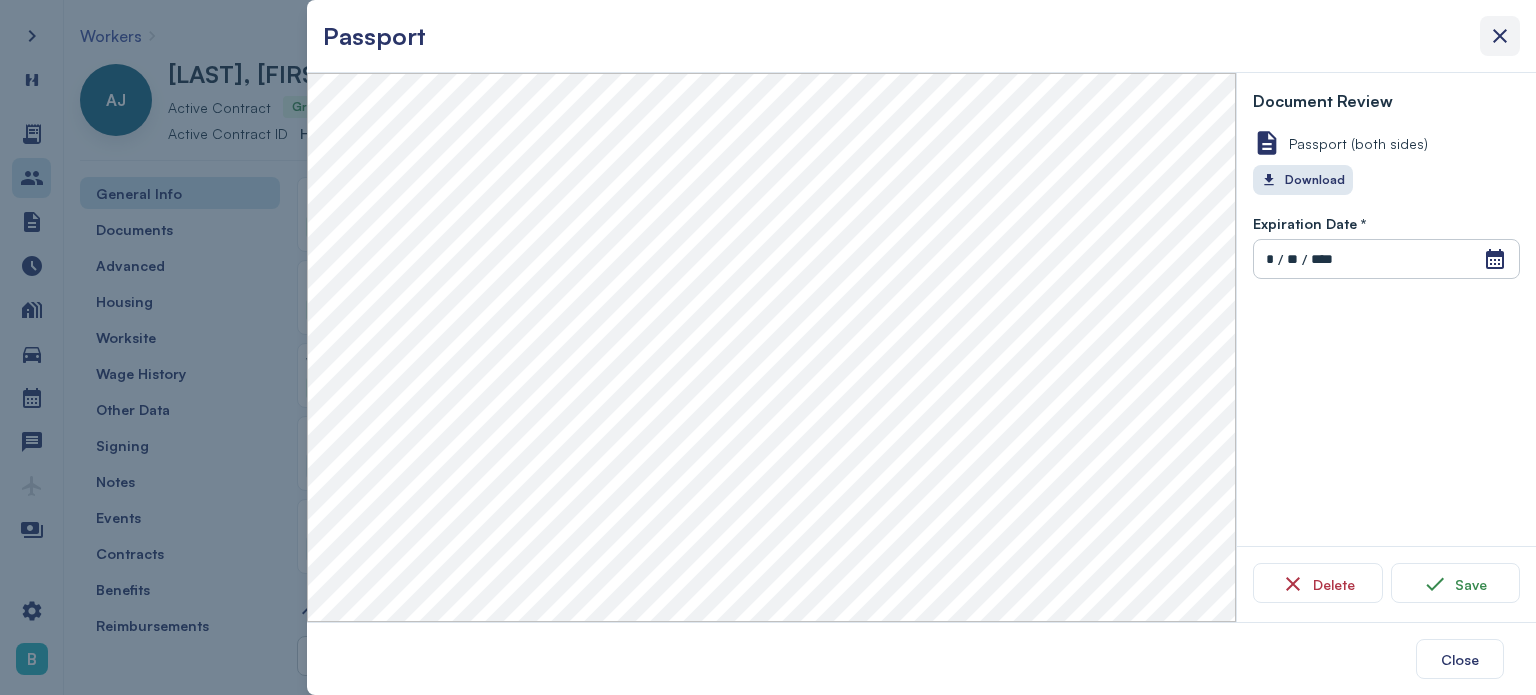 click at bounding box center [1500, 36] 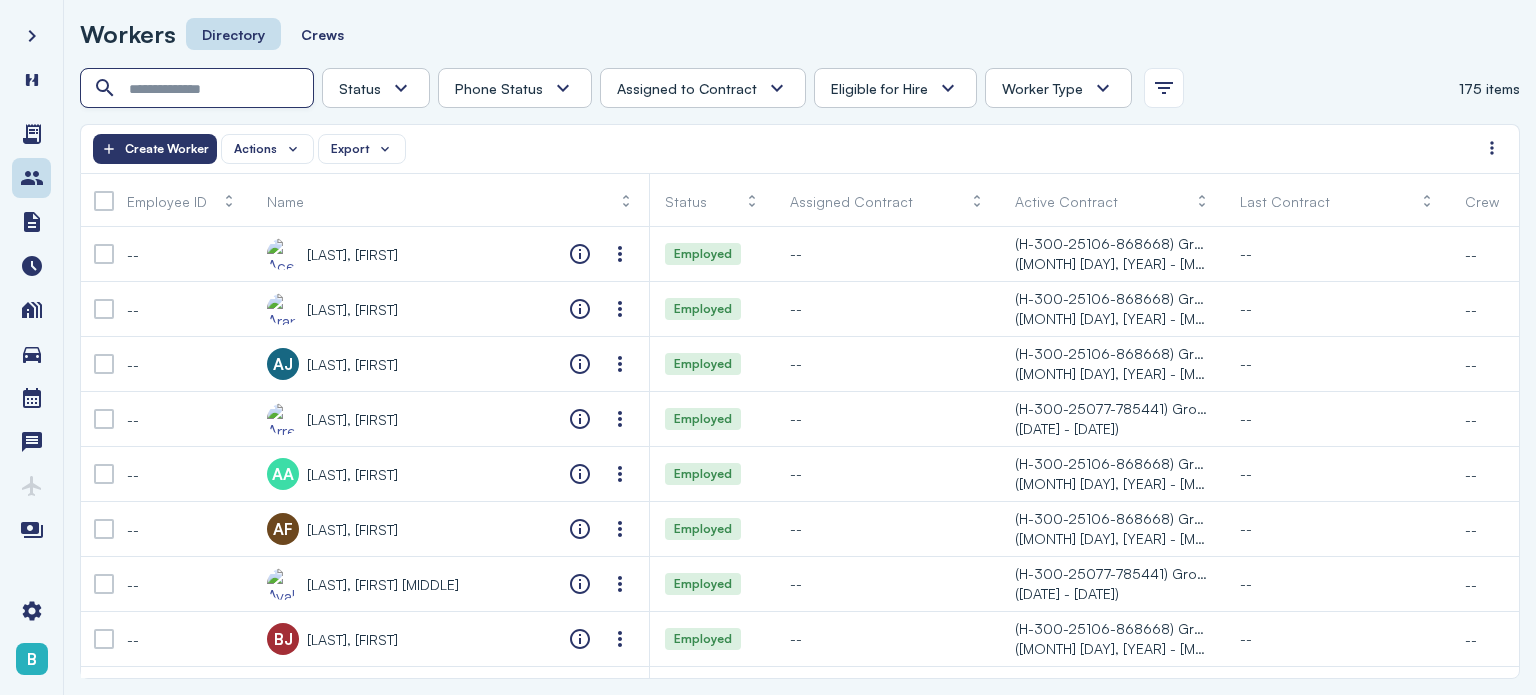 click at bounding box center [199, 89] 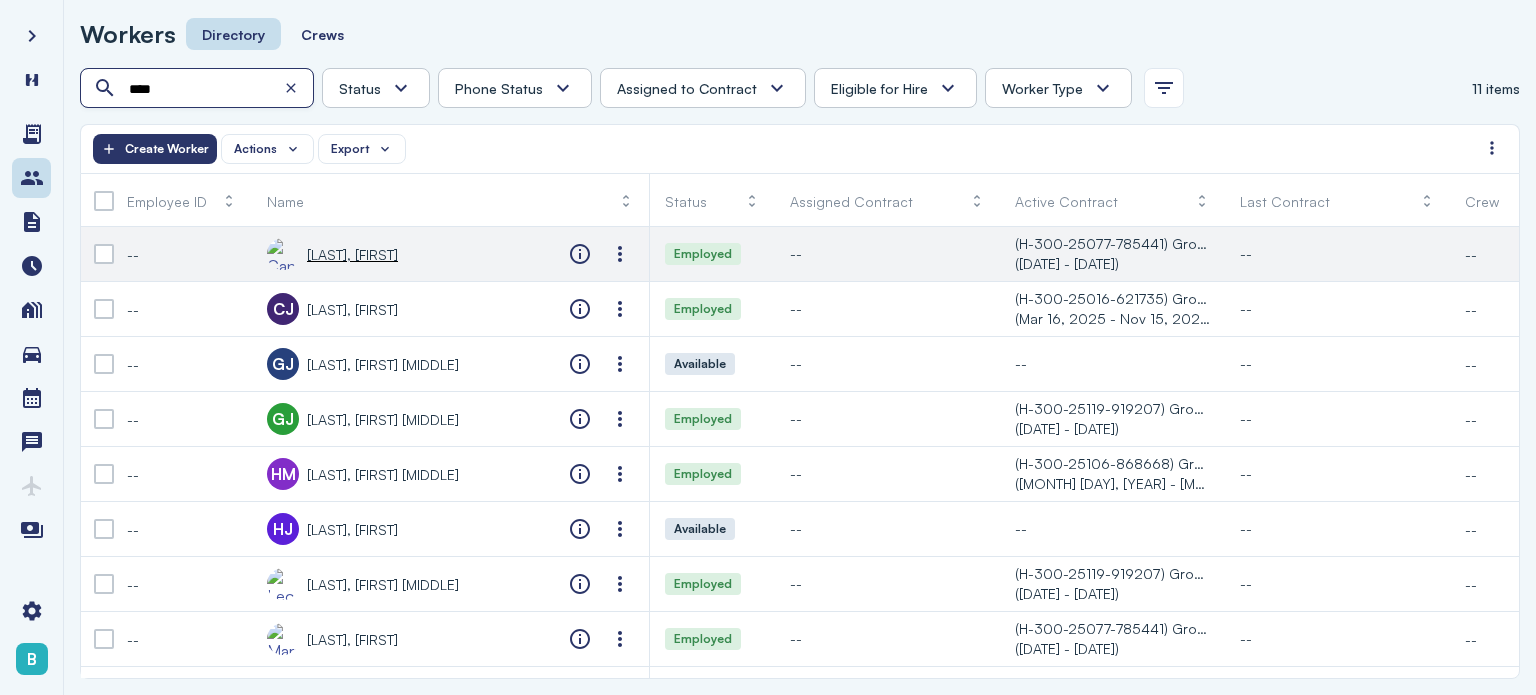 scroll, scrollTop: 0, scrollLeft: 0, axis: both 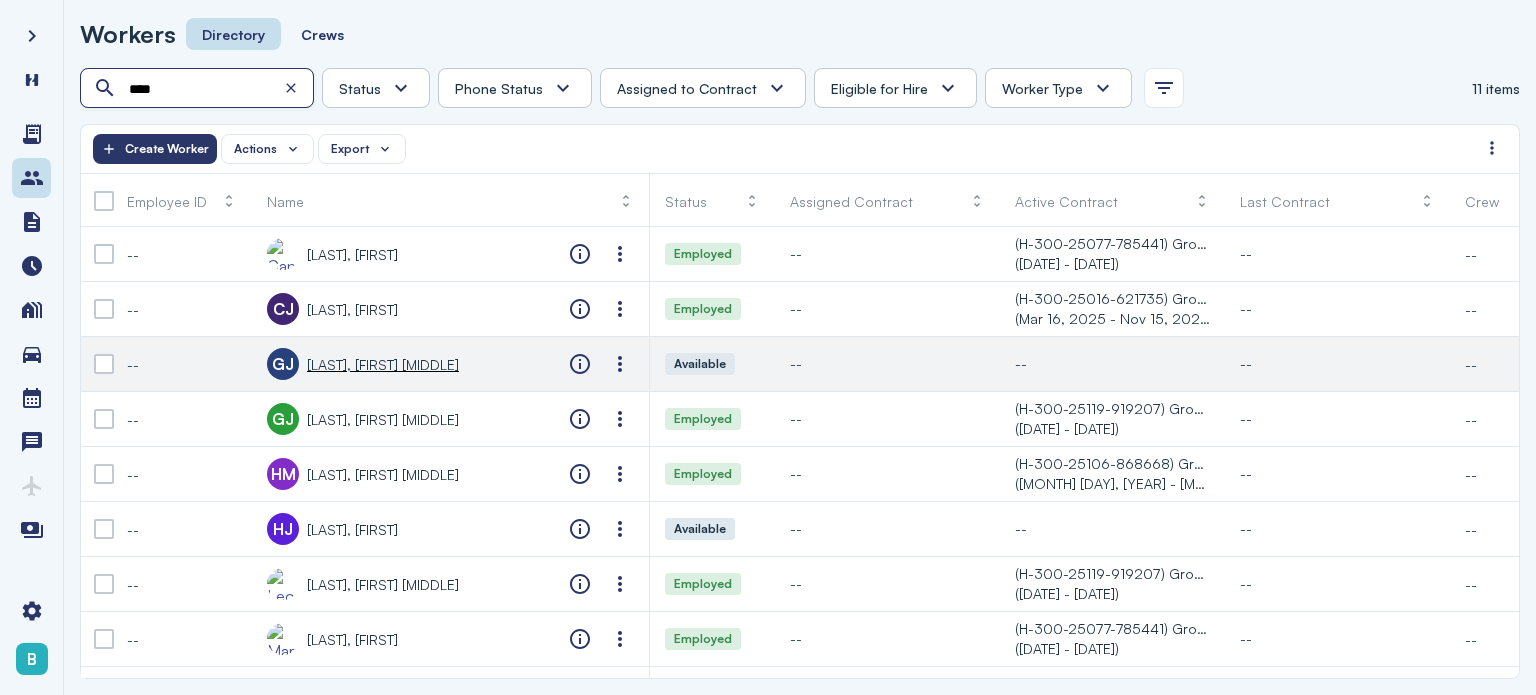 type on "****" 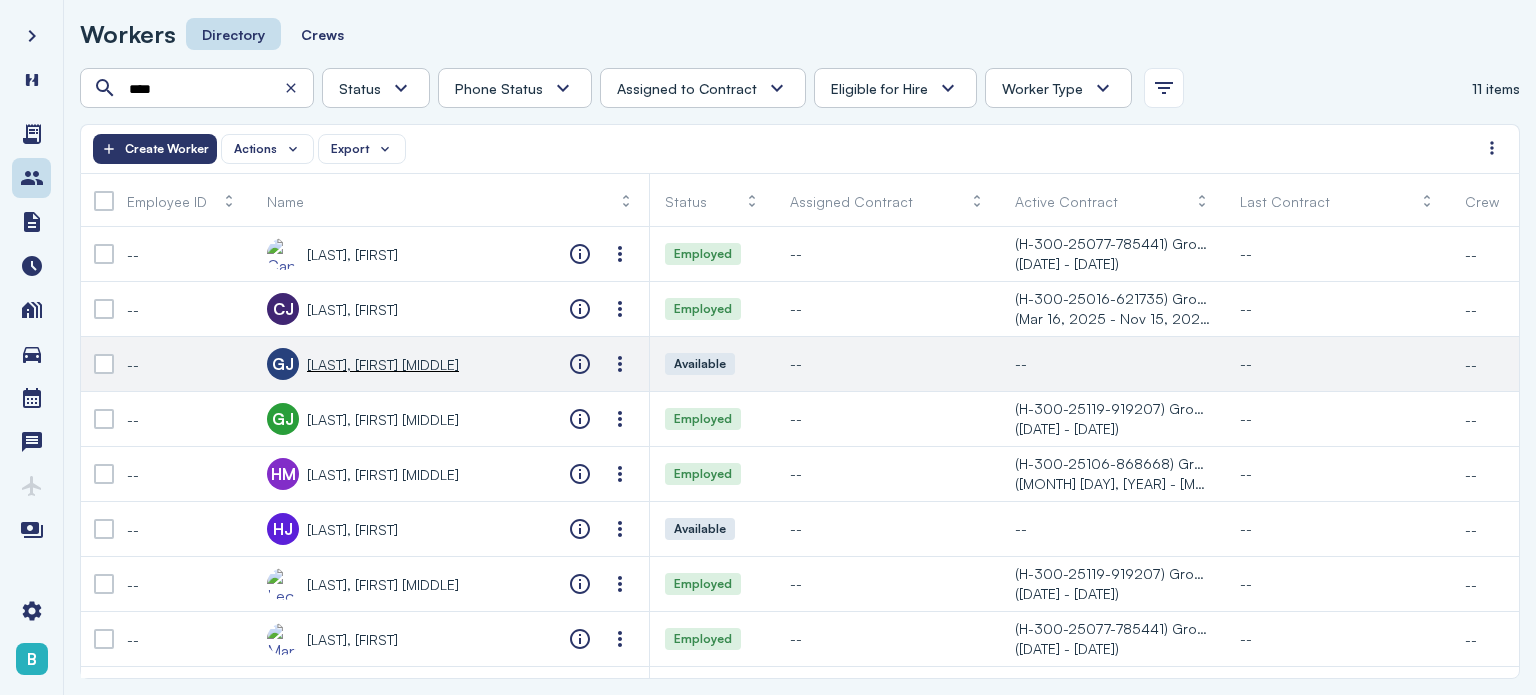 click on "GJ       [LAST], [FIRST]" at bounding box center [363, 364] 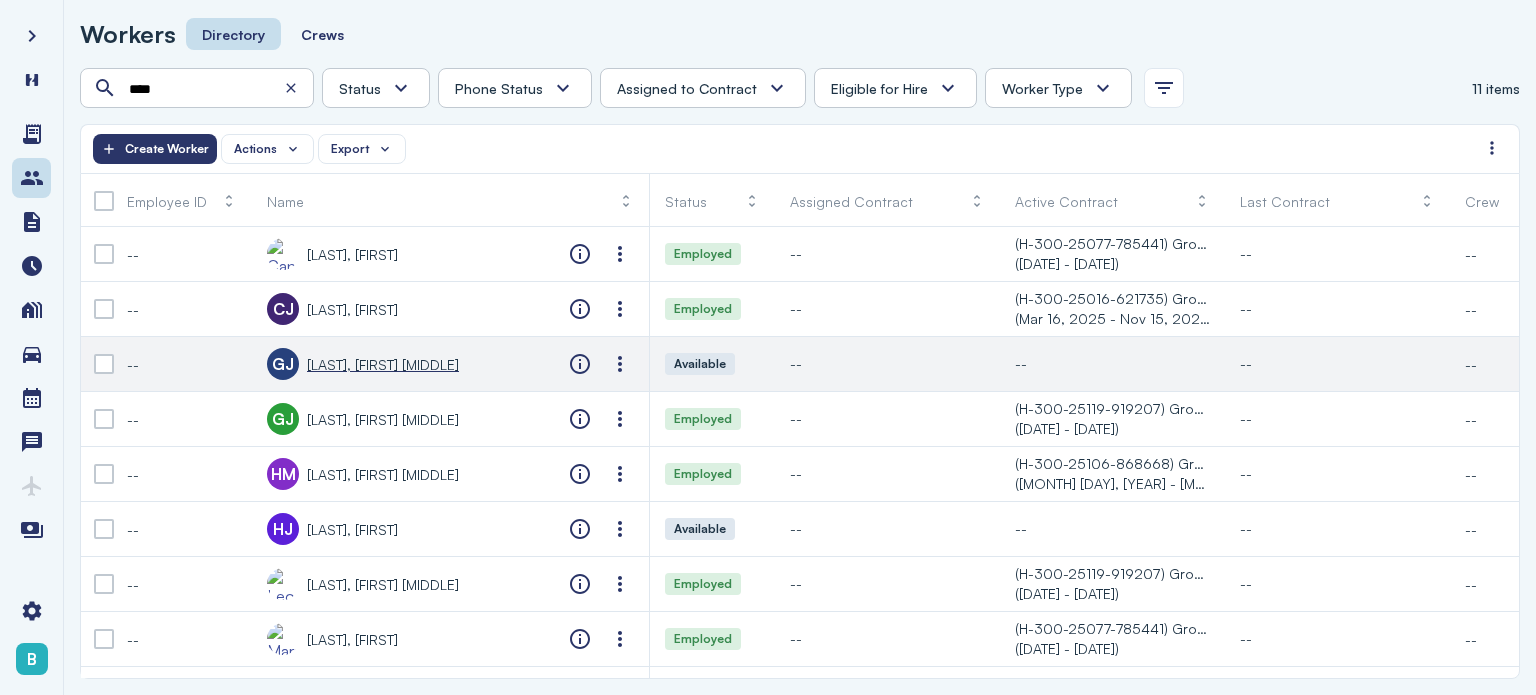 click on "[LAST], [FIRST] [MIDDLE]" at bounding box center (383, 364) 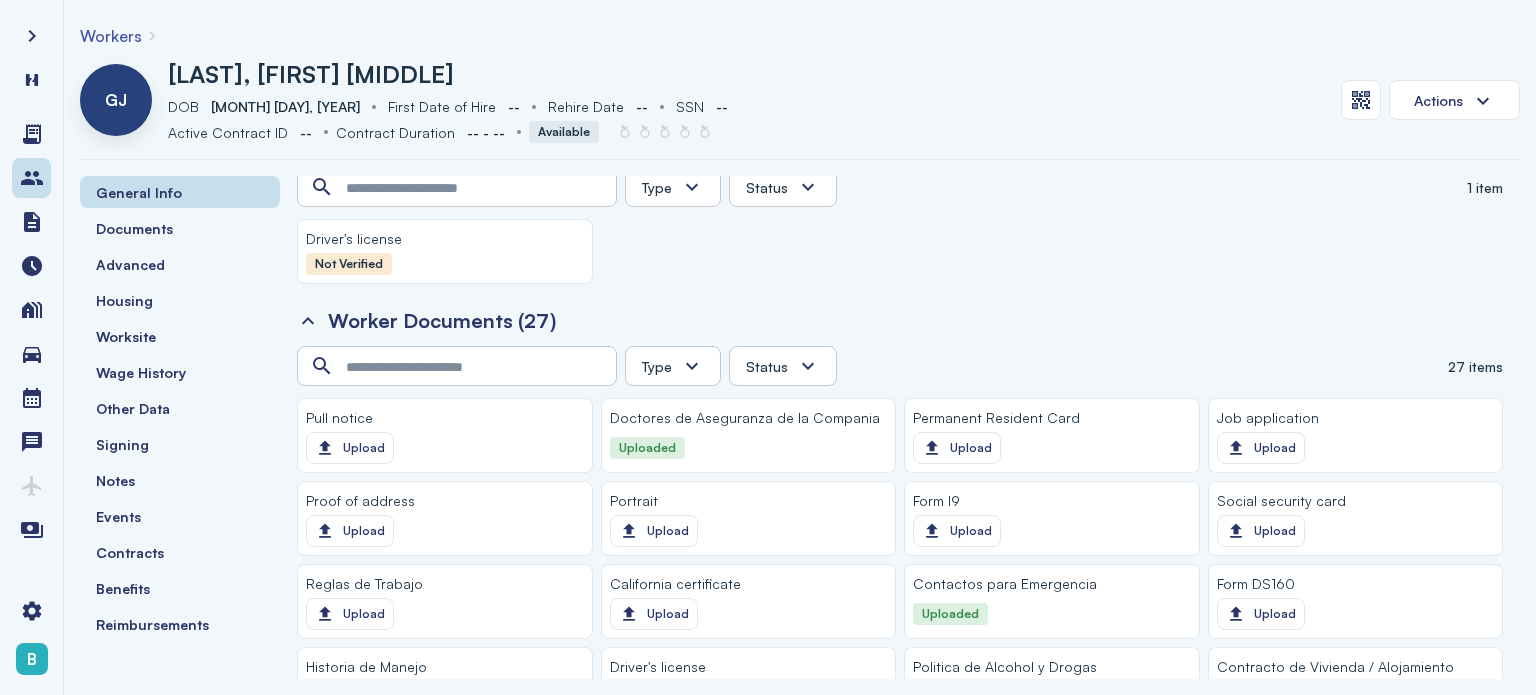 scroll, scrollTop: 1452, scrollLeft: 0, axis: vertical 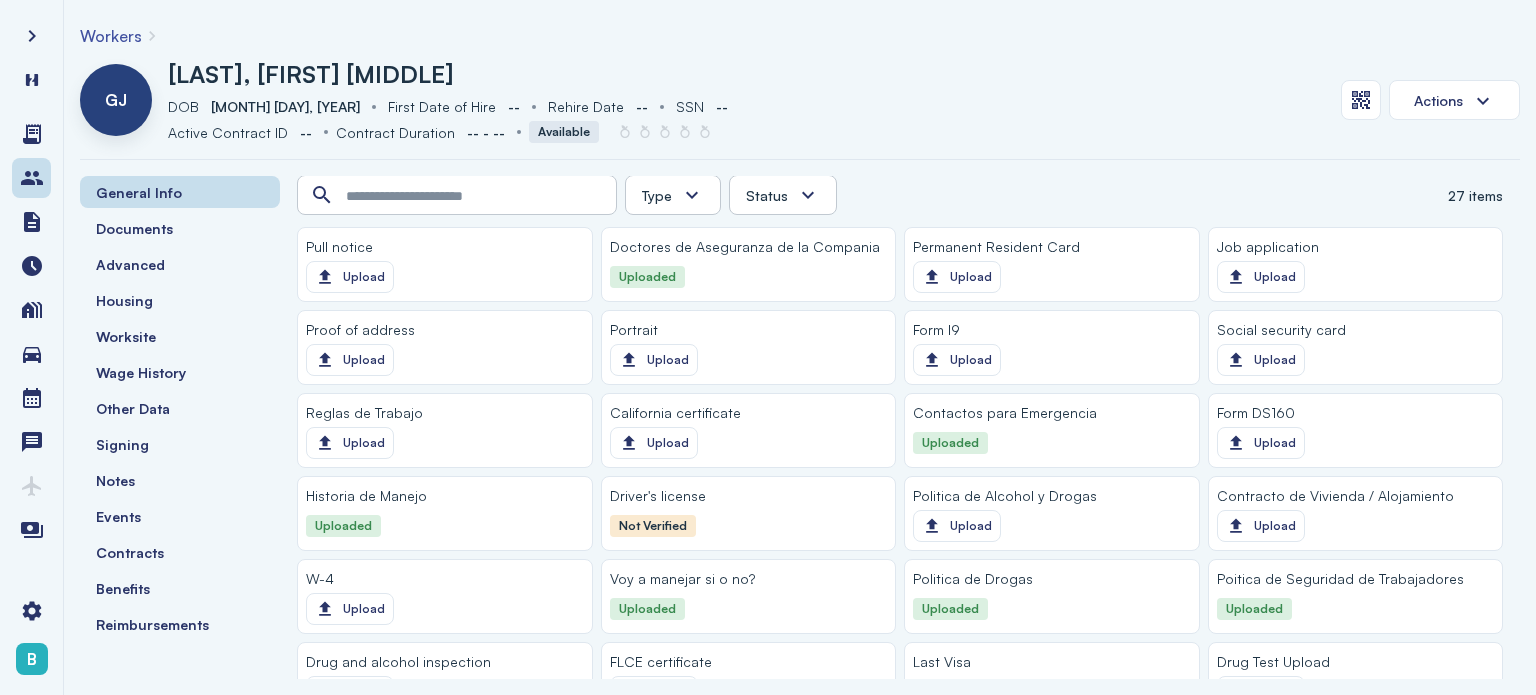 click 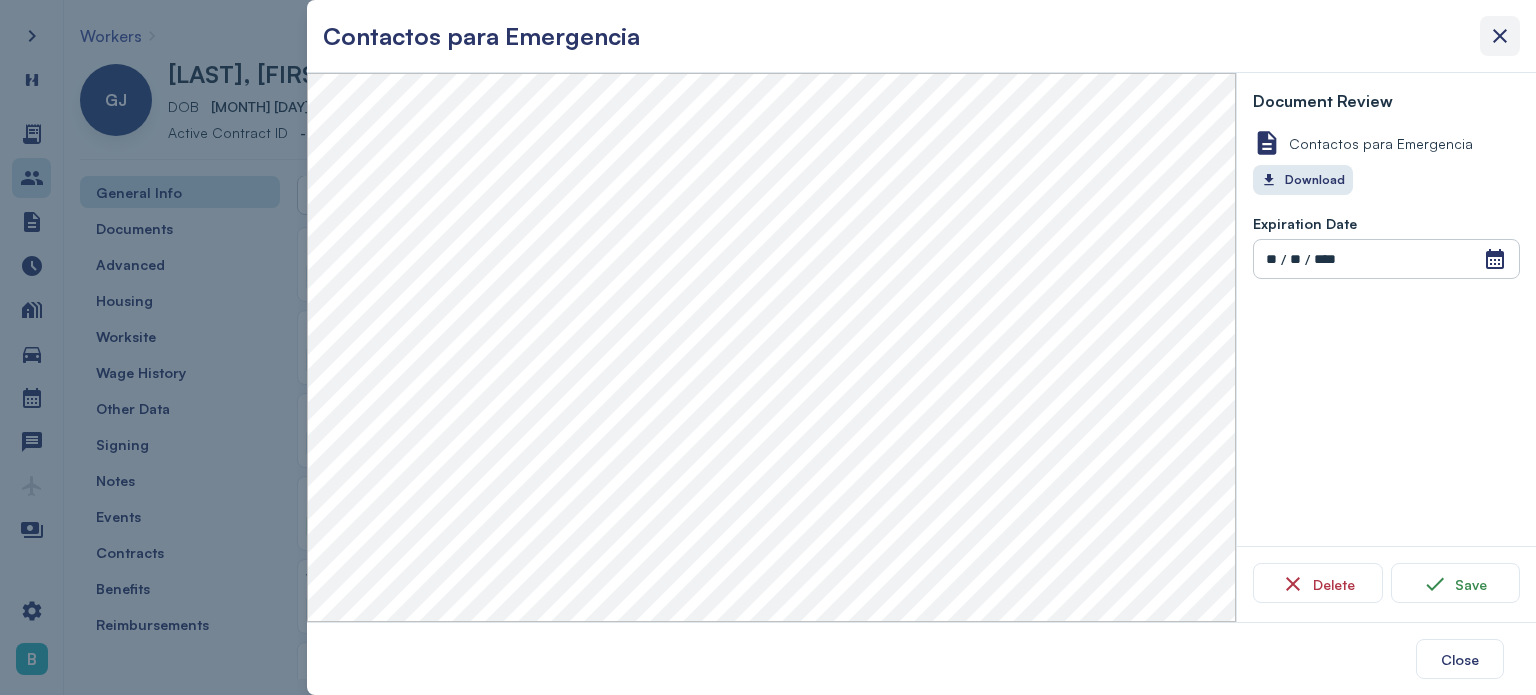 click at bounding box center (1500, 36) 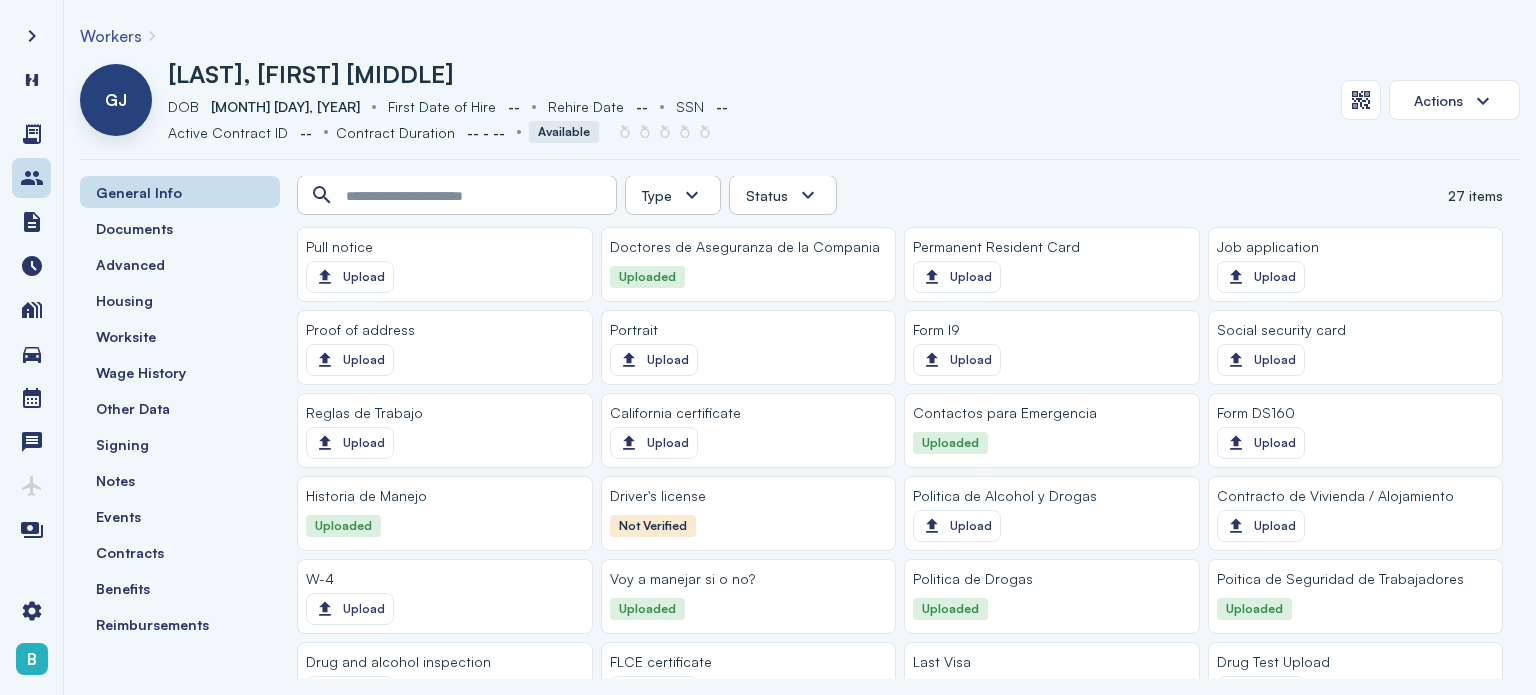 click 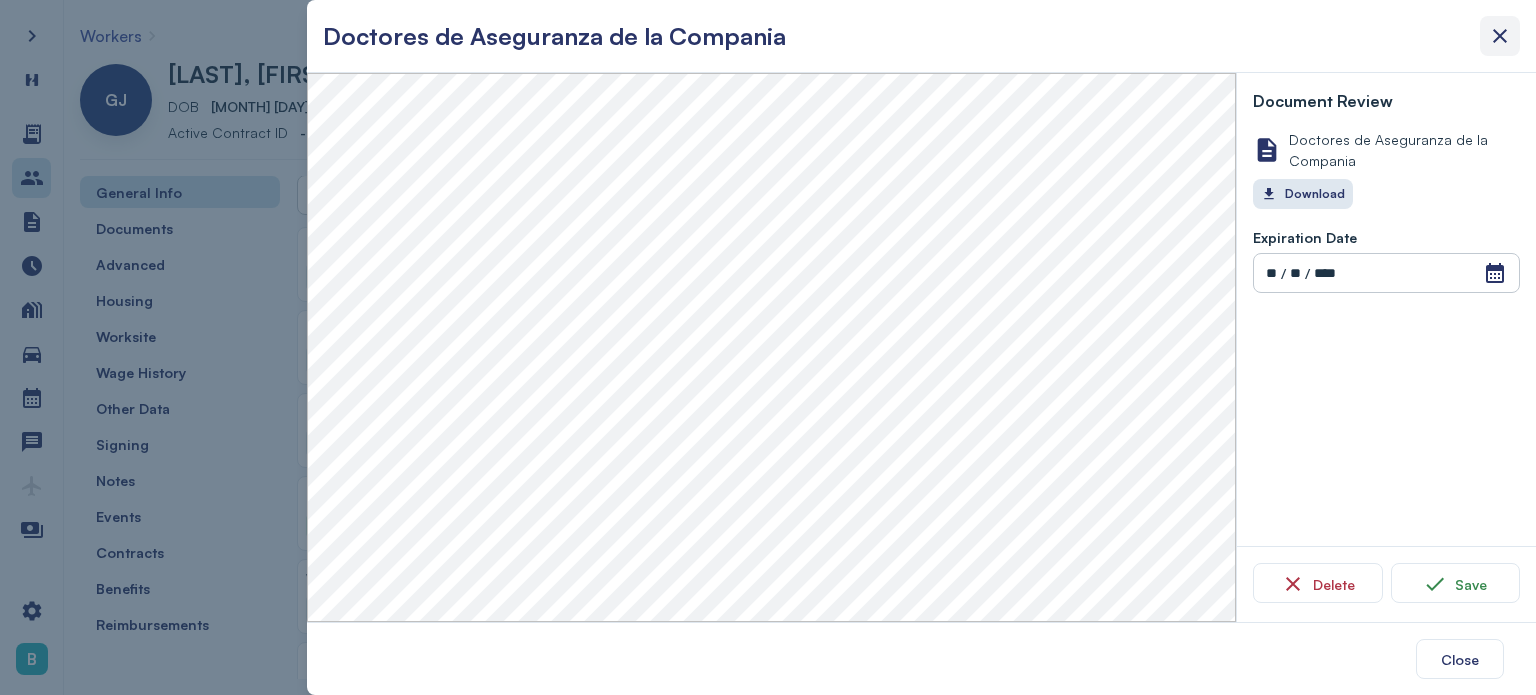click at bounding box center [1500, 36] 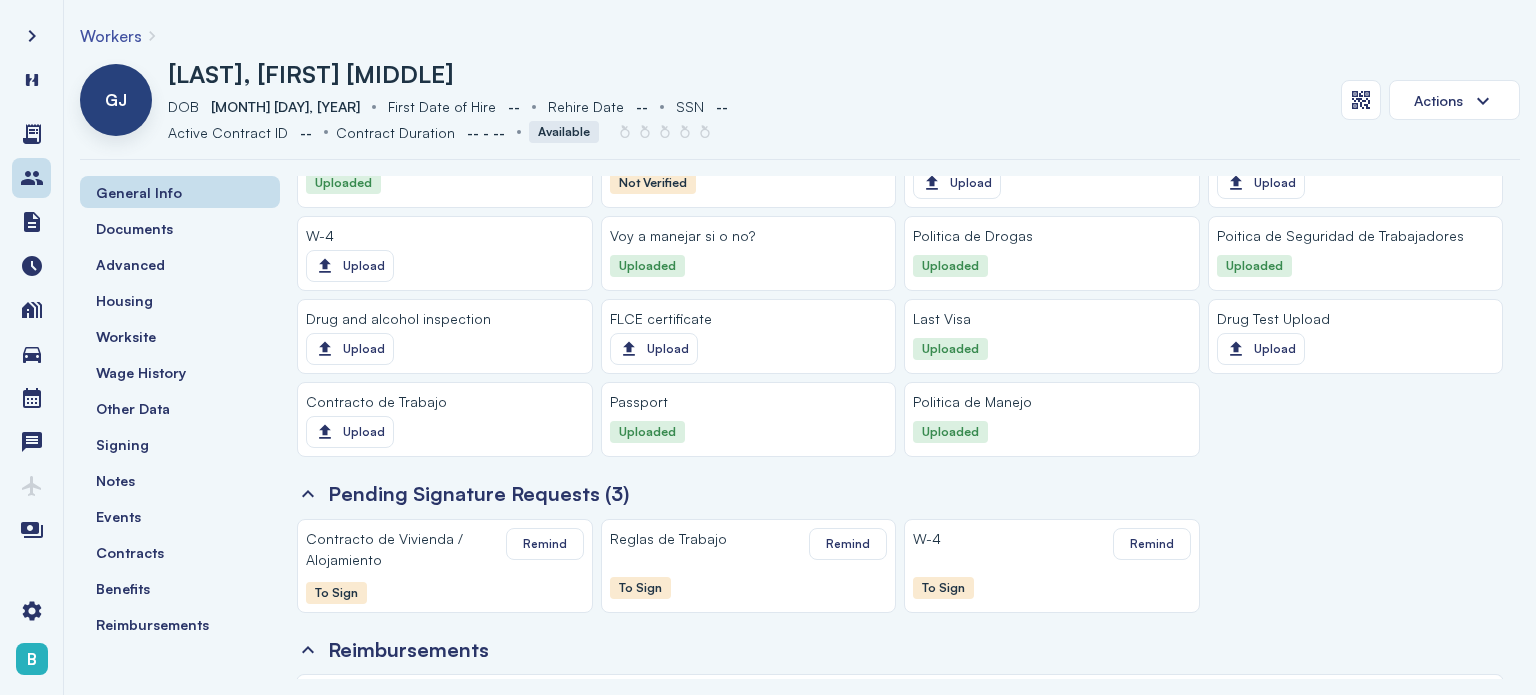 scroll, scrollTop: 1948, scrollLeft: 0, axis: vertical 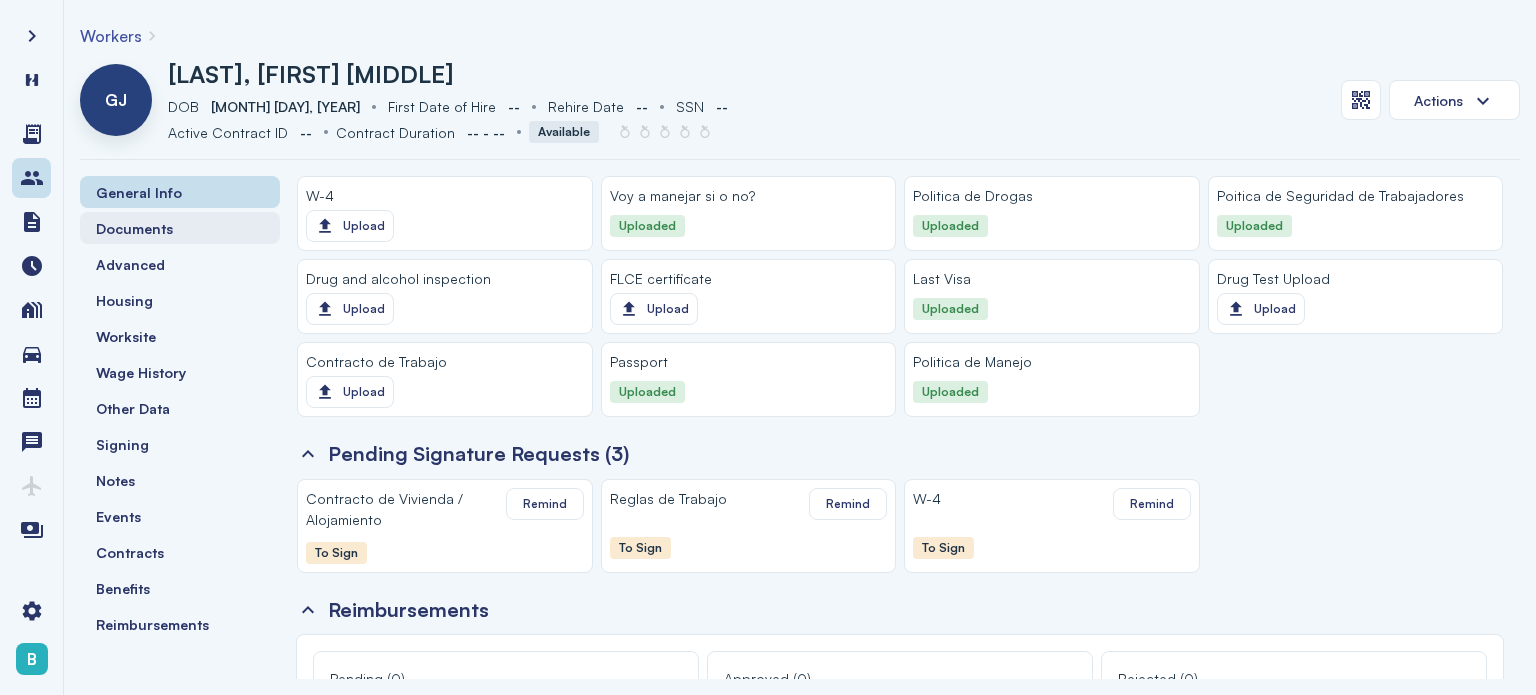 click on "Documents" at bounding box center [134, 228] 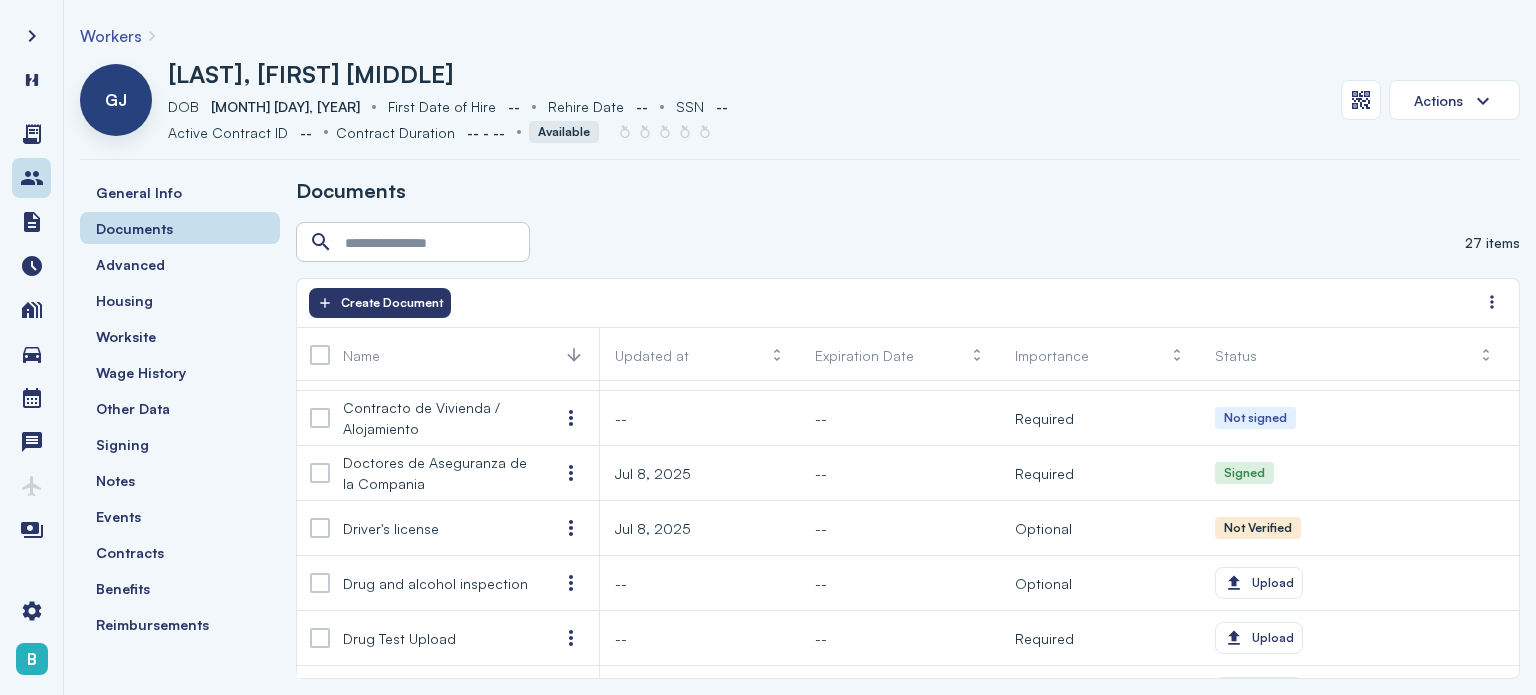 scroll, scrollTop: 166, scrollLeft: 0, axis: vertical 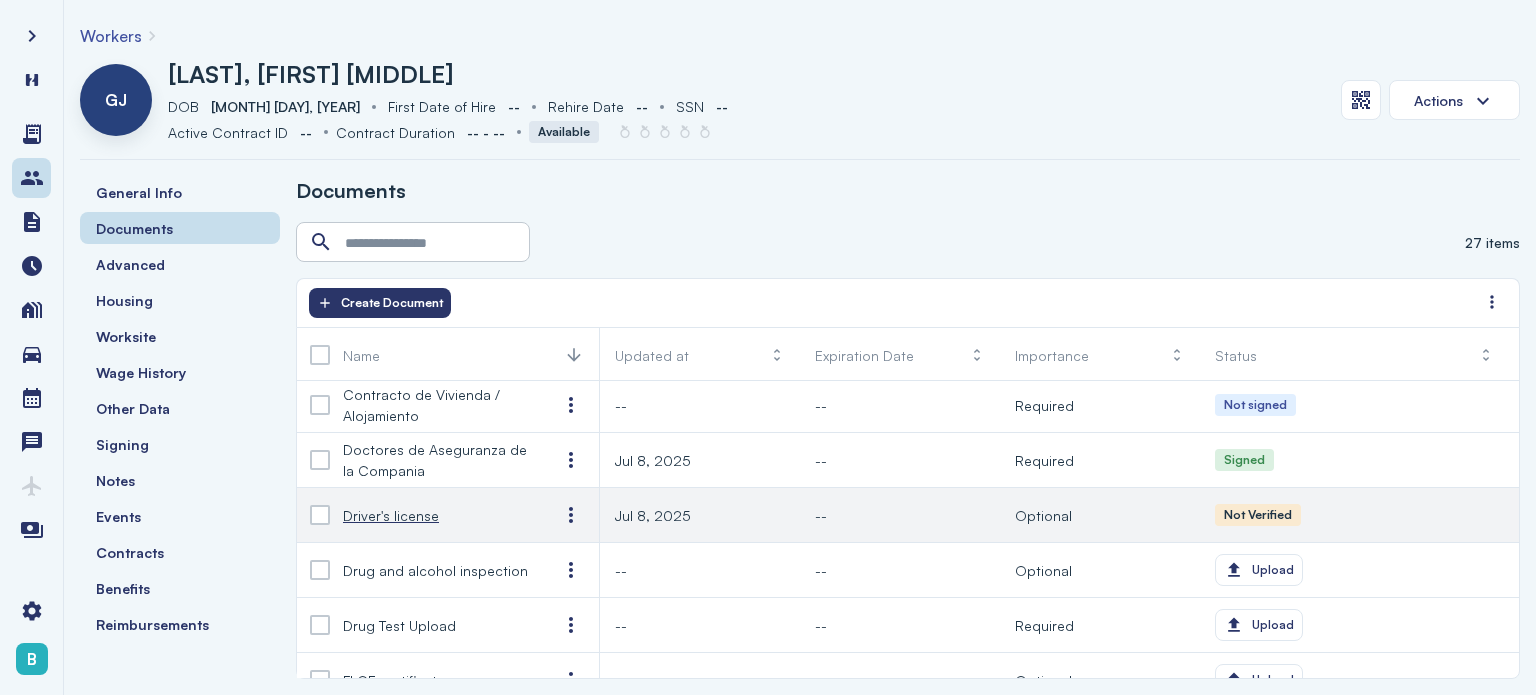 click on "Driver's license" at bounding box center (435, 515) 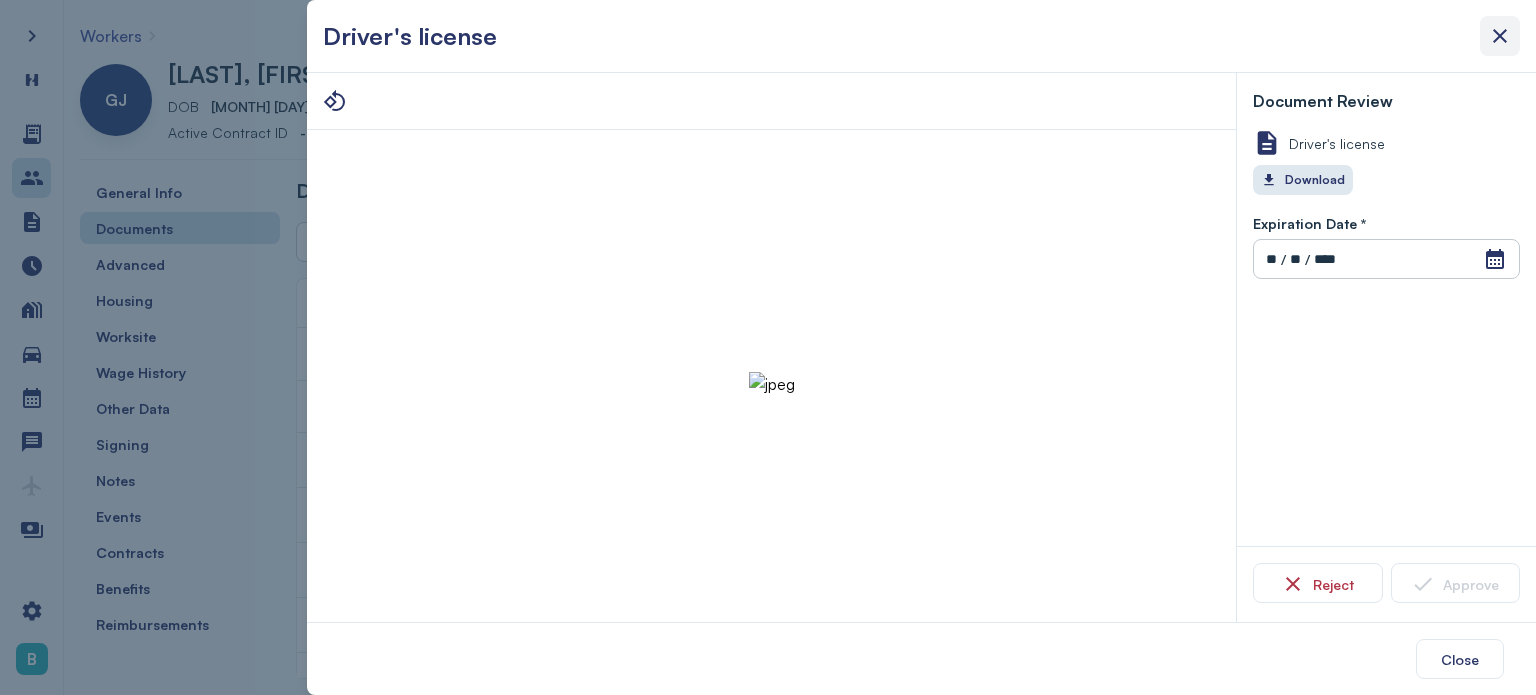 click at bounding box center (1500, 36) 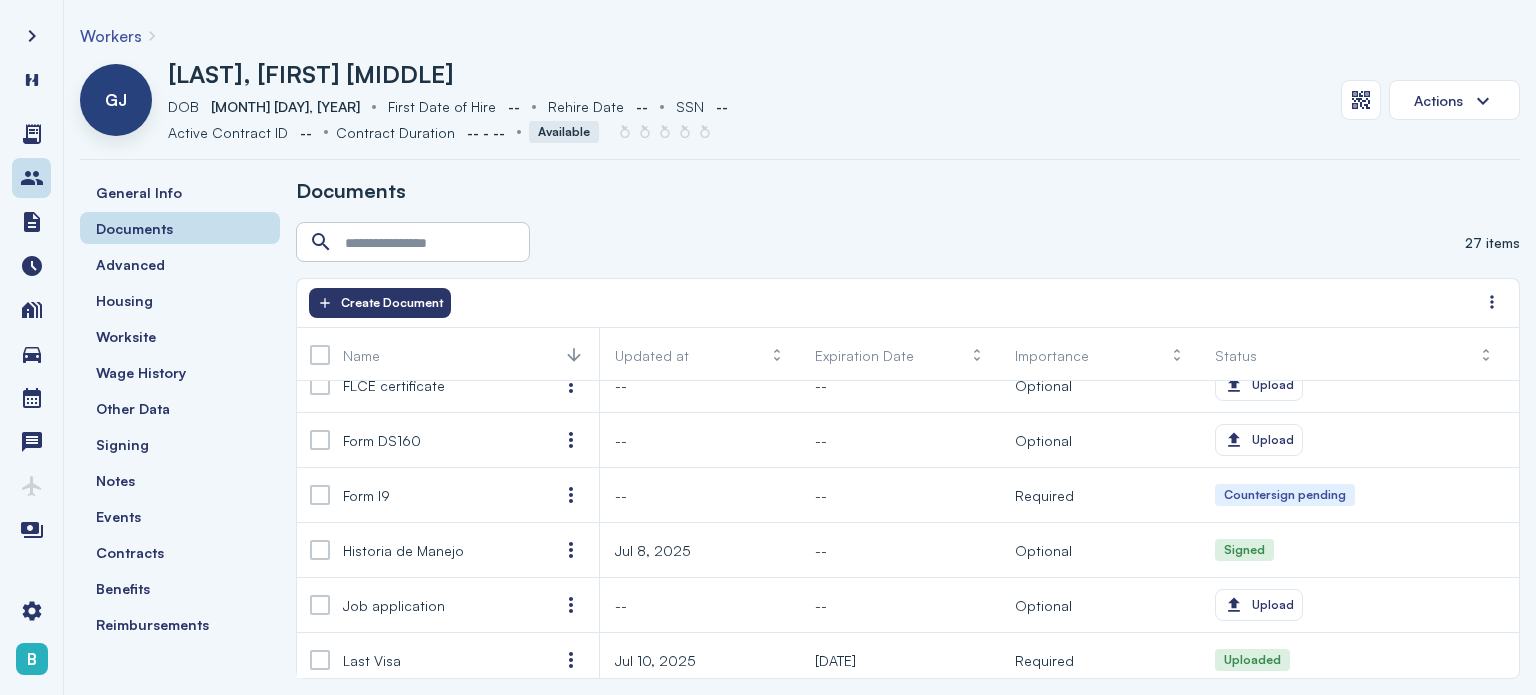 scroll, scrollTop: 490, scrollLeft: 0, axis: vertical 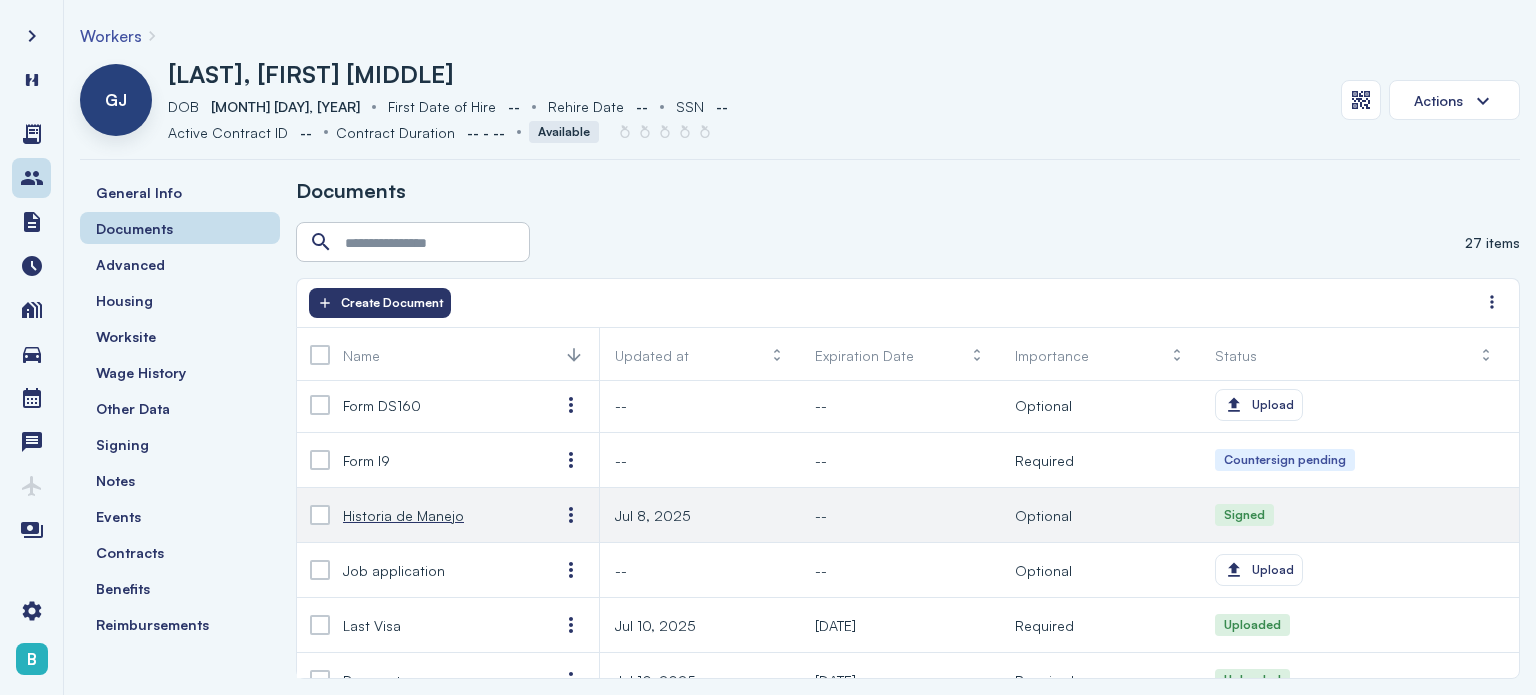 click on "Historia de Manejo" at bounding box center [403, 515] 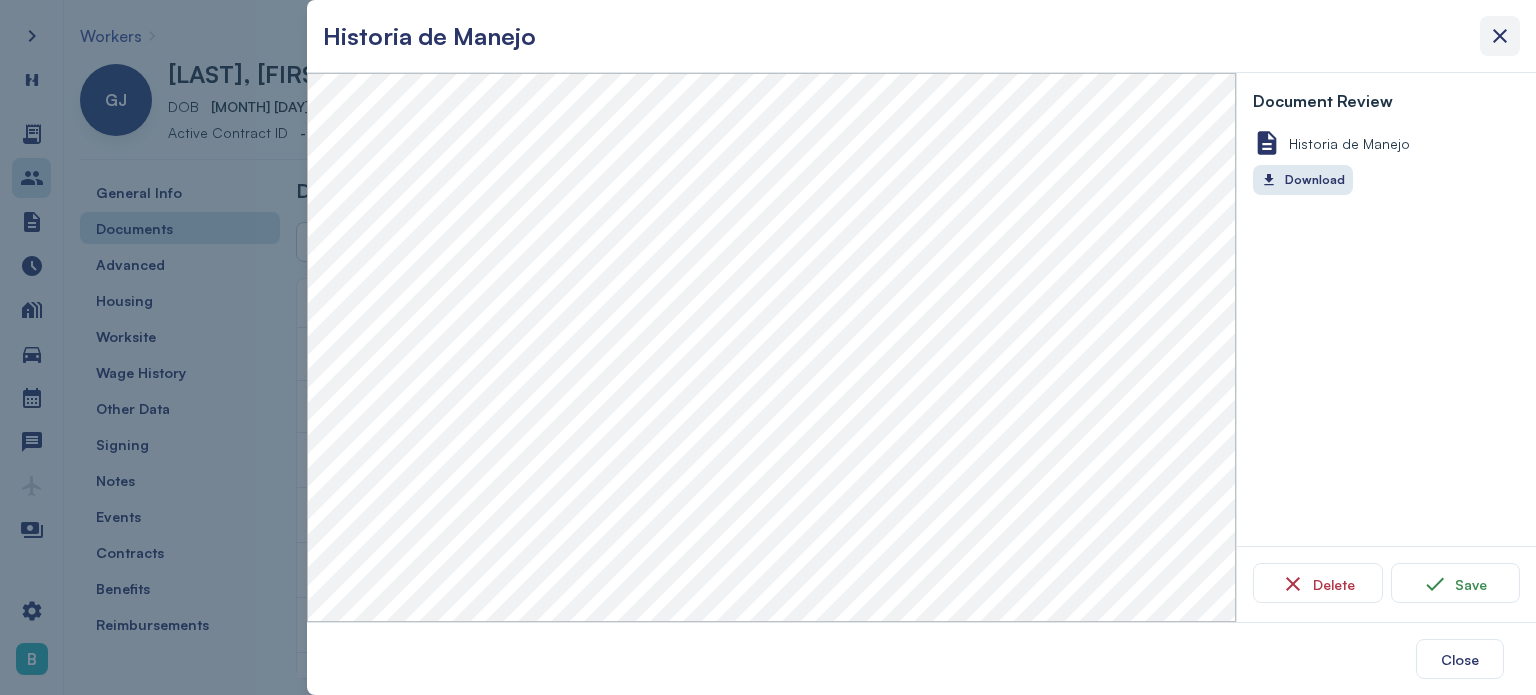 click at bounding box center [1500, 36] 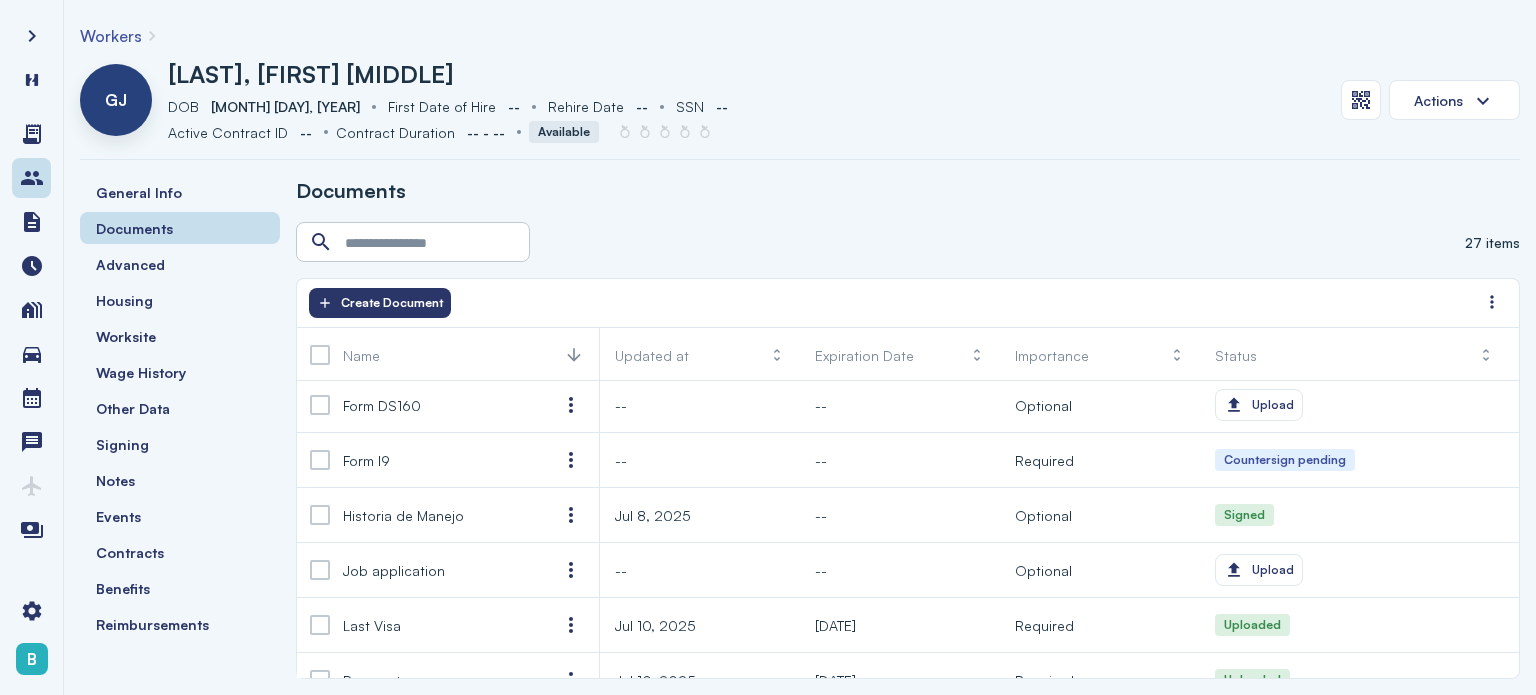 click on "Workers GJ [LAST], [FIRST] [MIDDLE] DOB DOB [DATE] First Date of Hire First Date of Hire -- Rehire Date Rehire Date -- SSN SSN -- Active Contract ID Active Contract ID -- Contract Duration Contract Duration -- - -- Available Actions General Info Documents Advanced Housing Worksite Wage History Other Data Signing Notes Events Contracts Benefits Reimbursements Documents 27 items Create Document Name Updated at Expiration Date Importance Status FLCE certificate -- -- Optional Upload Form DS160 -- -- Optional Upload Form I9 -- -- Required Countersign pending Historia de Manejo [DATE] -- Optional Signed Job application -- -- Optional Upload" at bounding box center (800, 347) 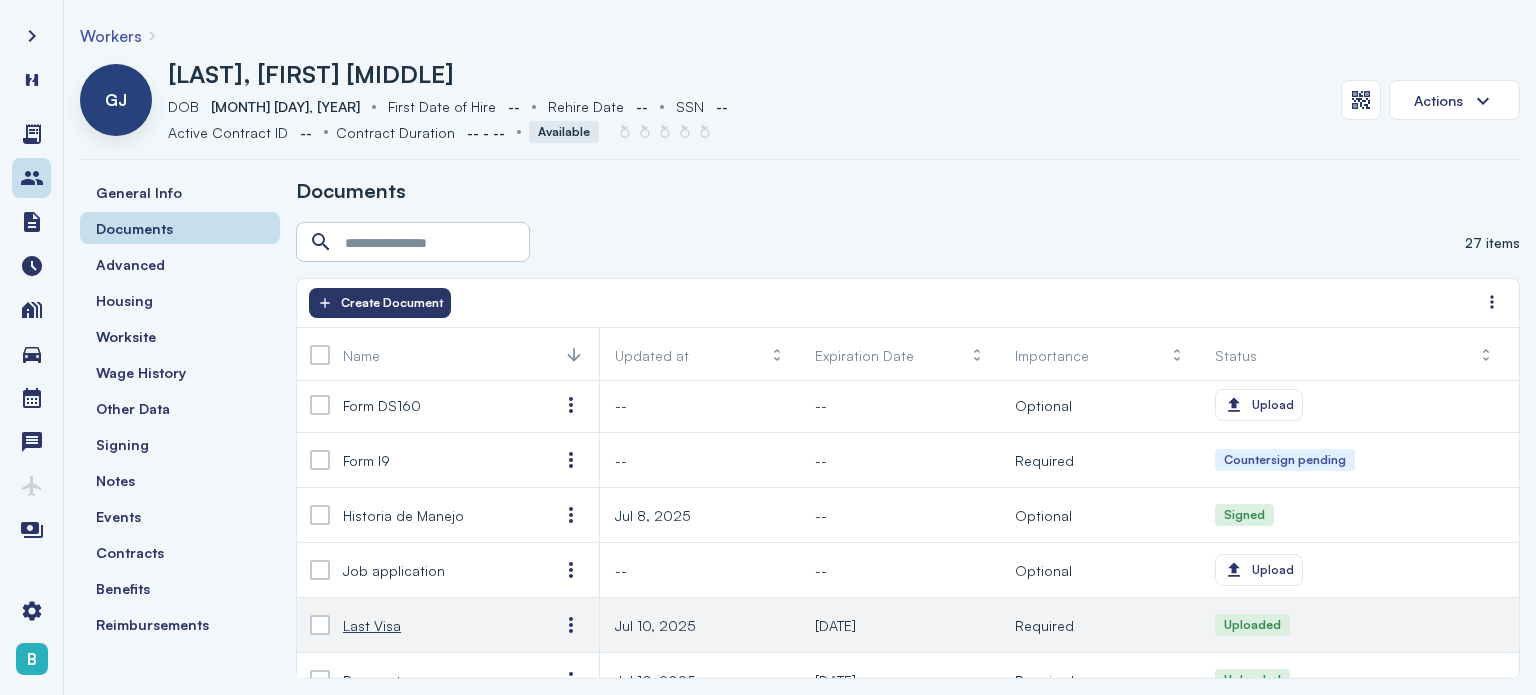 click on "Last Visa" at bounding box center [435, 625] 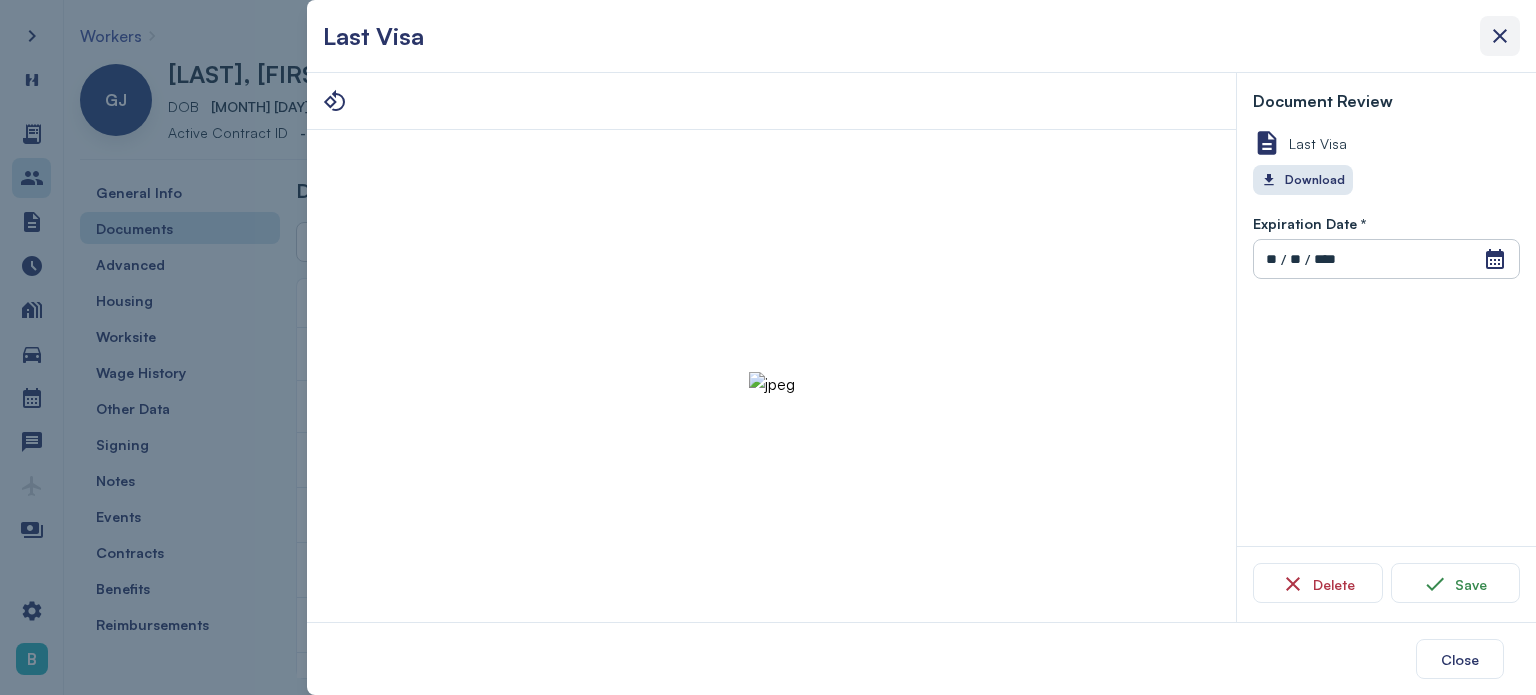 click at bounding box center [1500, 36] 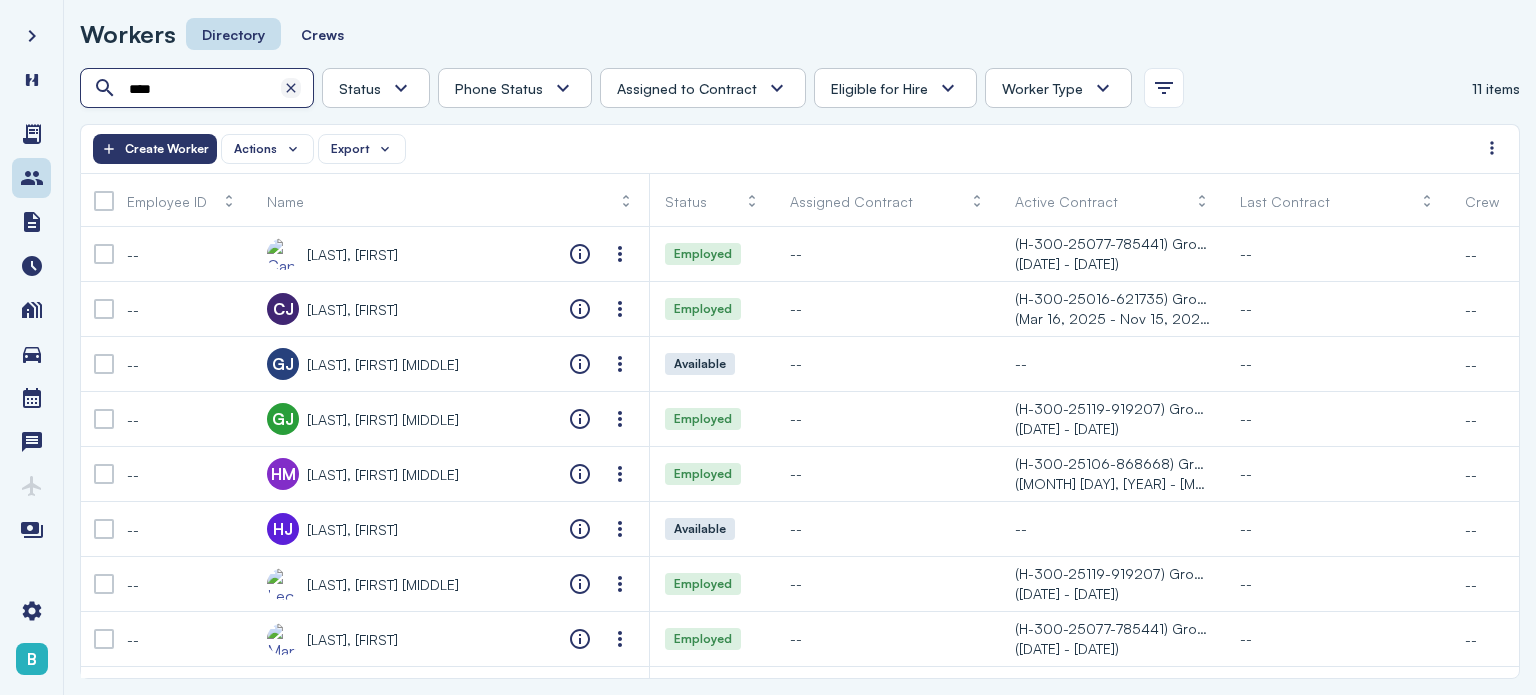 click at bounding box center (291, 88) 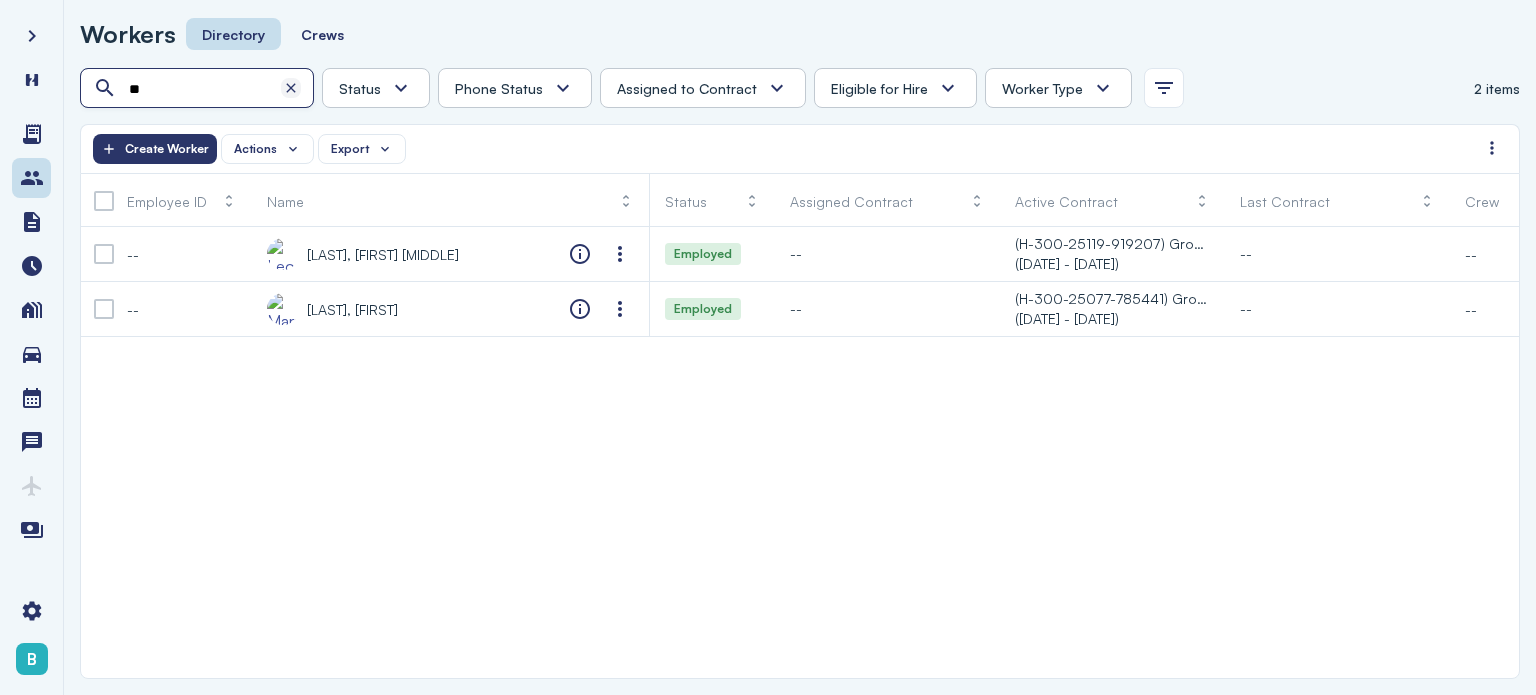 type on "*" 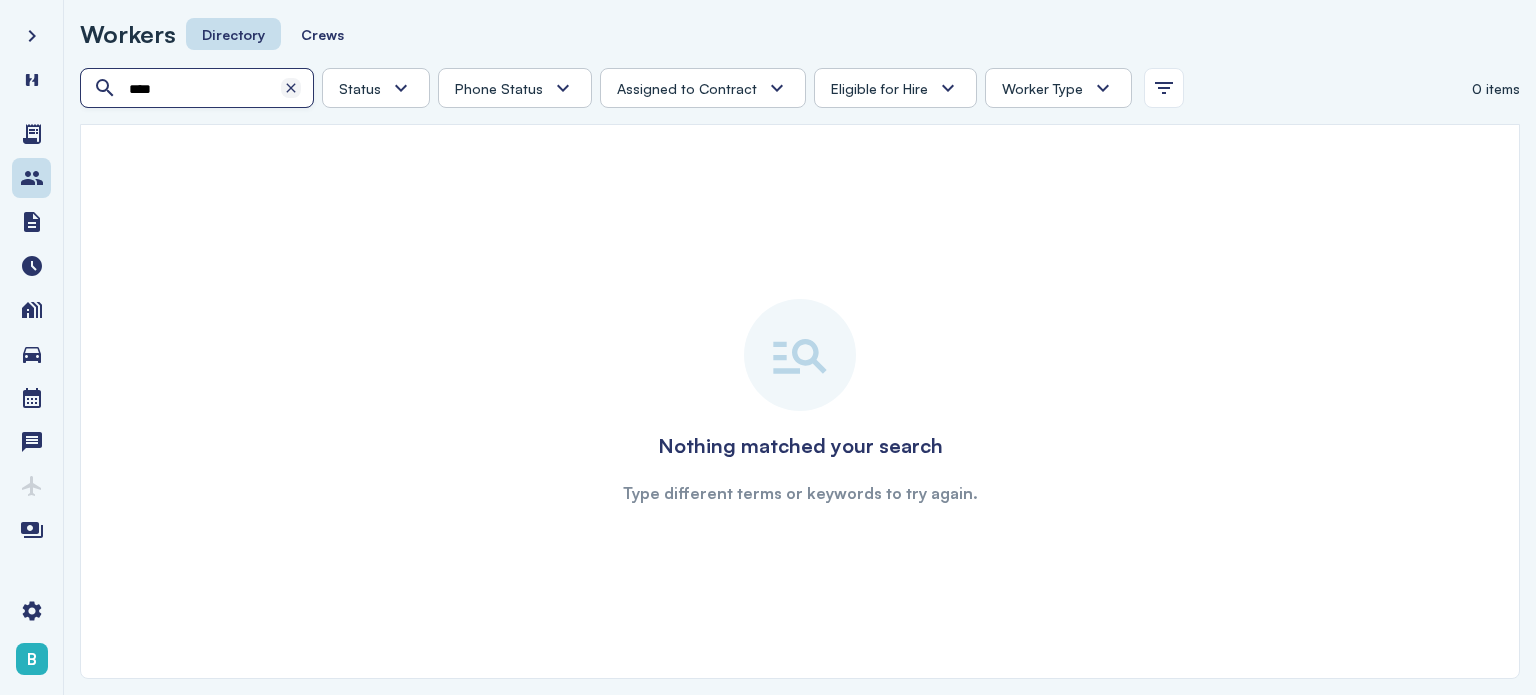 type on "****" 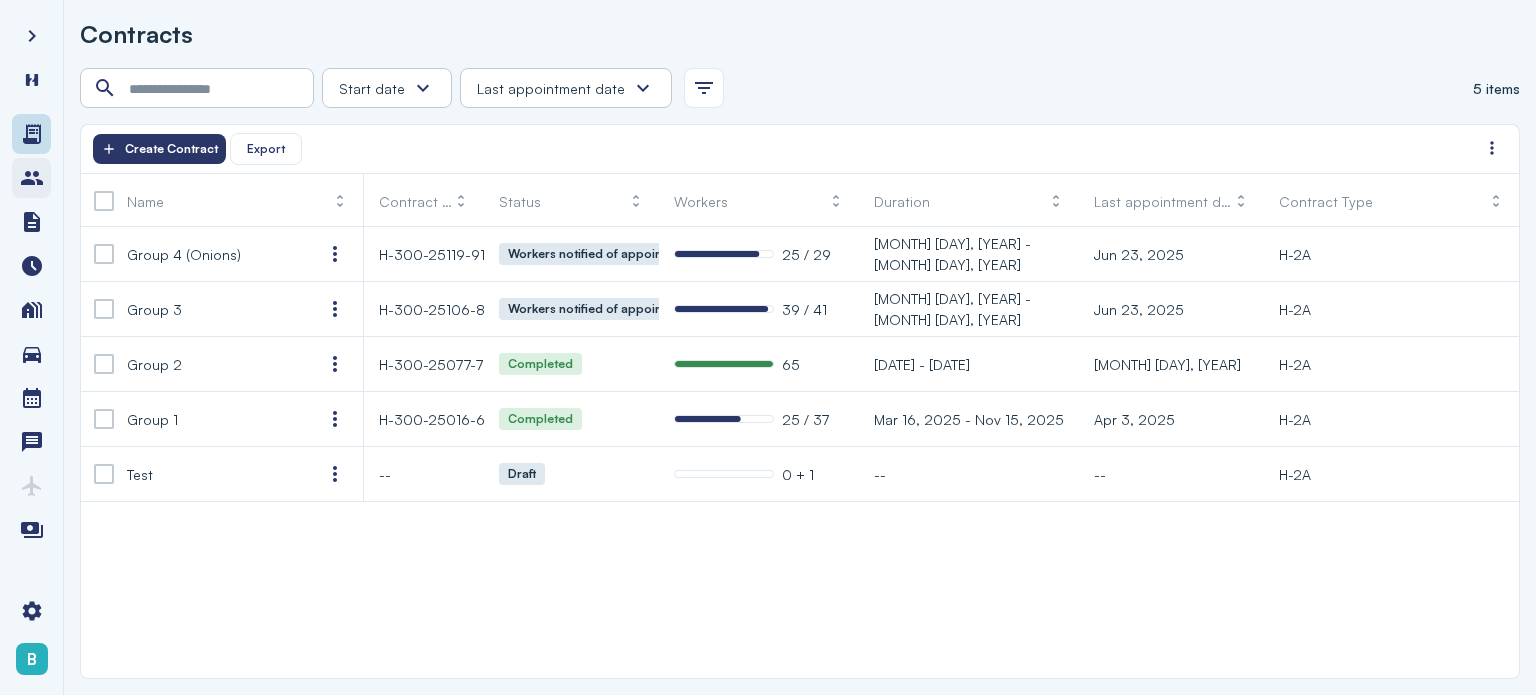 click at bounding box center [31, 178] 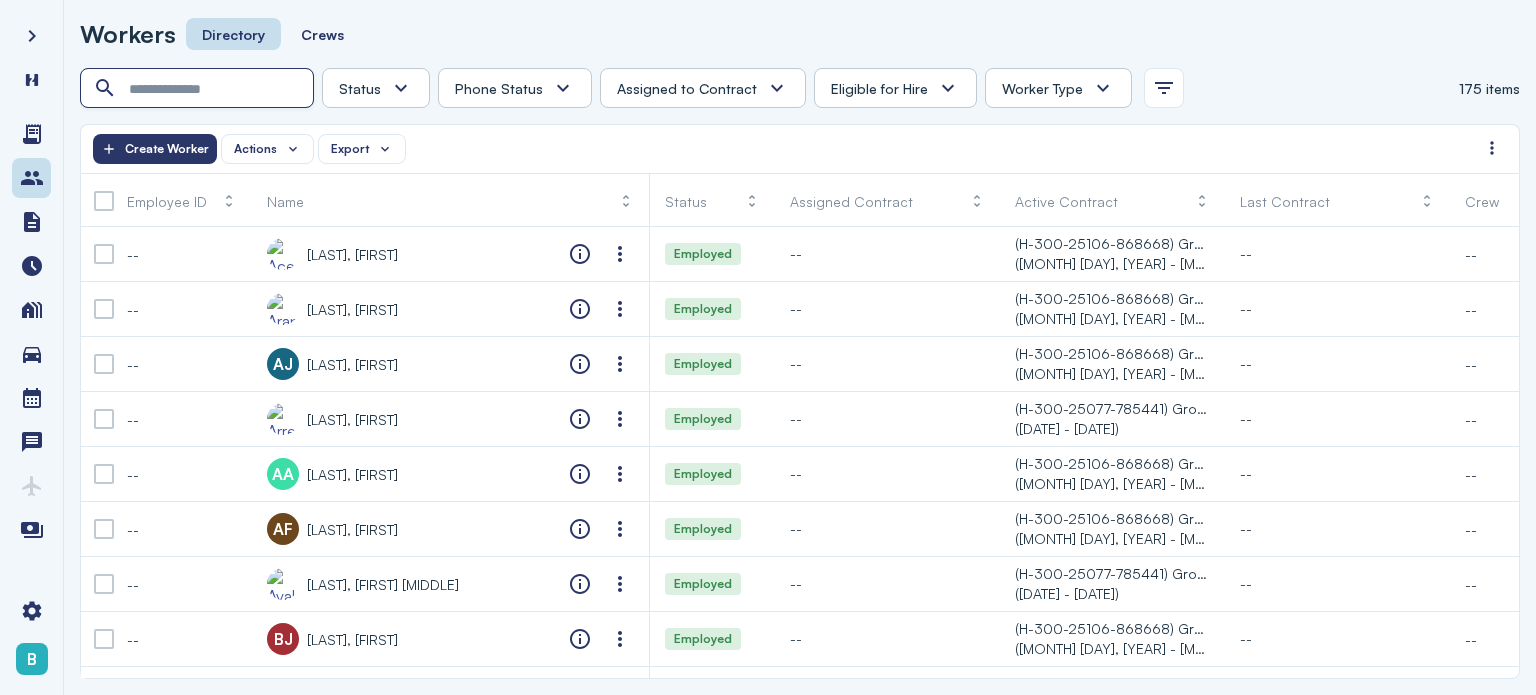 click at bounding box center (199, 89) 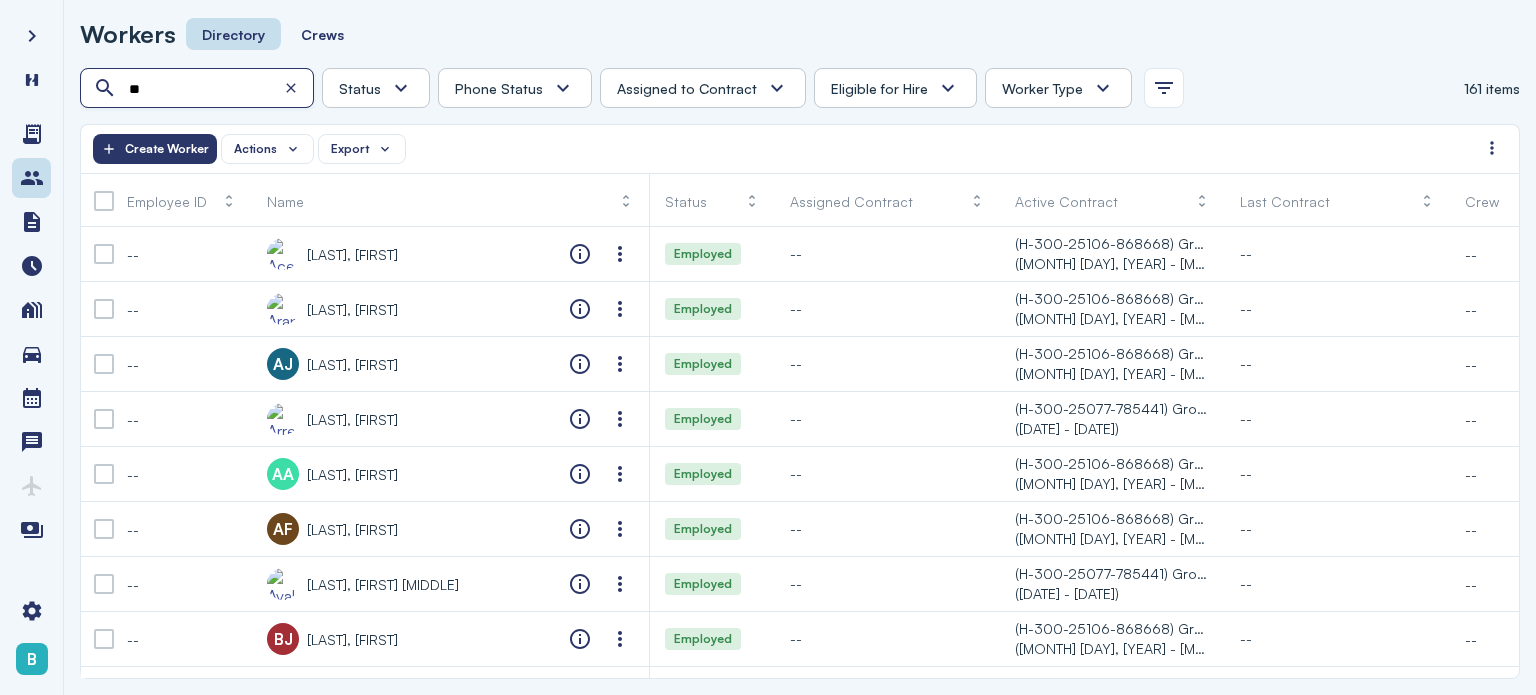 type on "*" 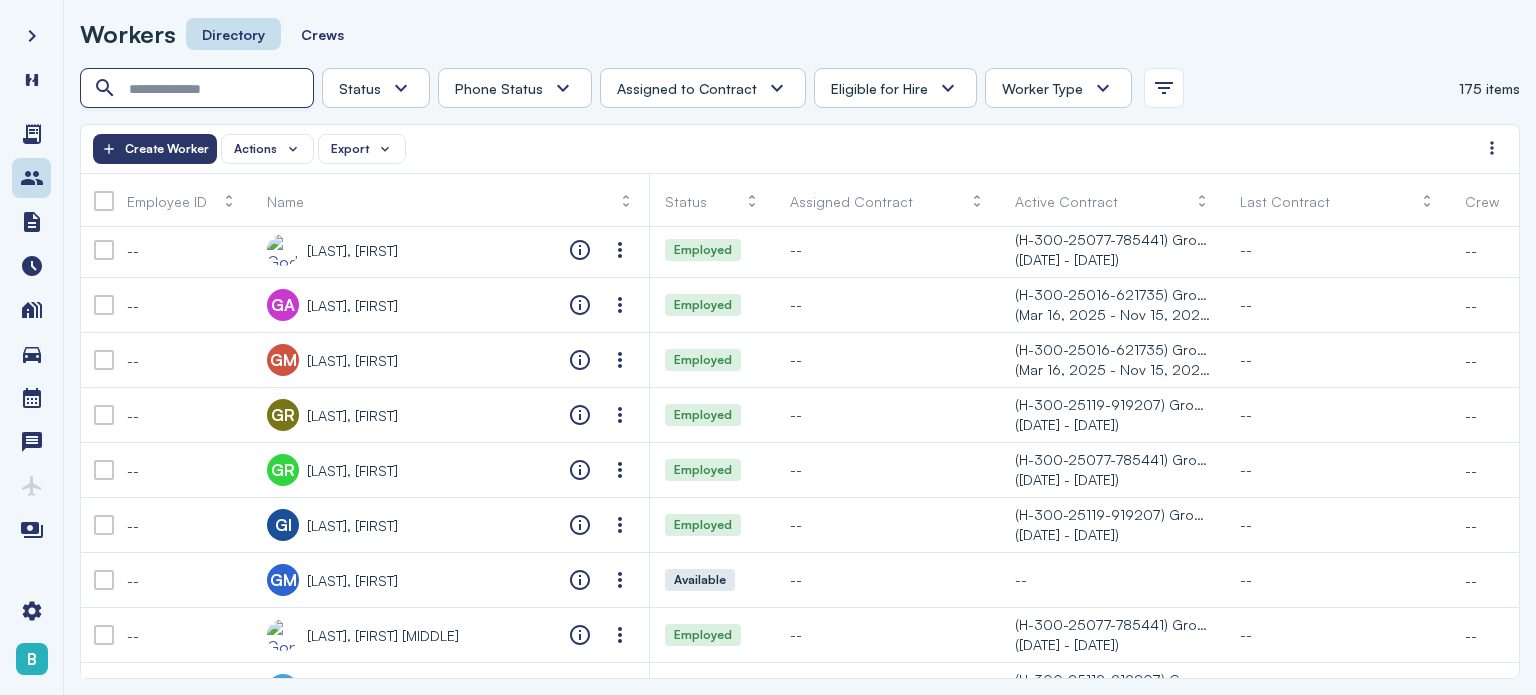 scroll, scrollTop: 2760, scrollLeft: 0, axis: vertical 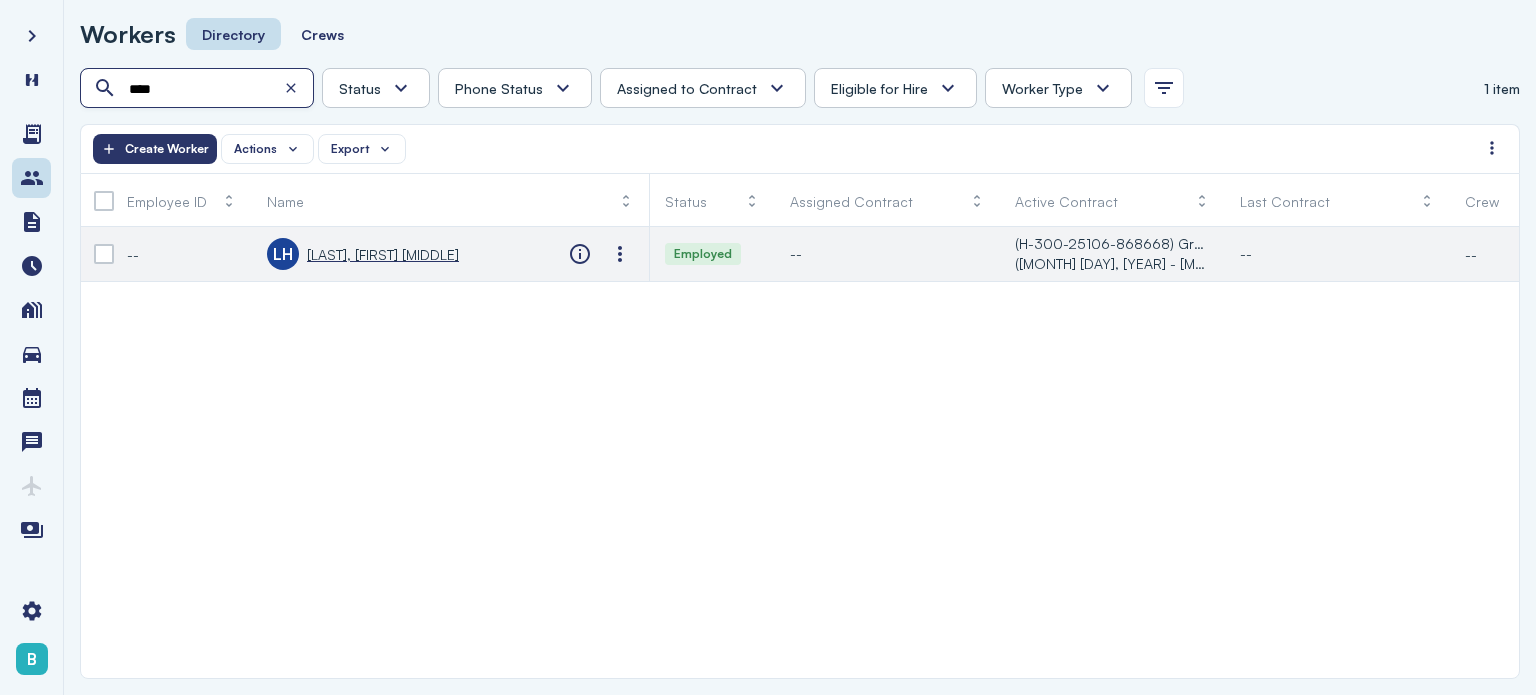 type on "****" 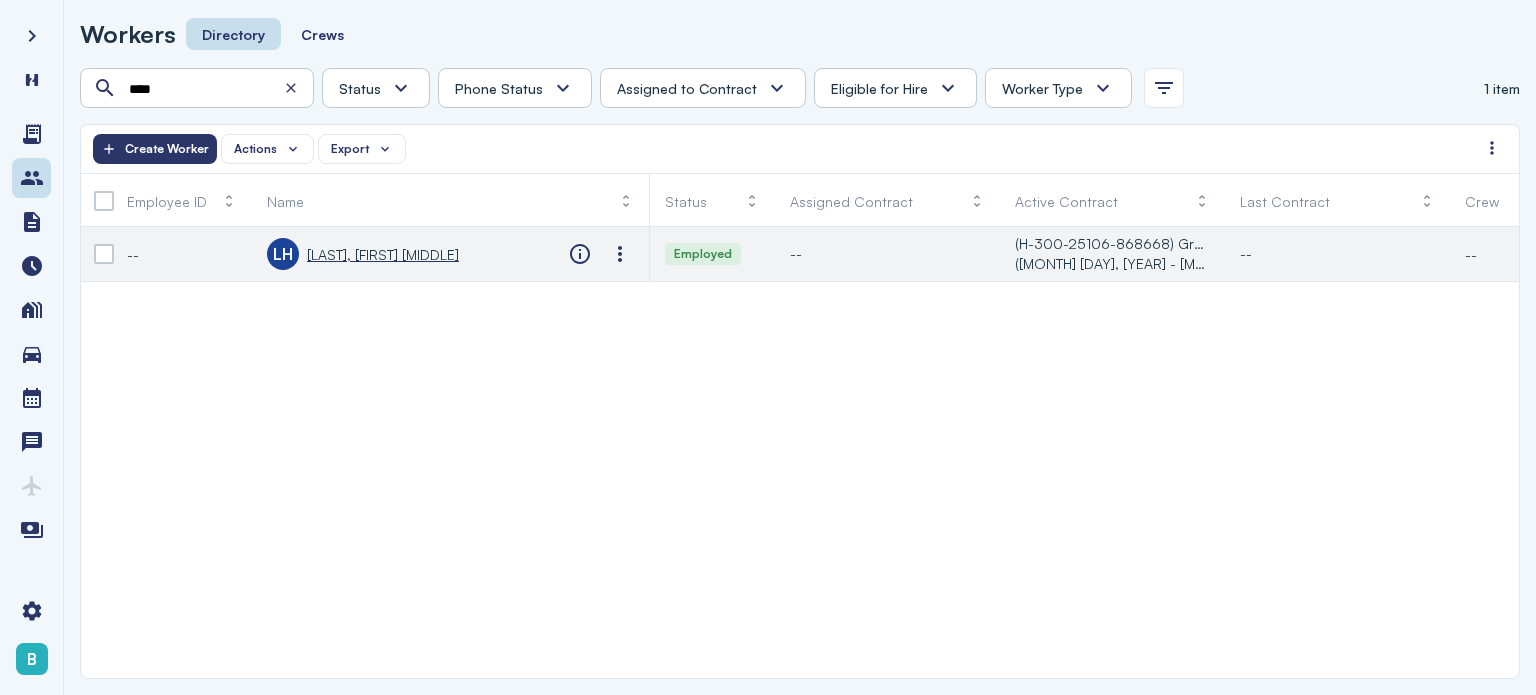 click on "[LAST], [FIRST] [MIDDLE]" at bounding box center (383, 254) 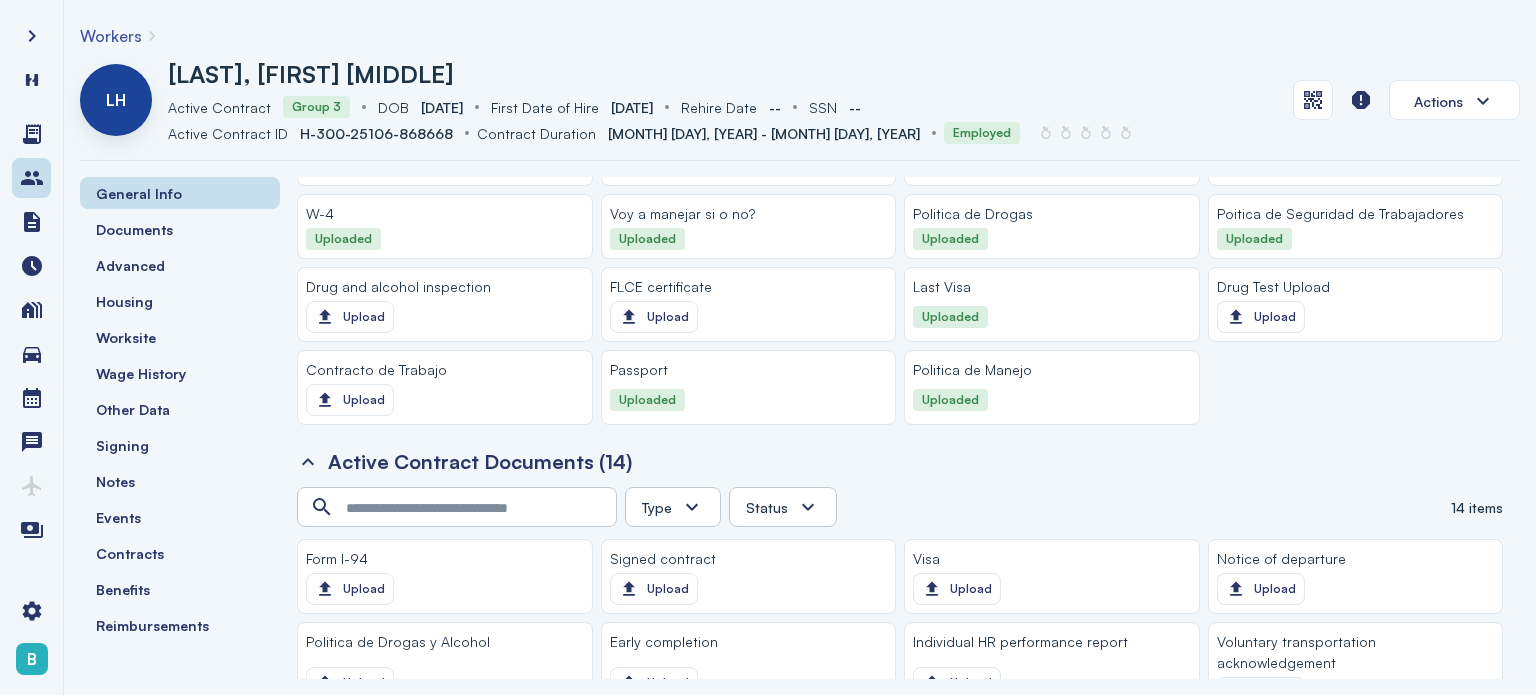 scroll, scrollTop: 2243, scrollLeft: 0, axis: vertical 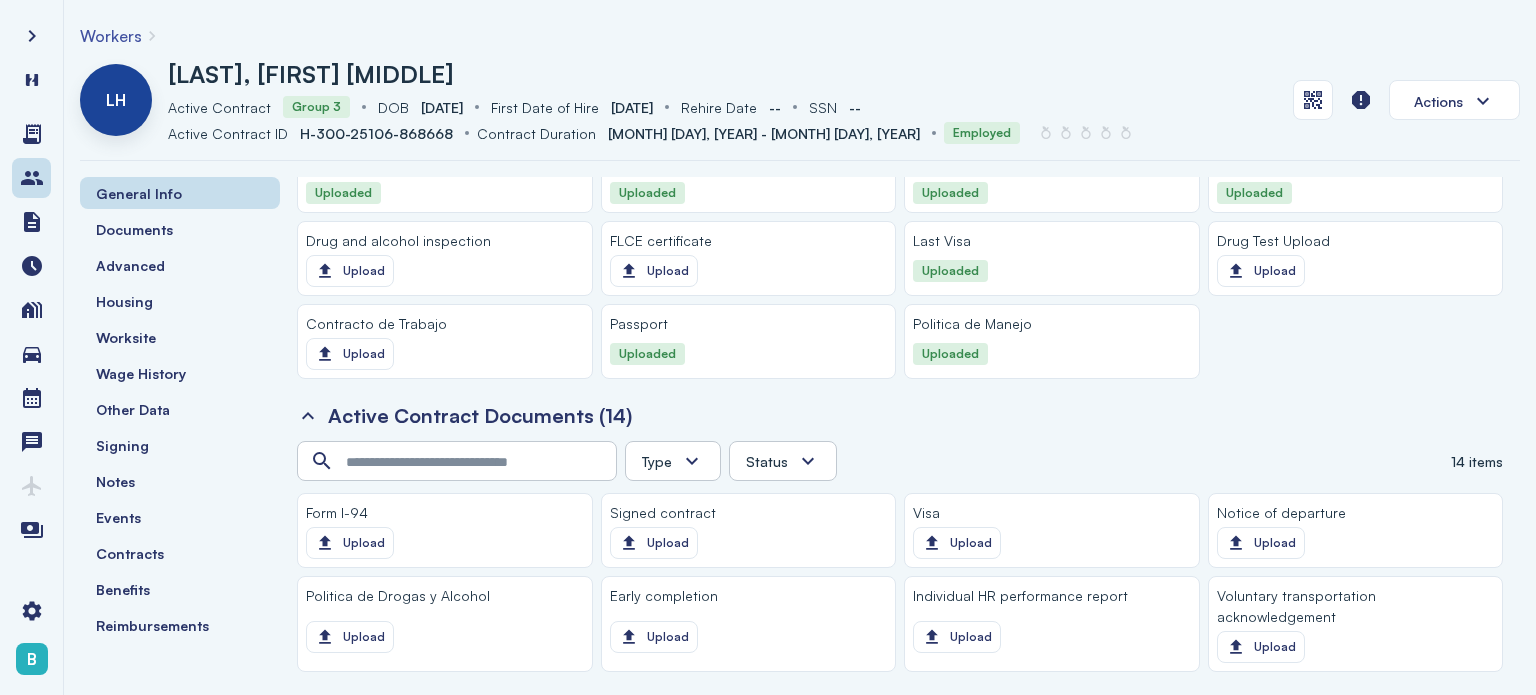 click 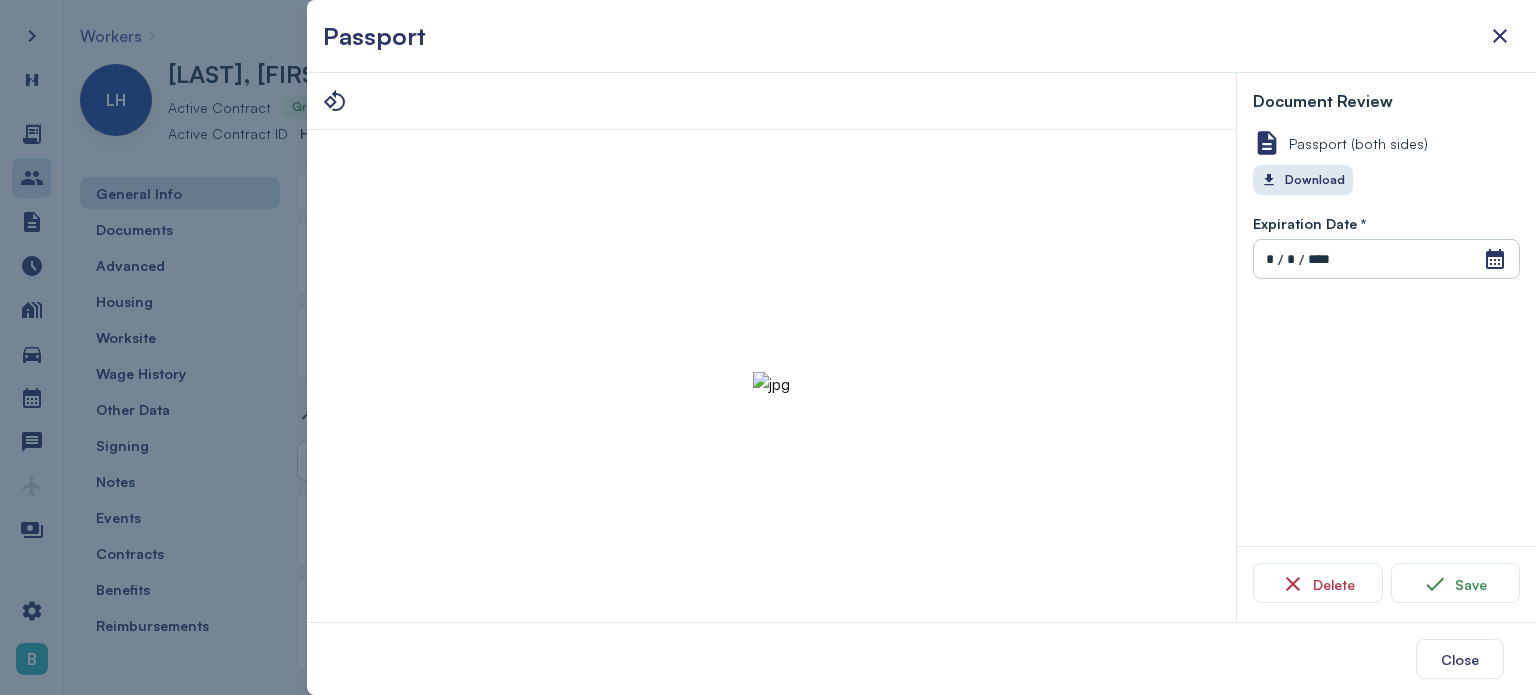 click at bounding box center (771, 384) 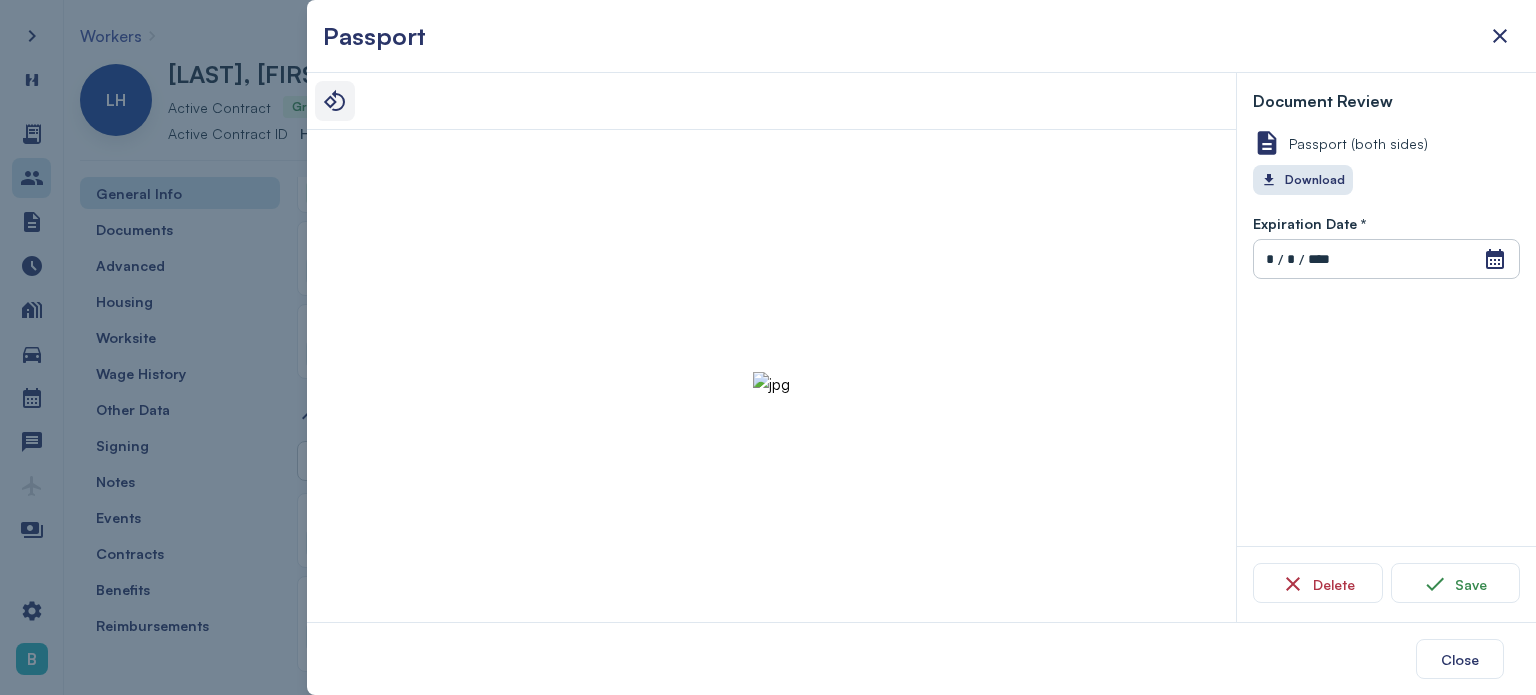 click at bounding box center [335, 101] 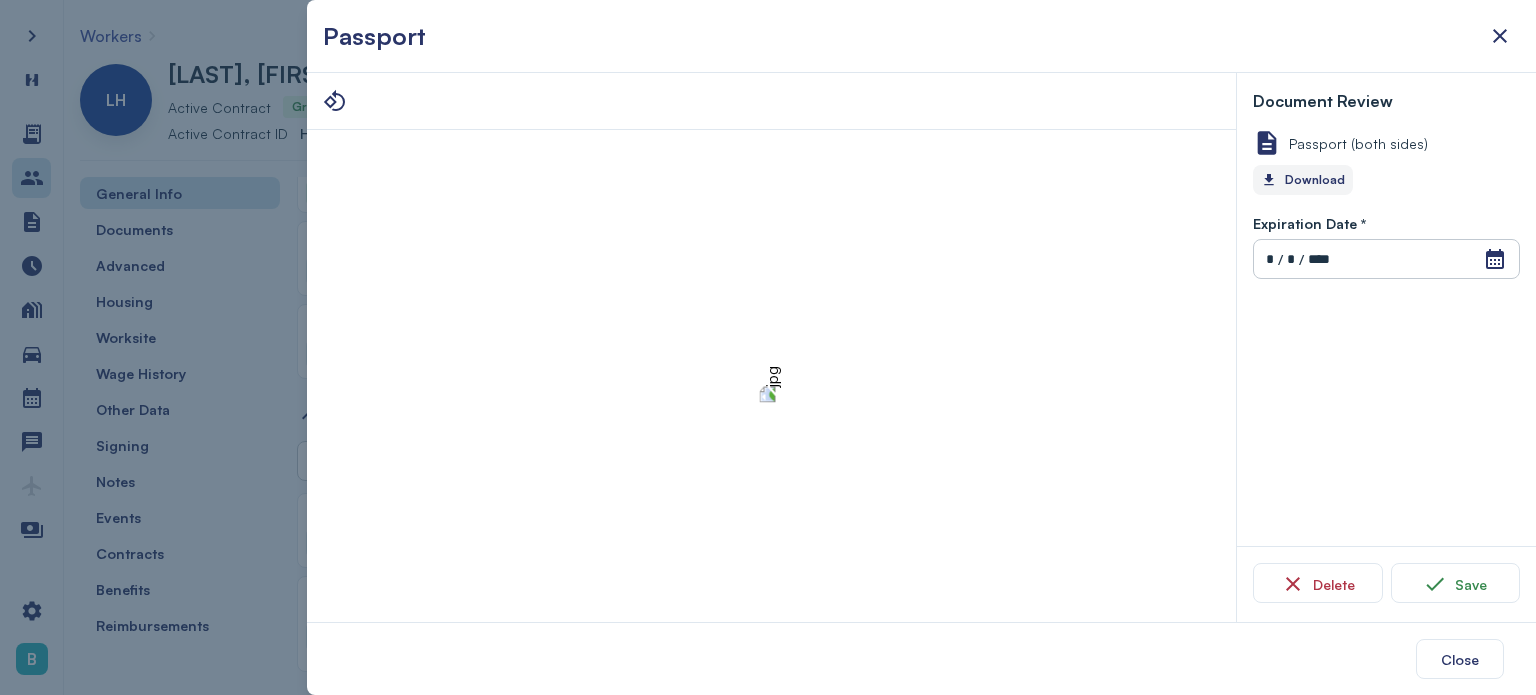 click on "Download" 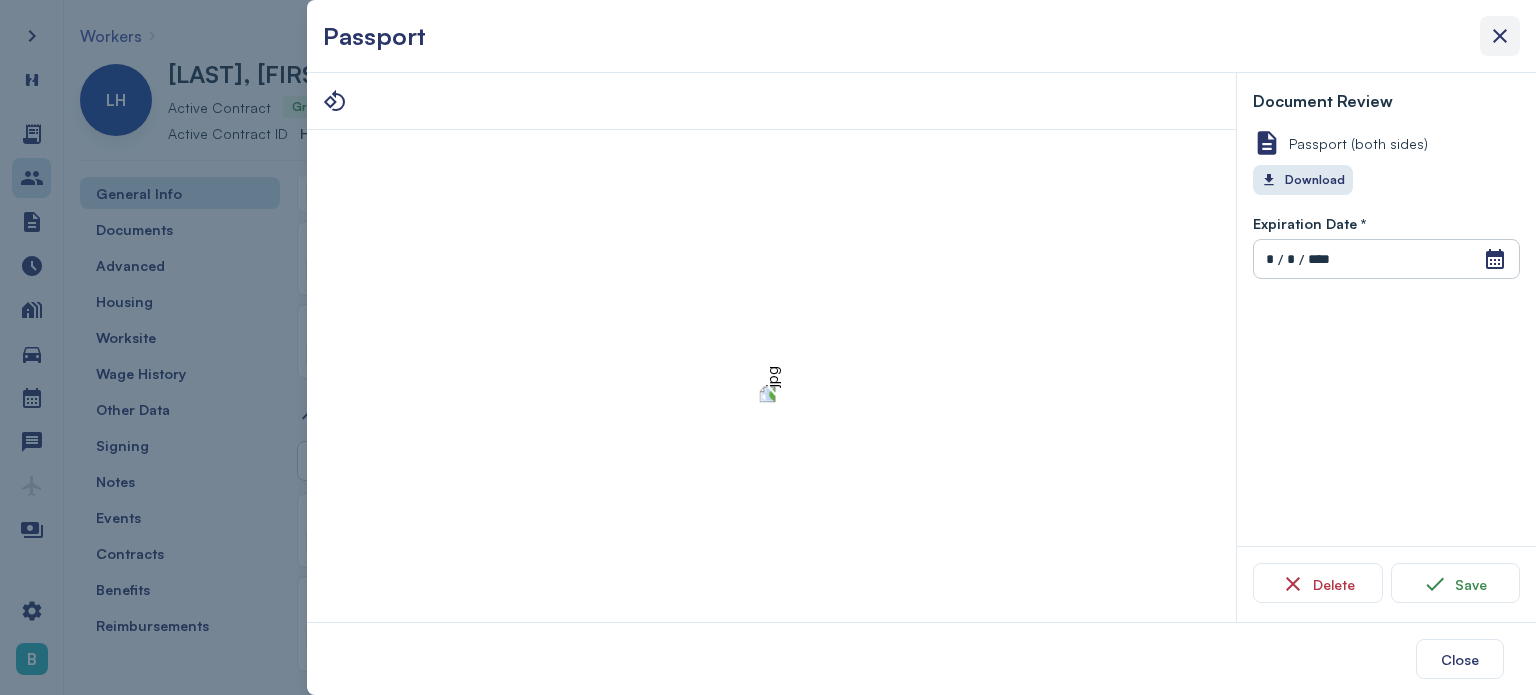 click at bounding box center [1500, 36] 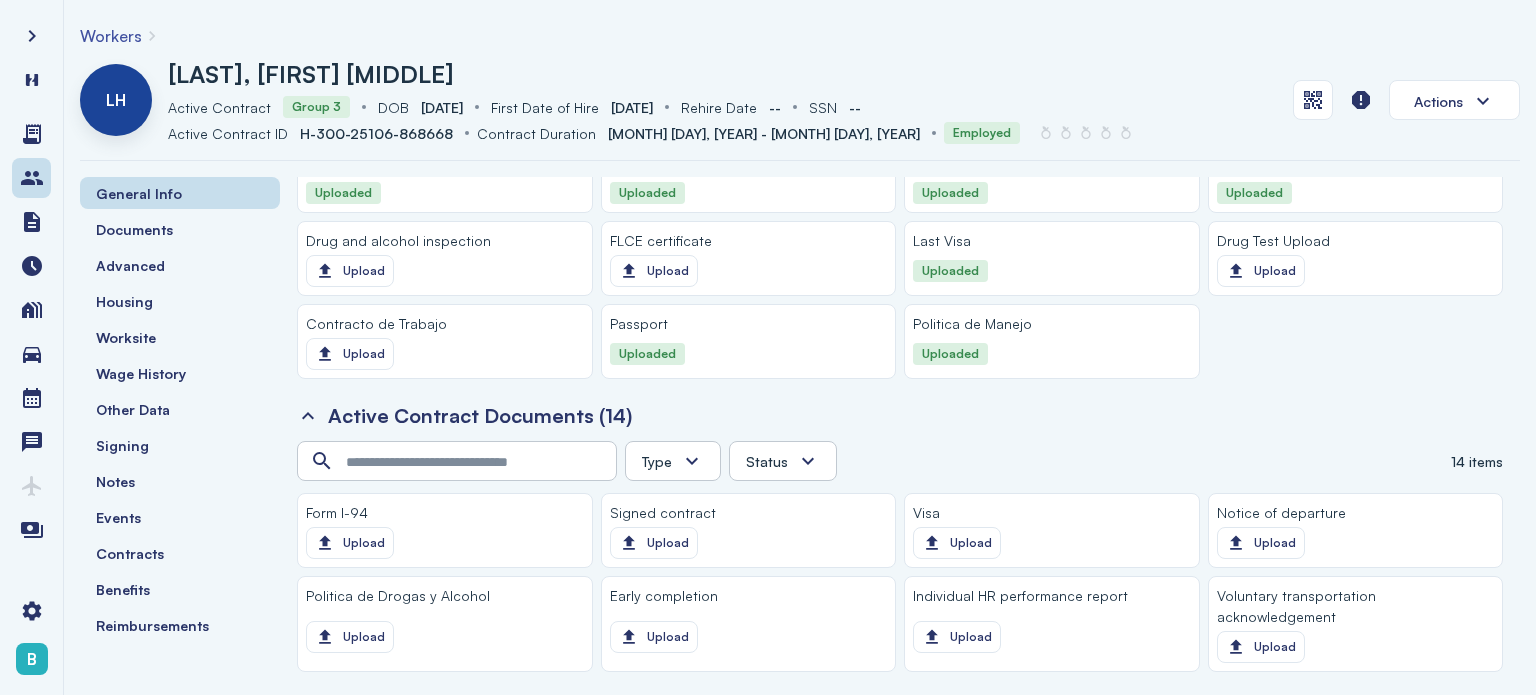 click 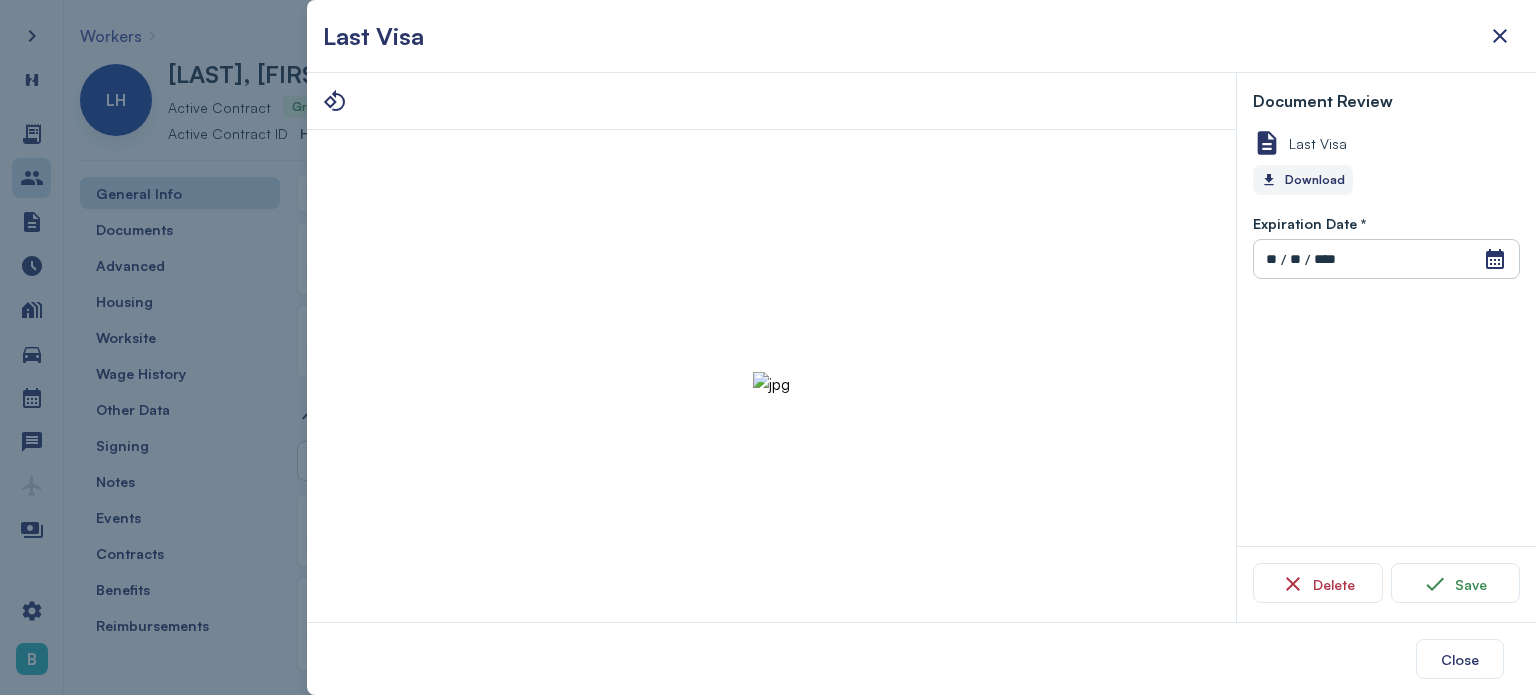 click on "Download" 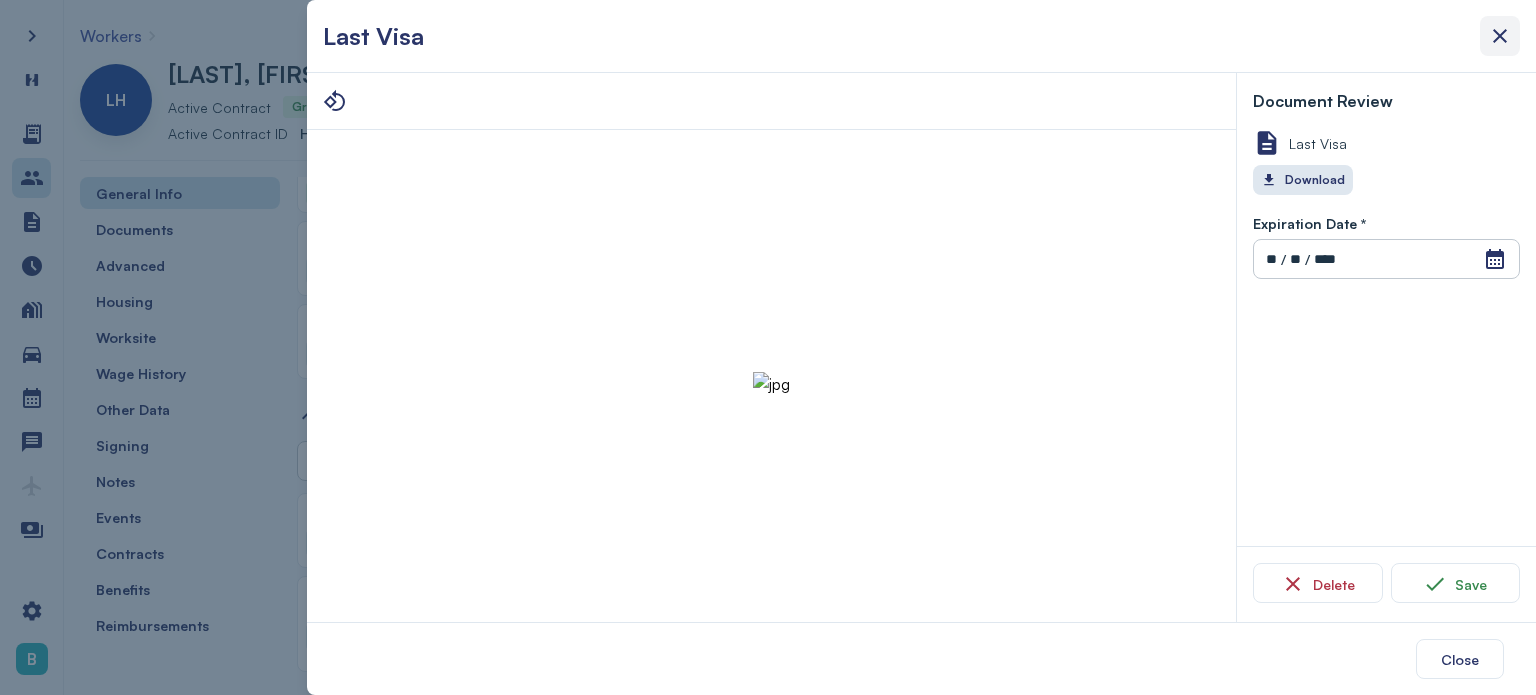 click at bounding box center [1500, 36] 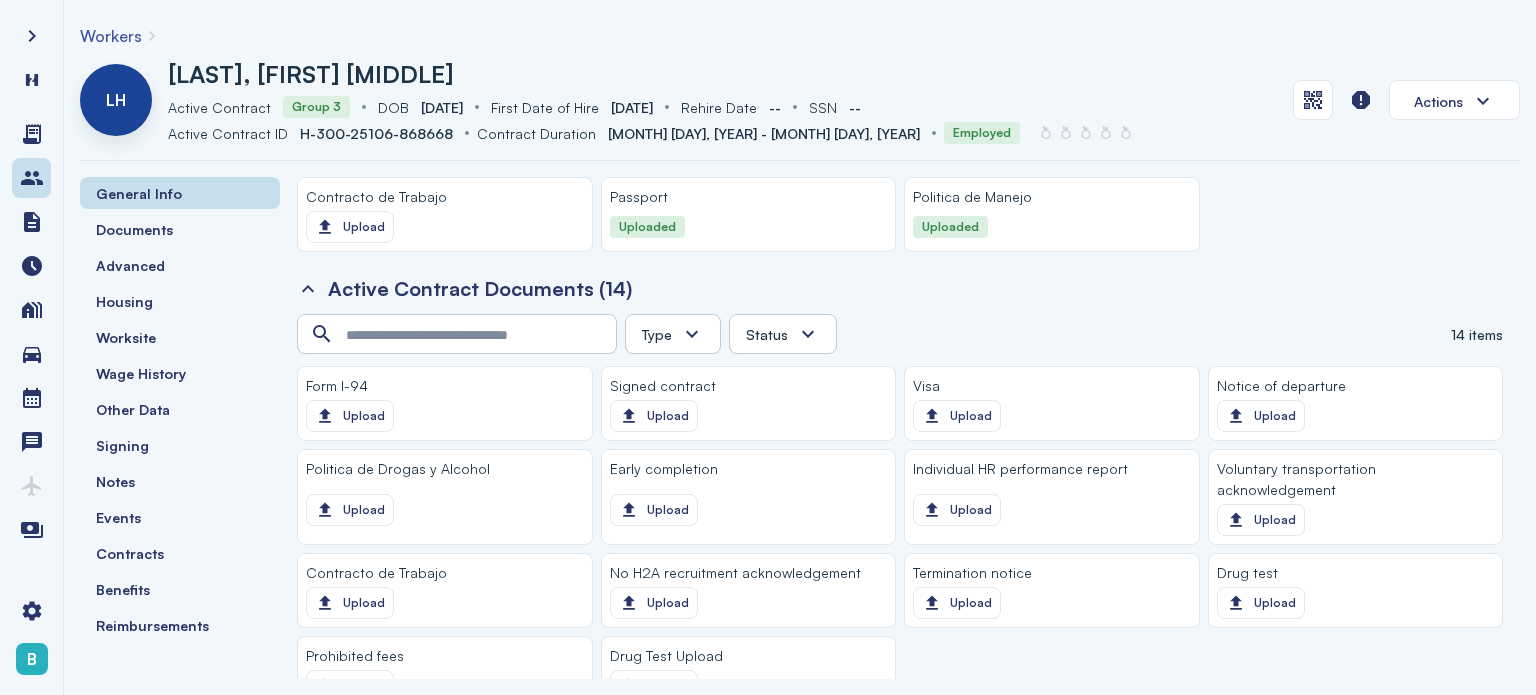 scroll, scrollTop: 2192, scrollLeft: 0, axis: vertical 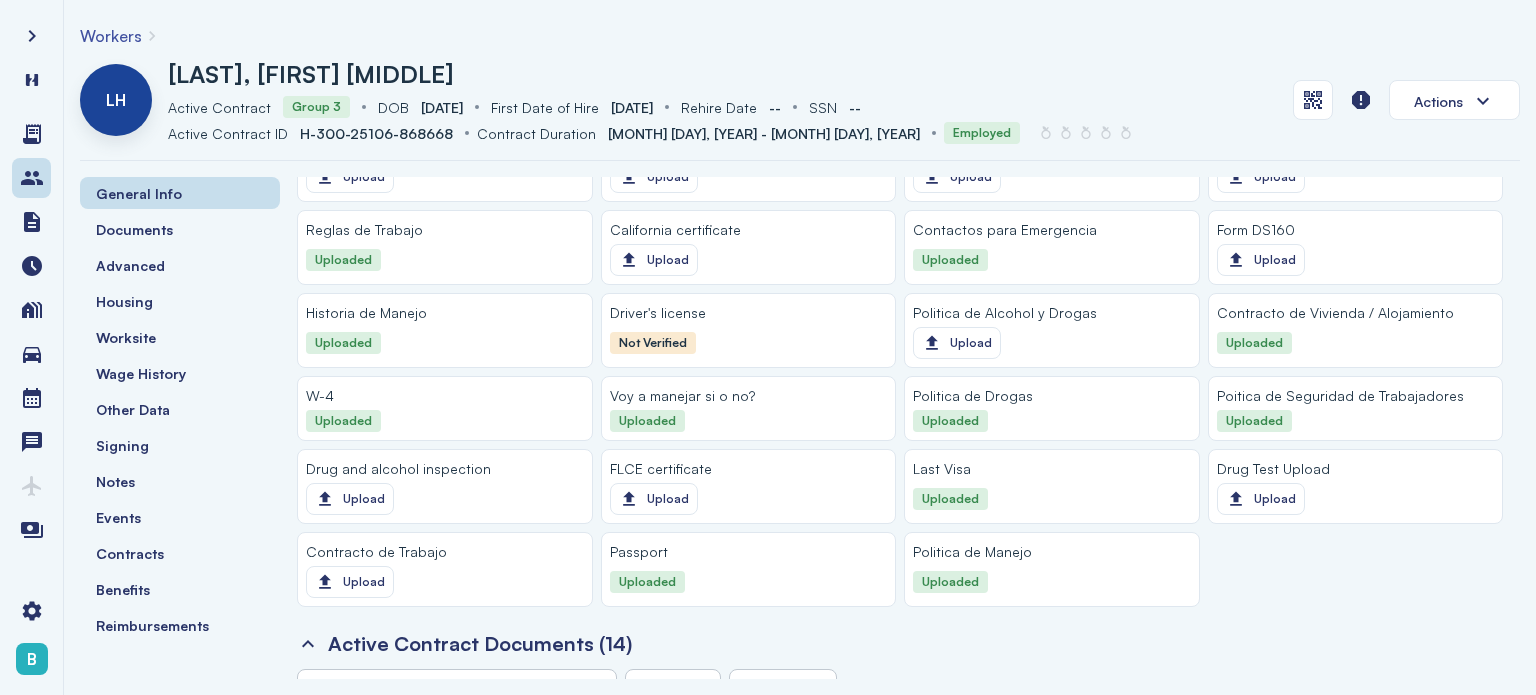 click 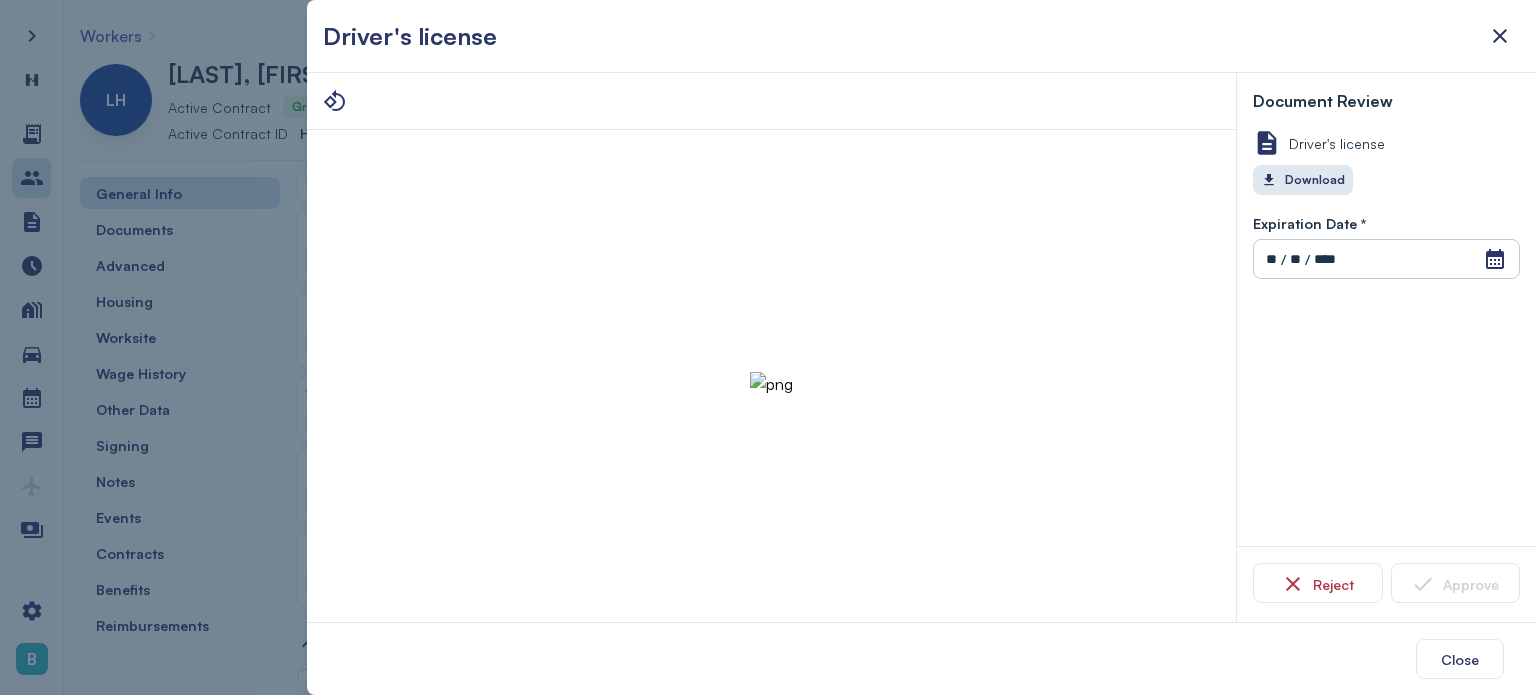 click at bounding box center (771, 384) 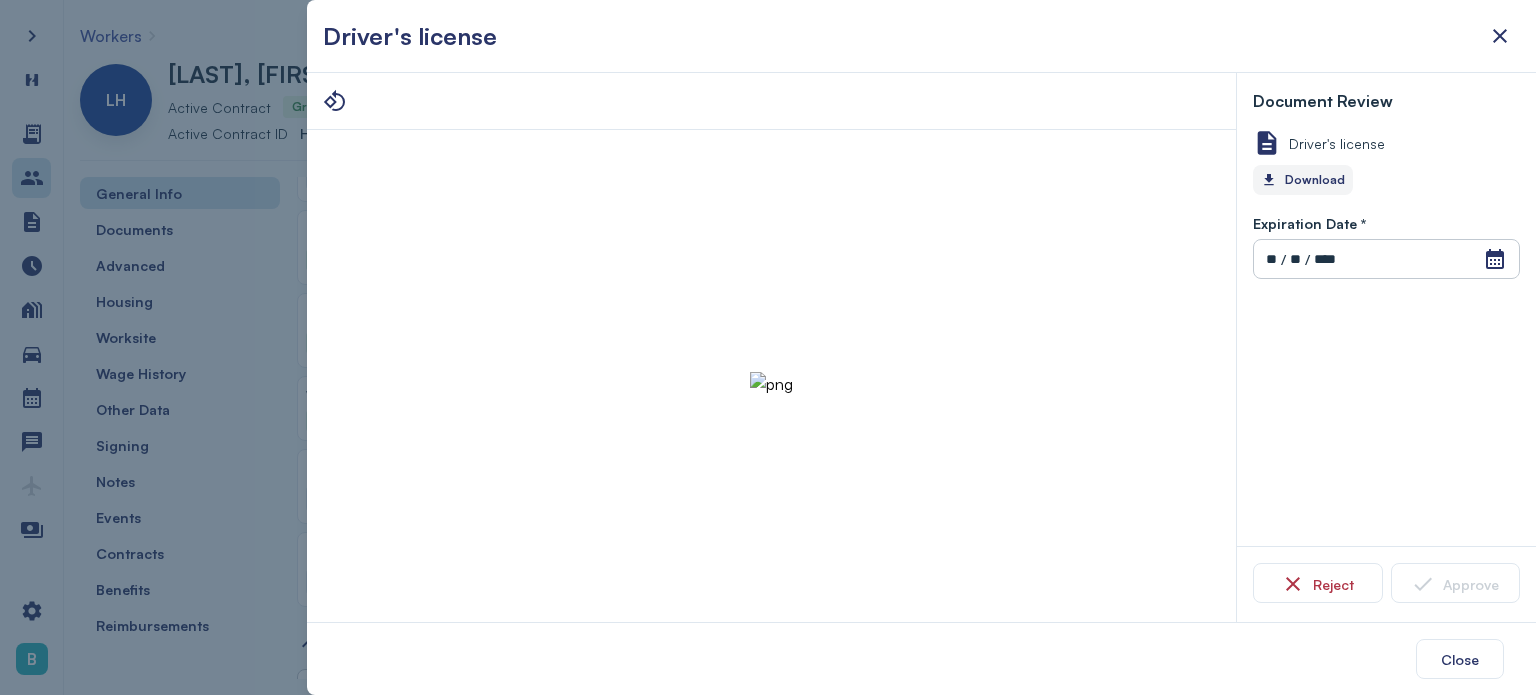 click on "Download" 